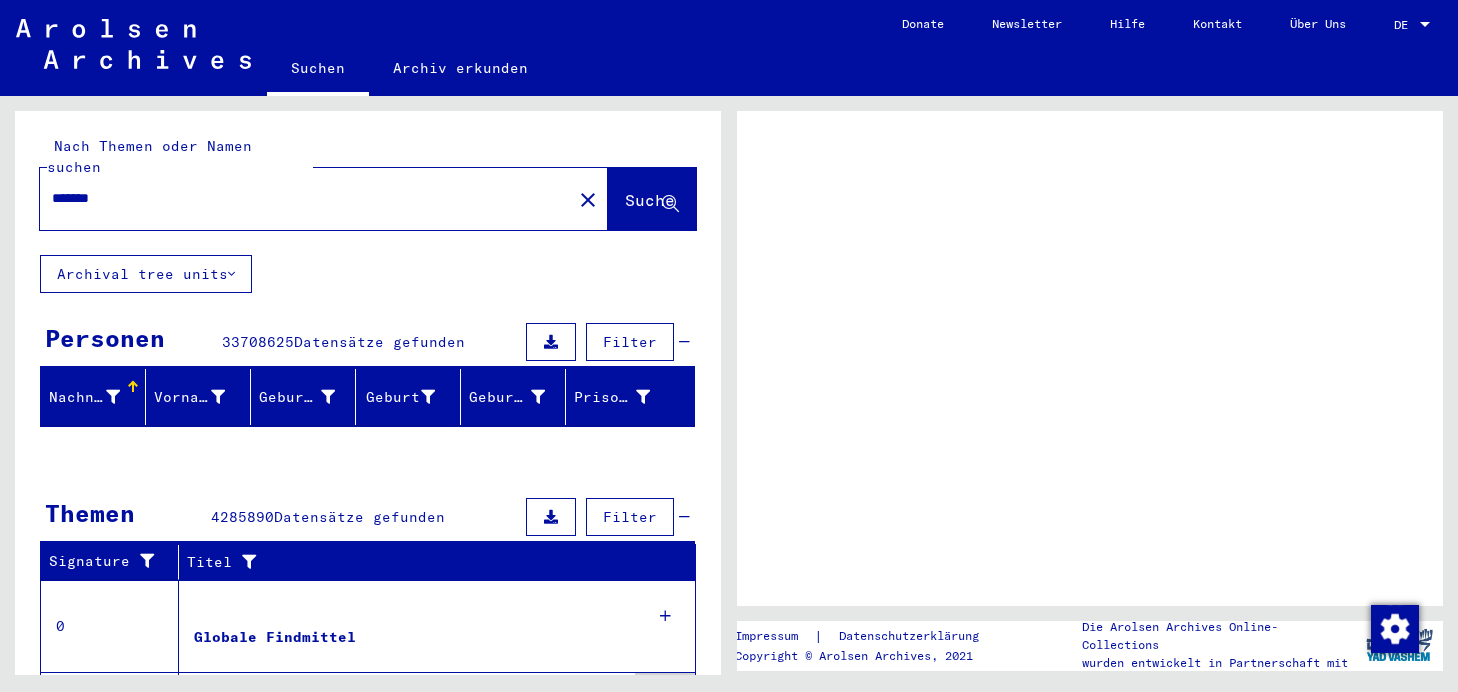 scroll, scrollTop: 0, scrollLeft: 0, axis: both 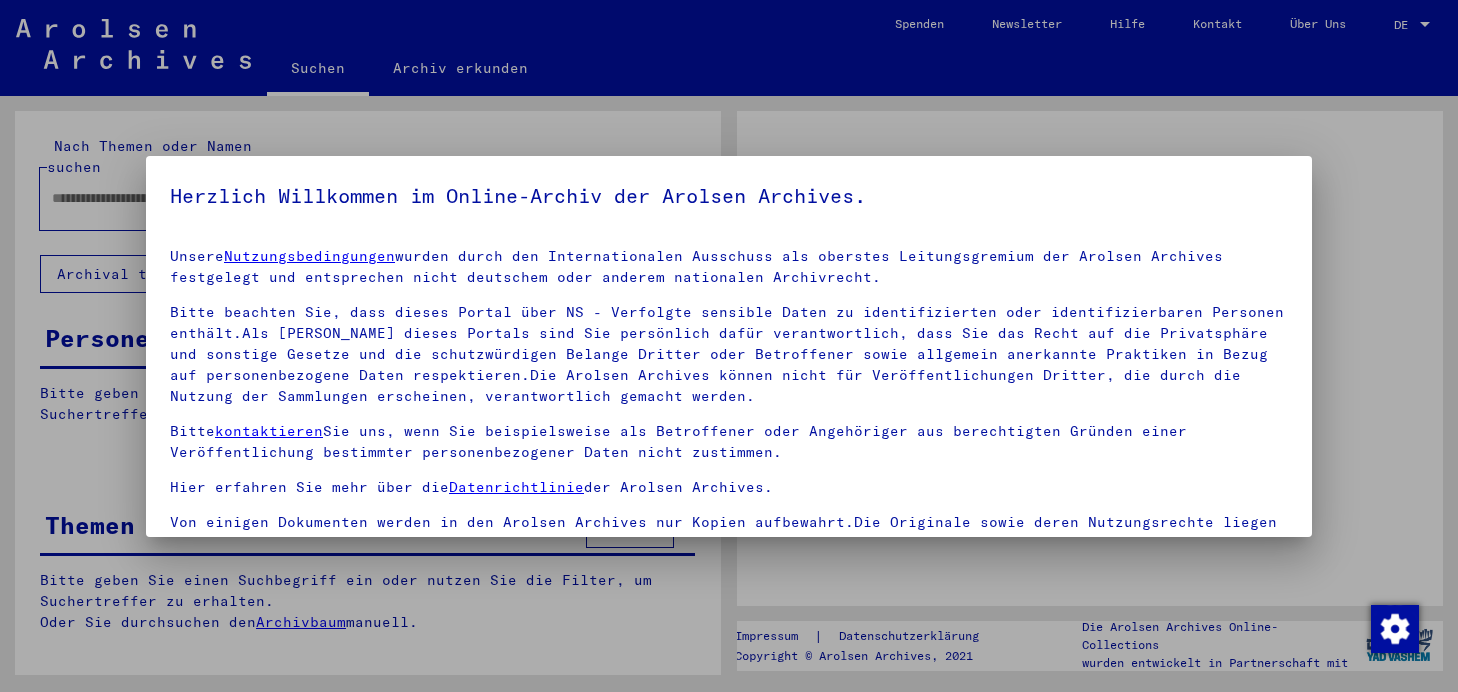 type on "*******" 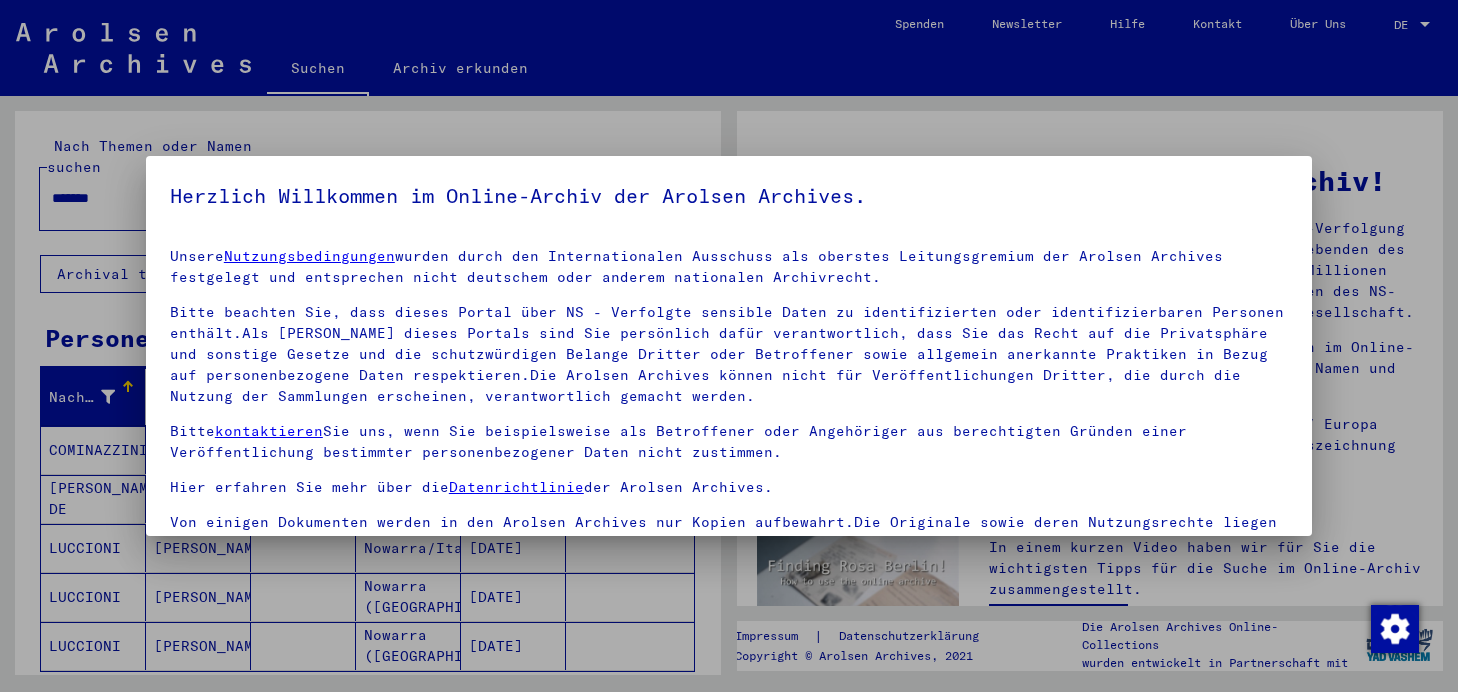 scroll, scrollTop: 30, scrollLeft: 0, axis: vertical 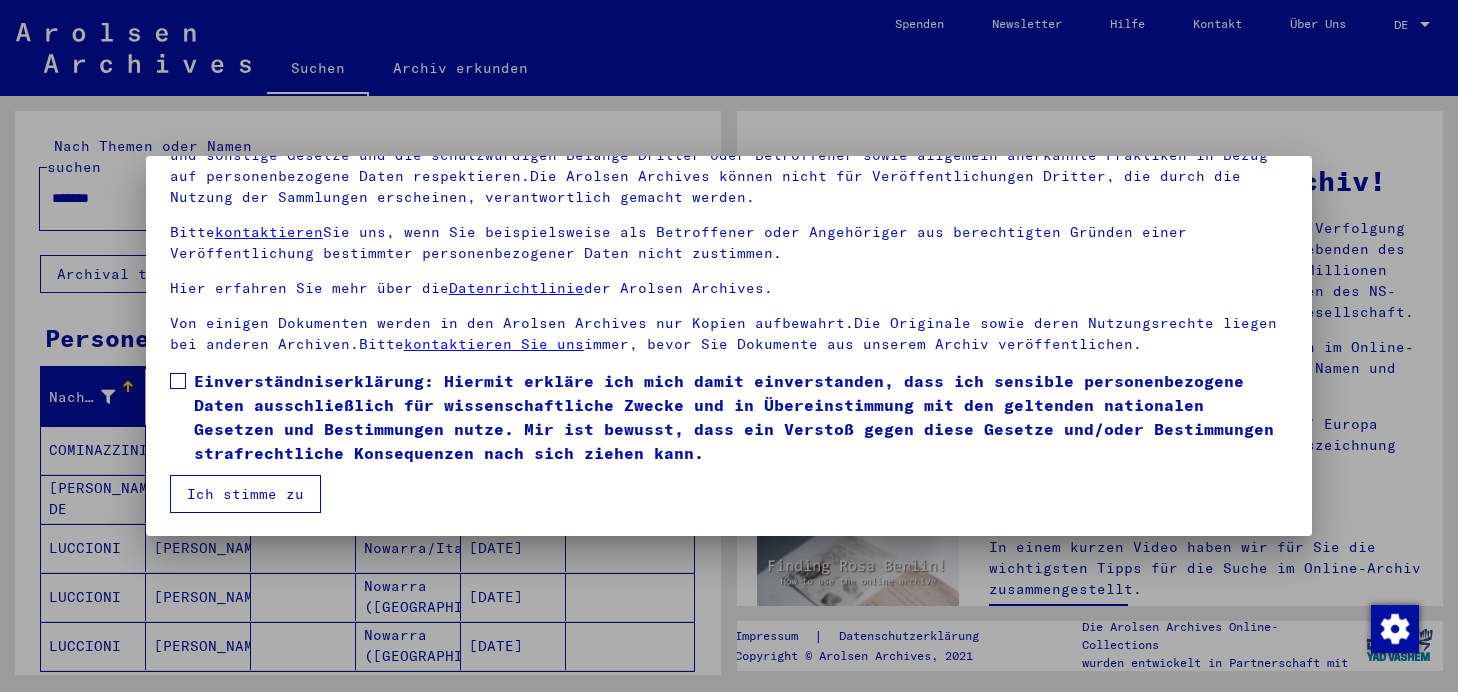 click at bounding box center (178, 381) 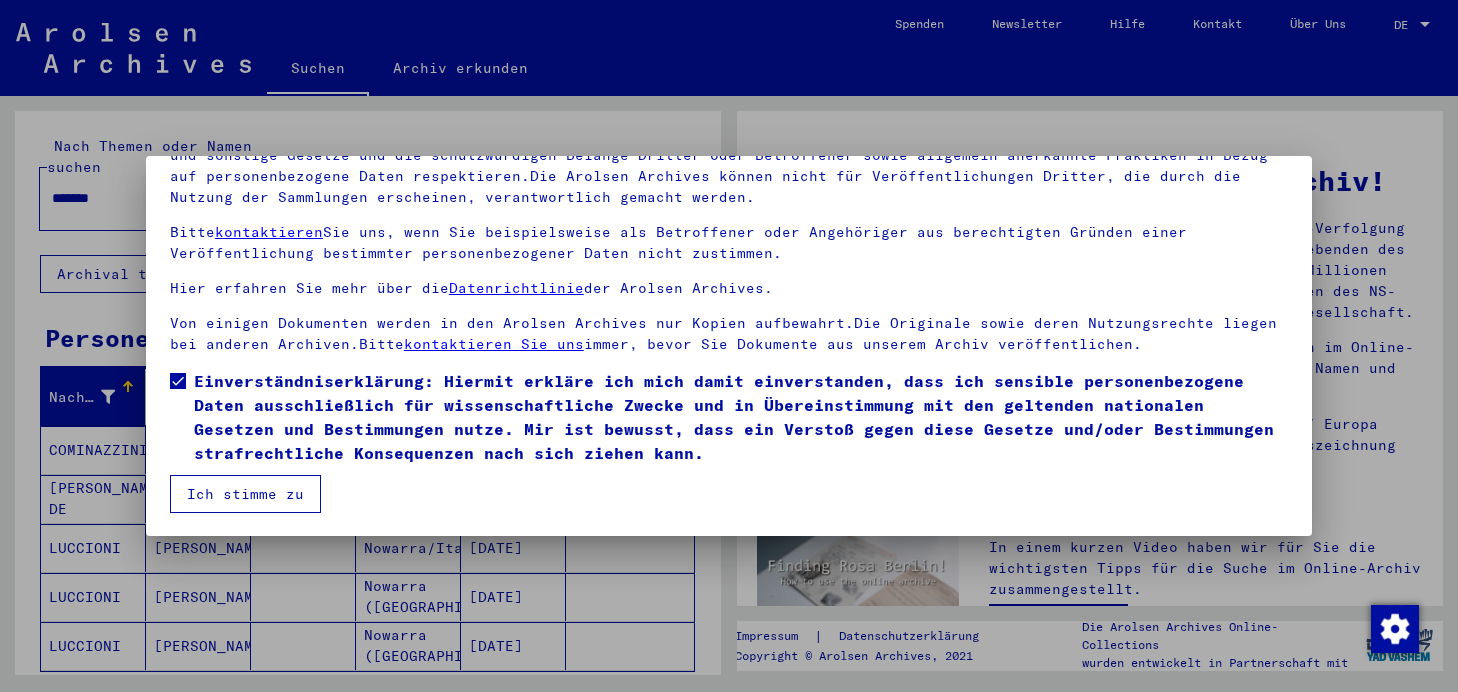 click on "Ich stimme zu" at bounding box center (245, 494) 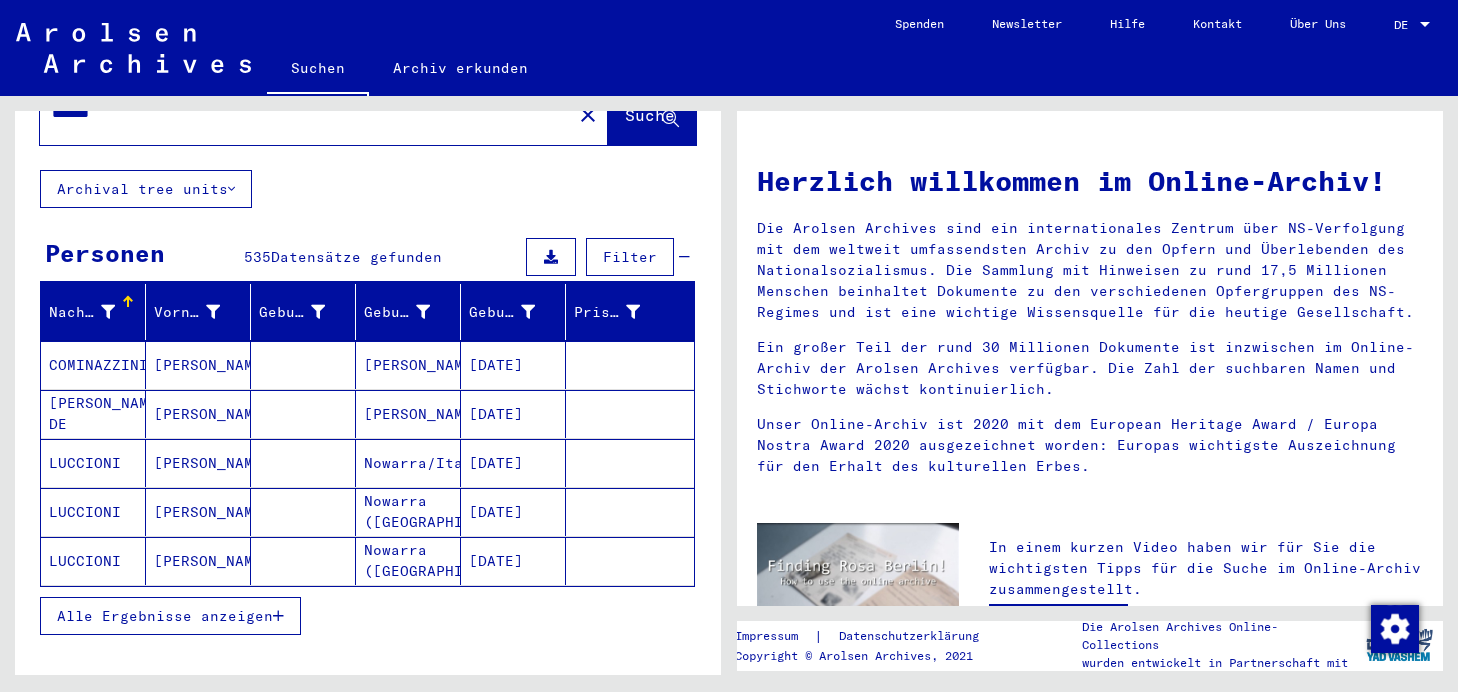 scroll, scrollTop: 86, scrollLeft: 0, axis: vertical 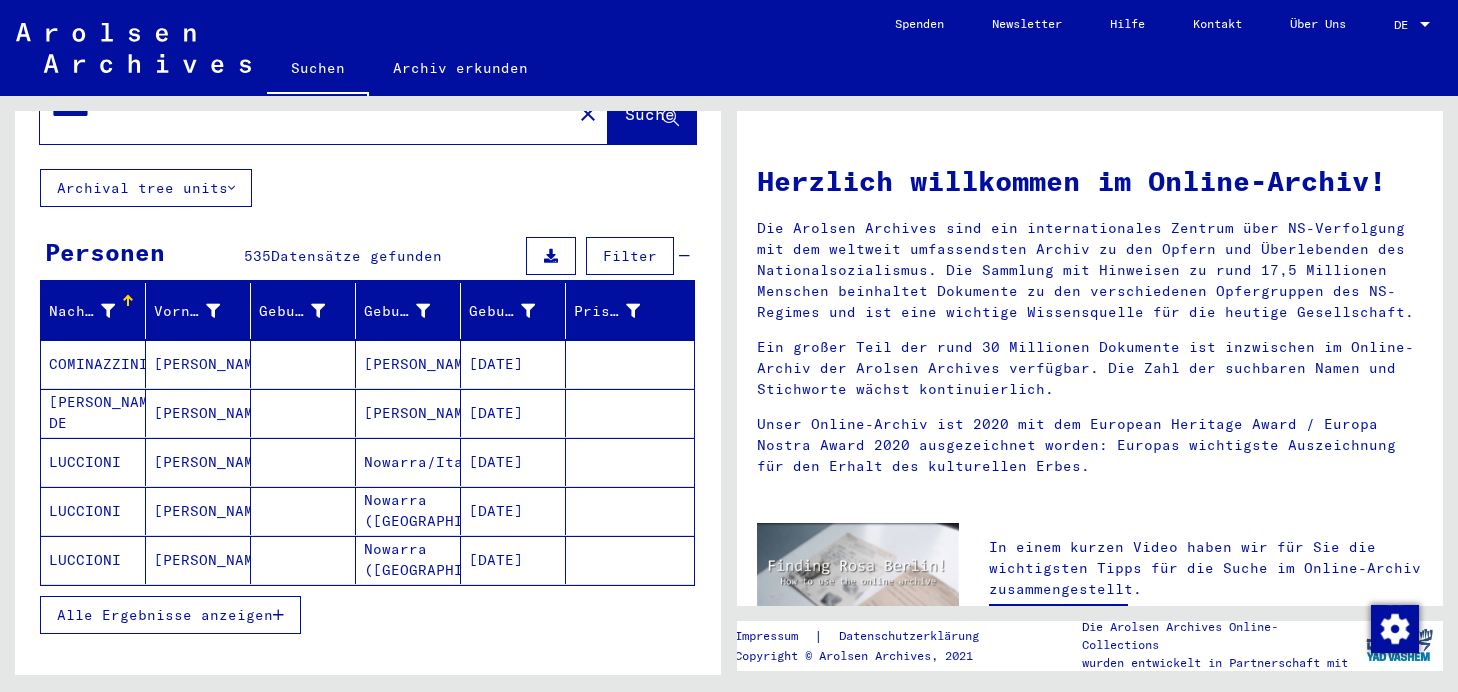 click at bounding box center (108, 311) 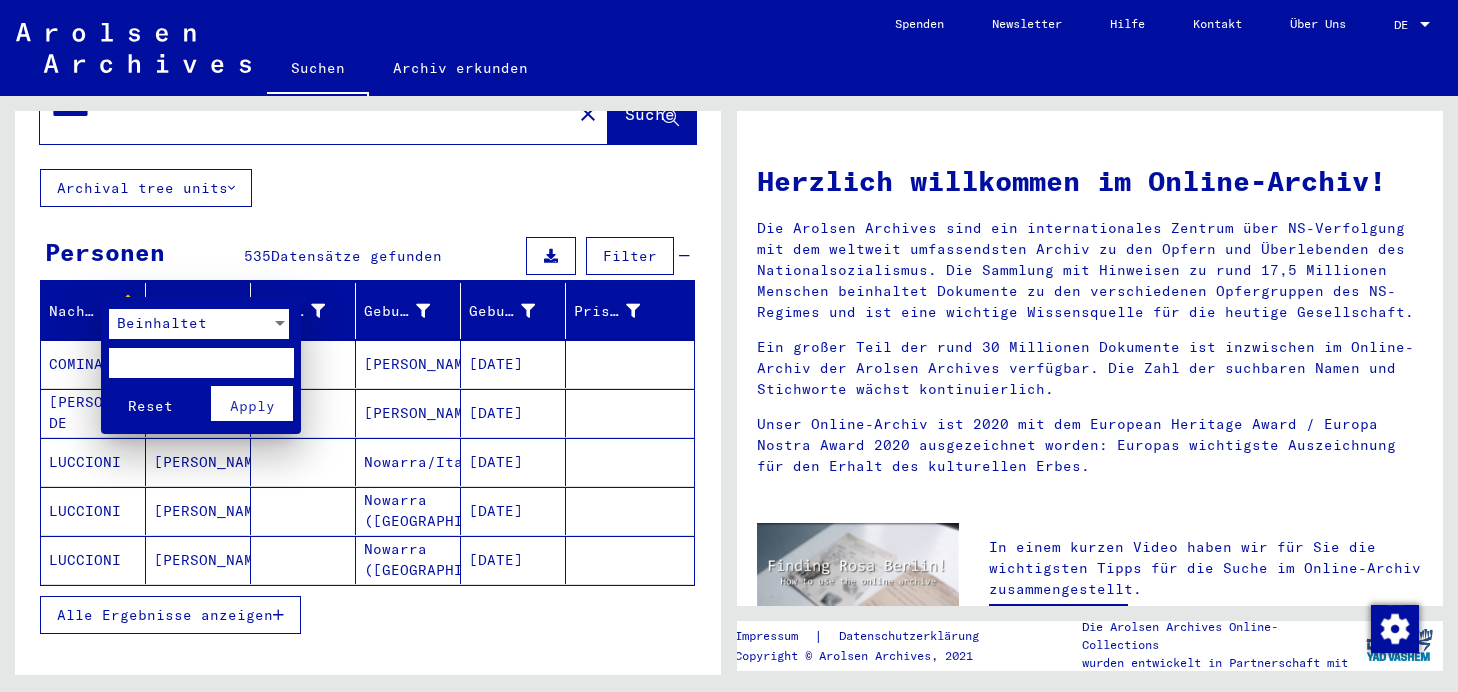 click at bounding box center [729, 346] 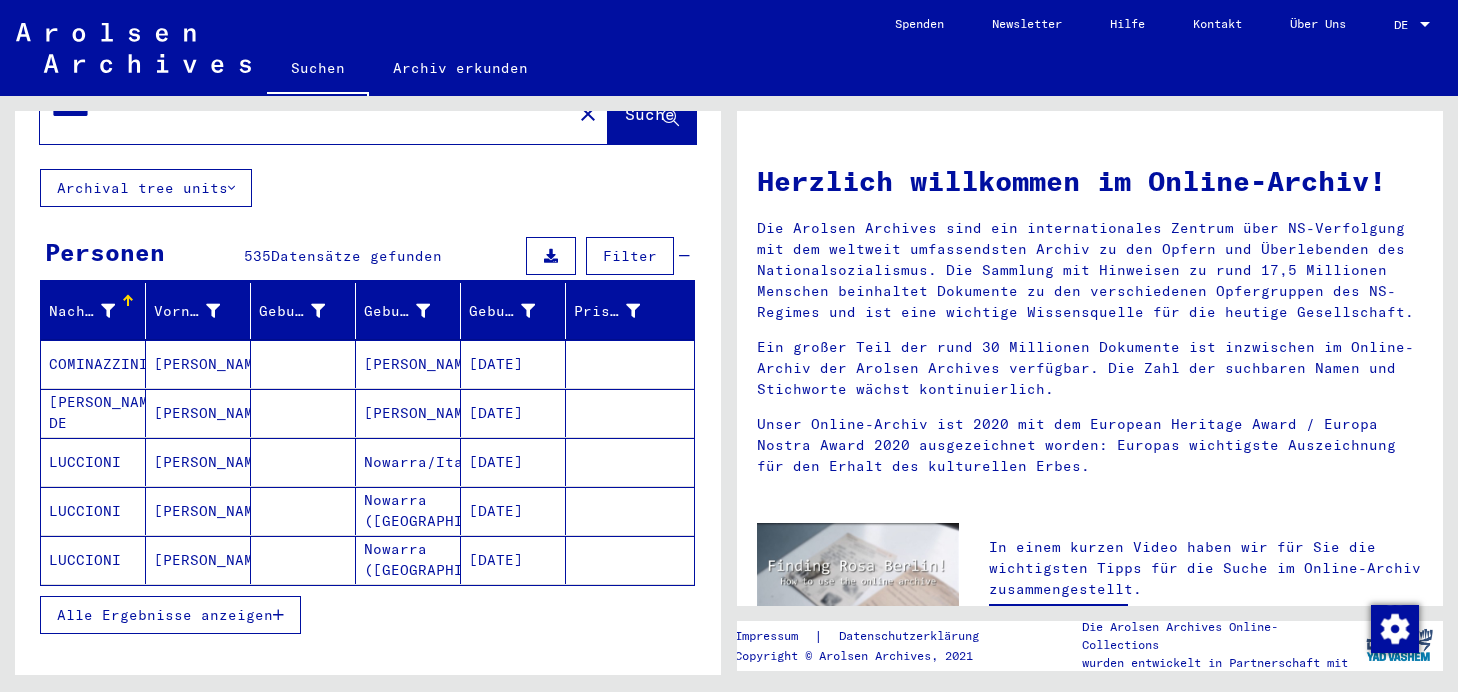 click on "Alle Ergebnisse anzeigen" at bounding box center [165, 615] 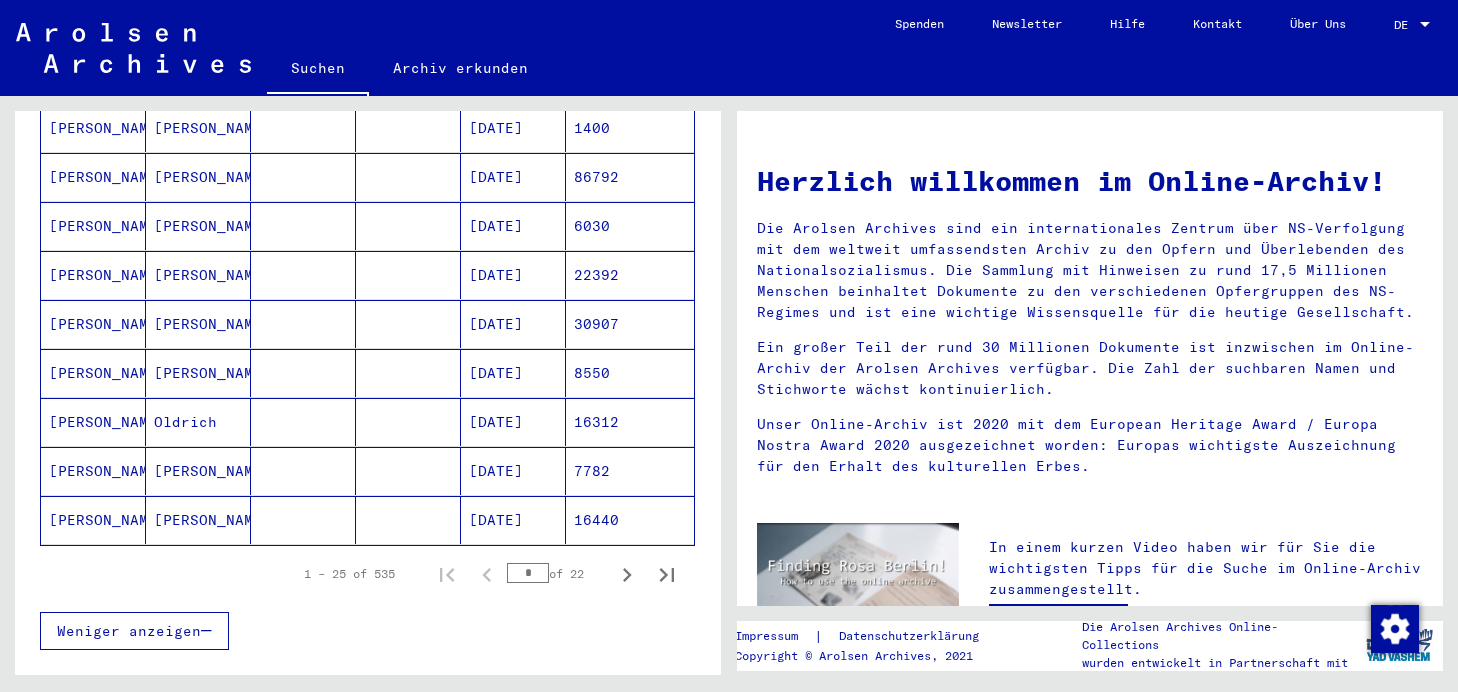 scroll, scrollTop: 1122, scrollLeft: 0, axis: vertical 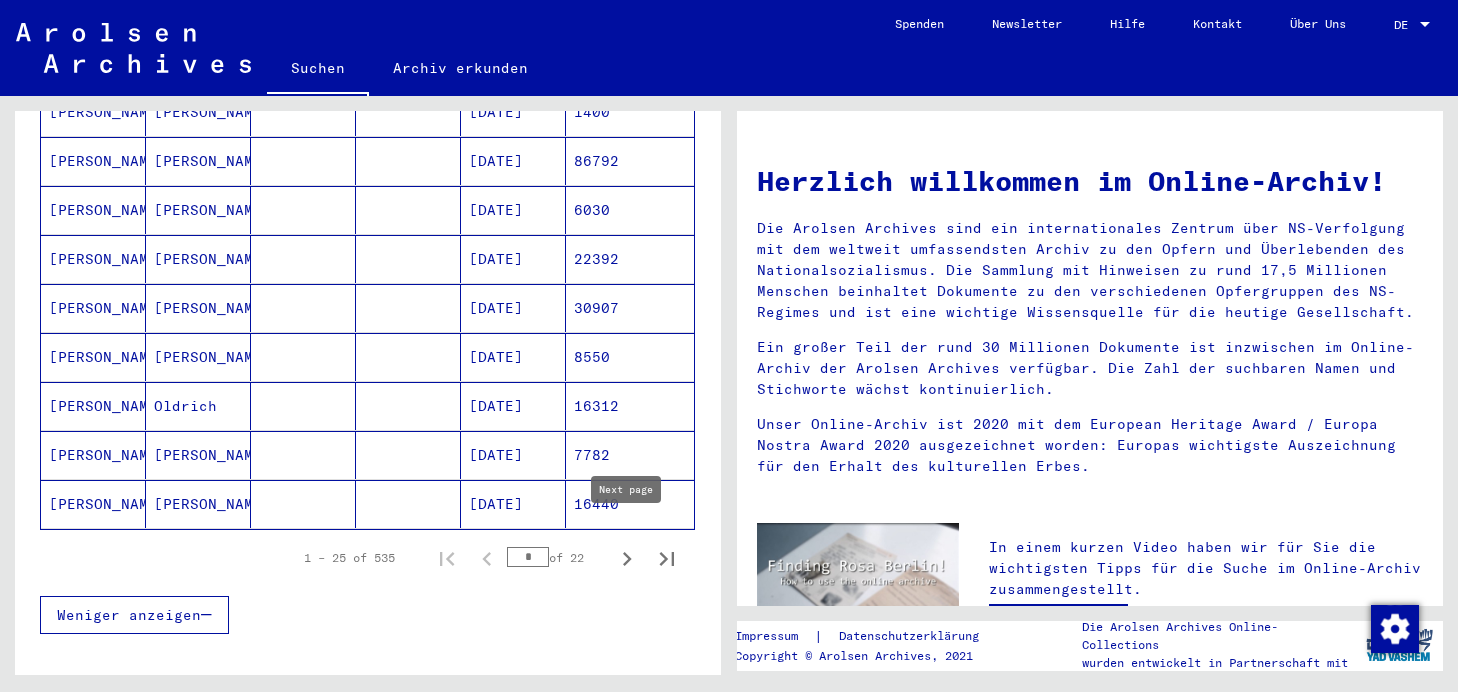 click 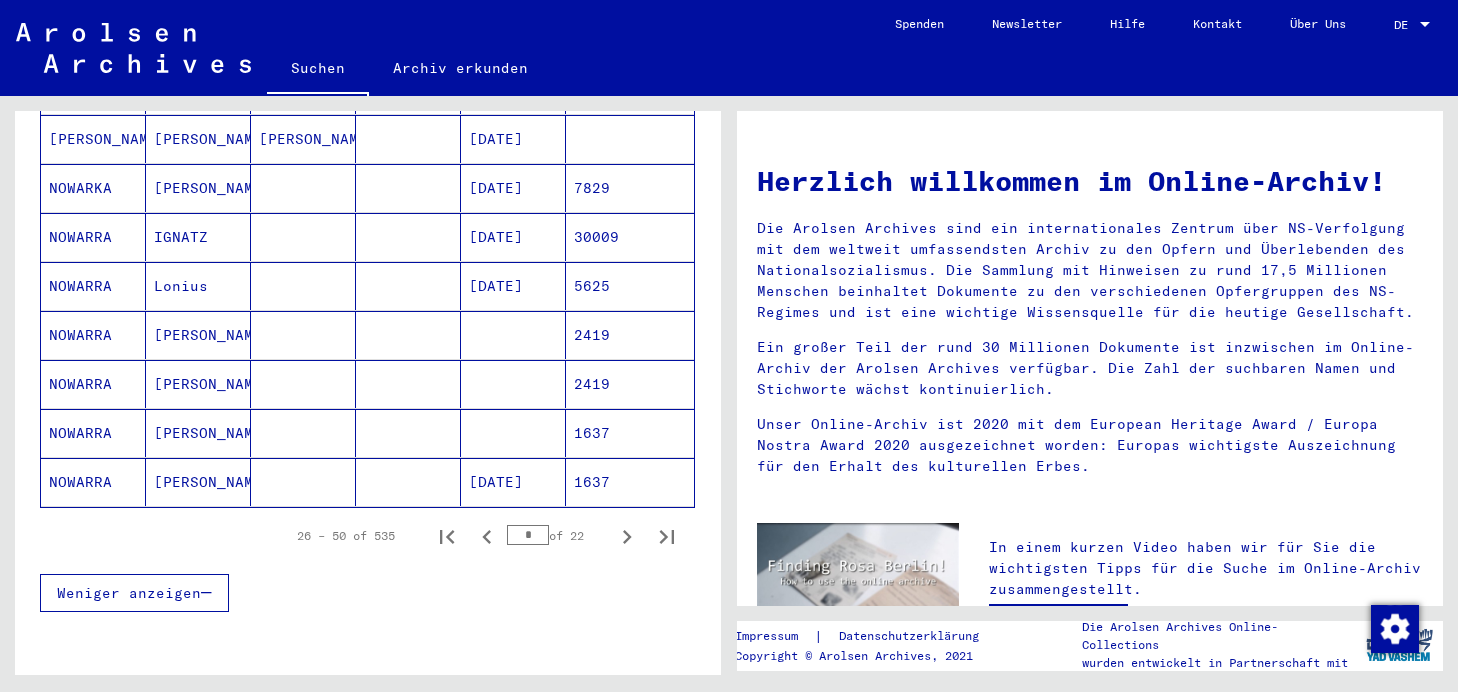 scroll, scrollTop: 1159, scrollLeft: 0, axis: vertical 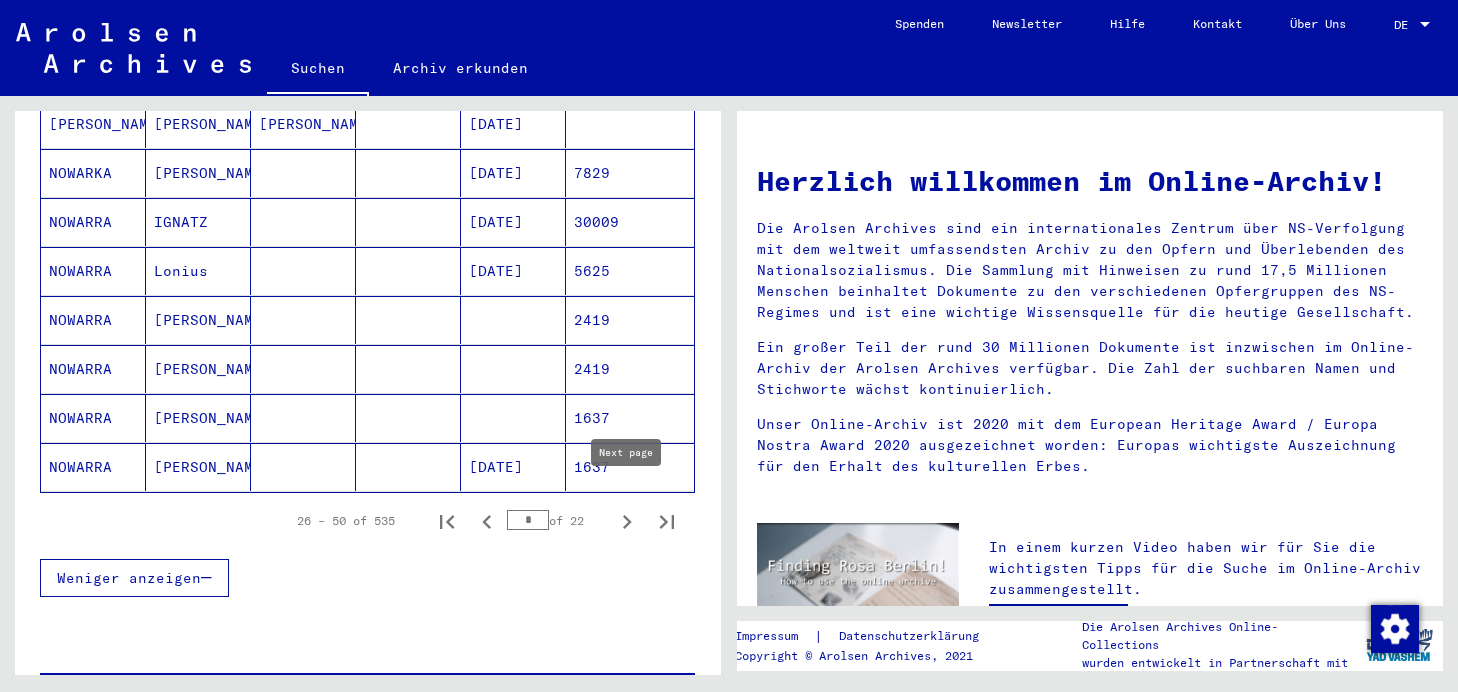 click 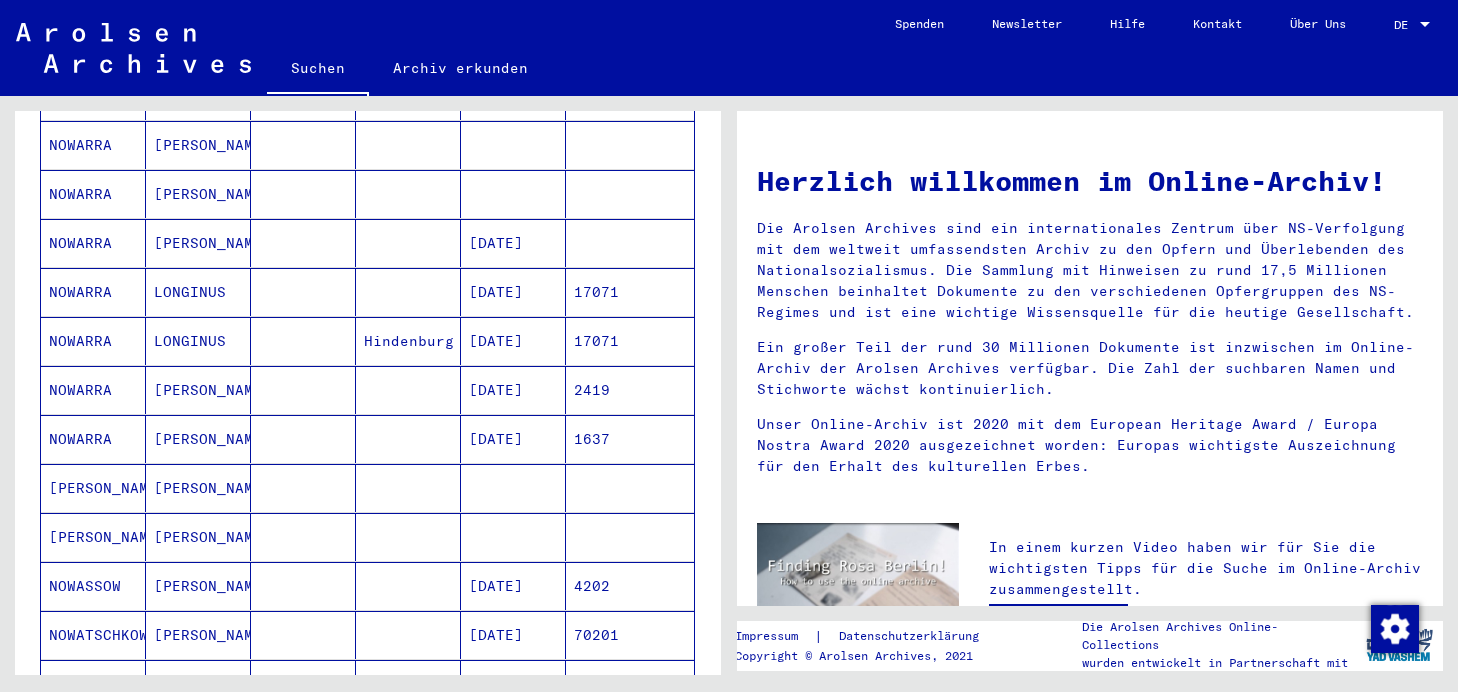 scroll, scrollTop: 943, scrollLeft: 0, axis: vertical 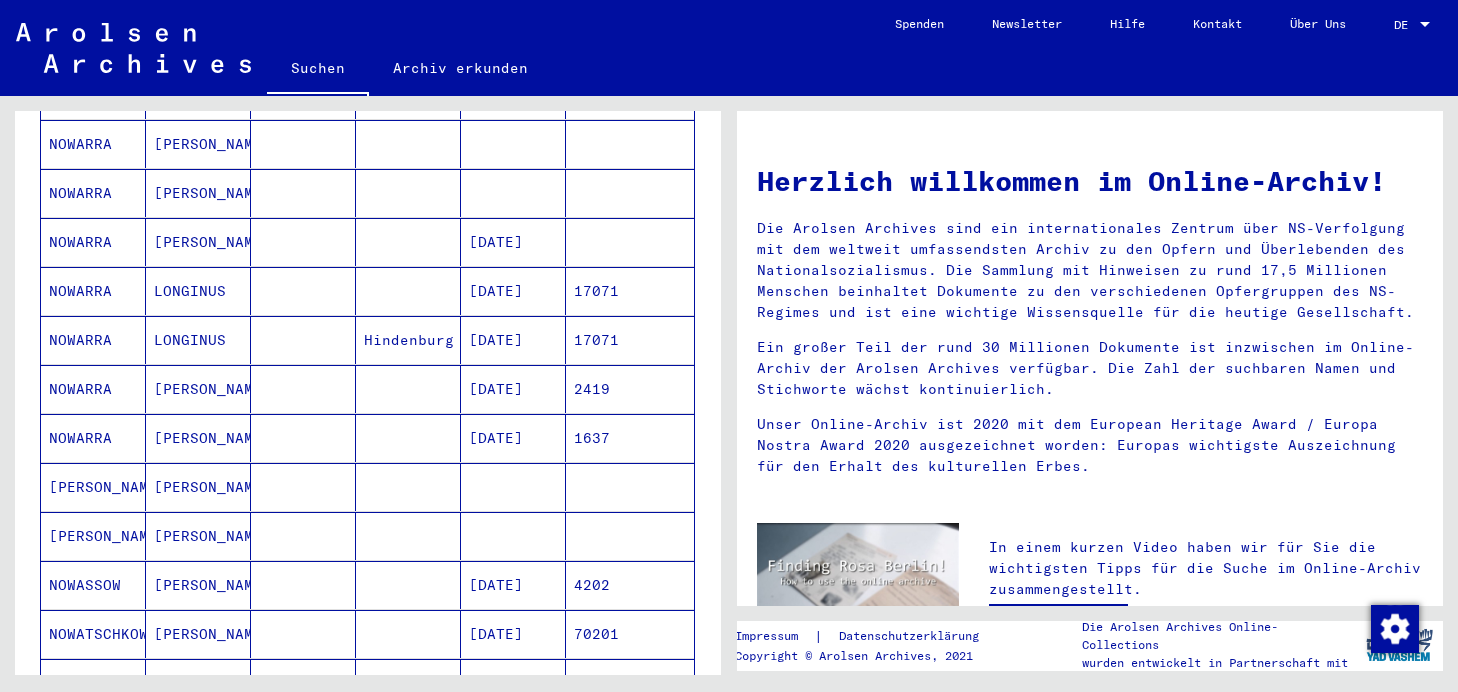 click on "NOWARRA" at bounding box center (93, 389) 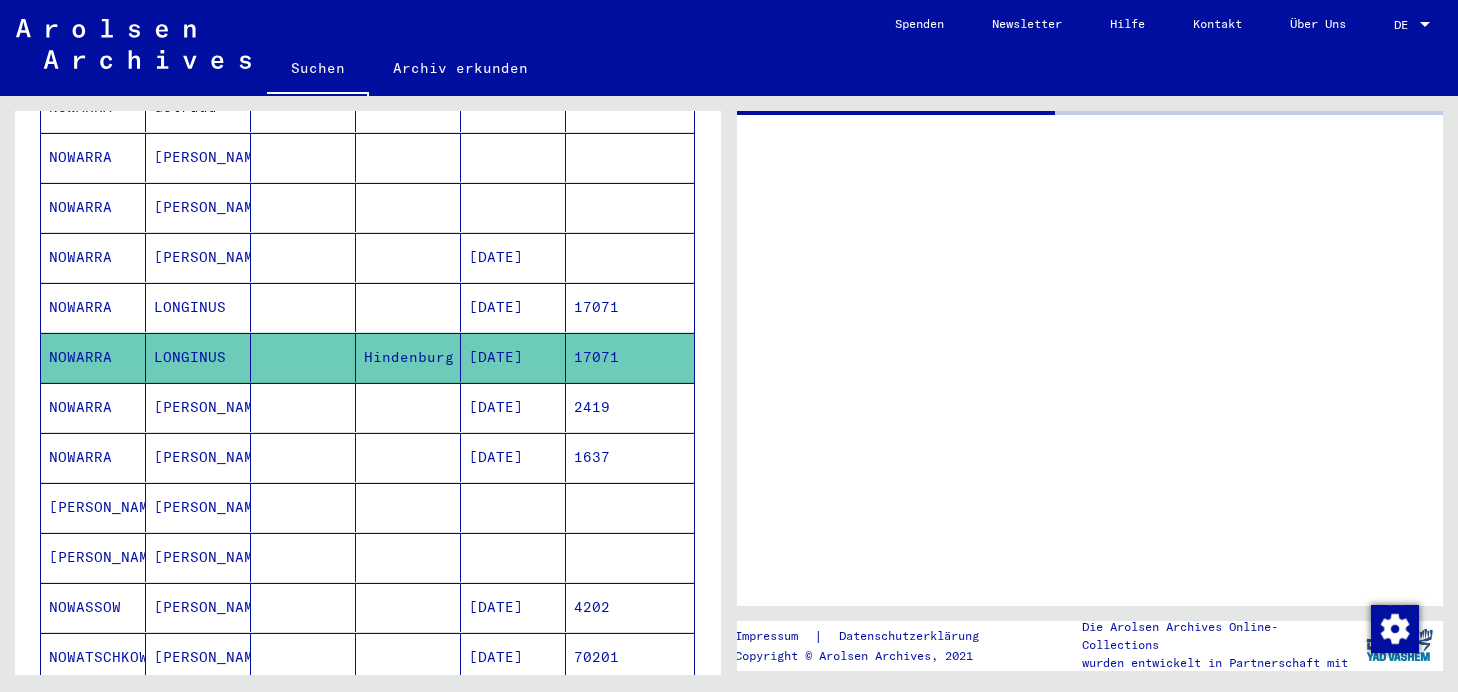 scroll, scrollTop: 956, scrollLeft: 0, axis: vertical 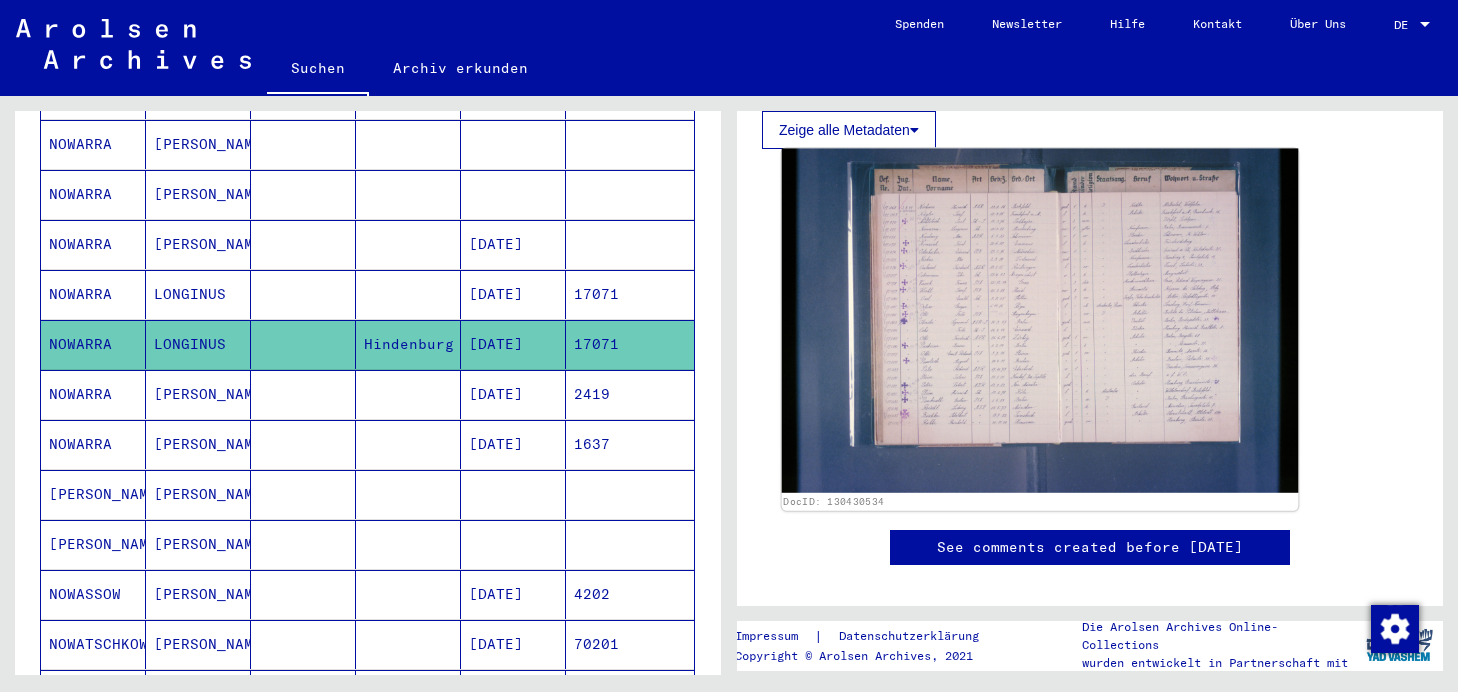 click 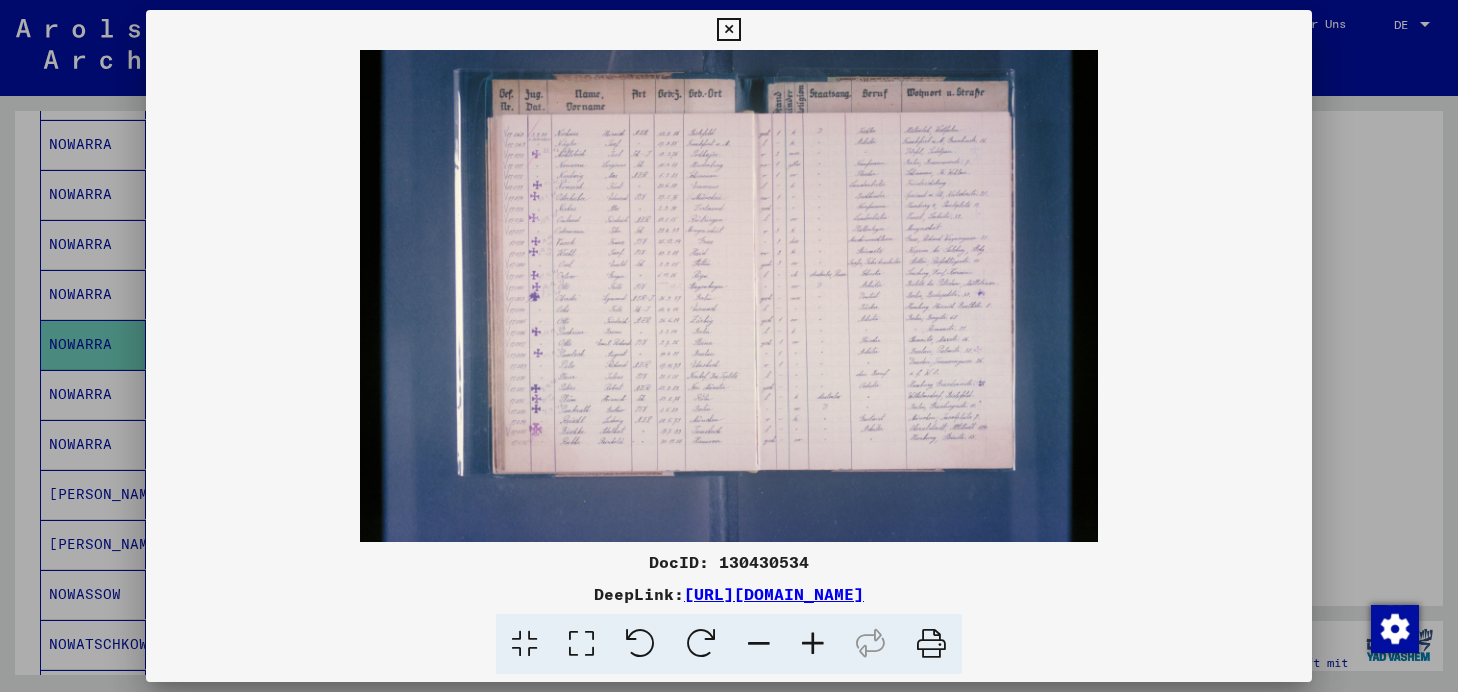 click at bounding box center (813, 644) 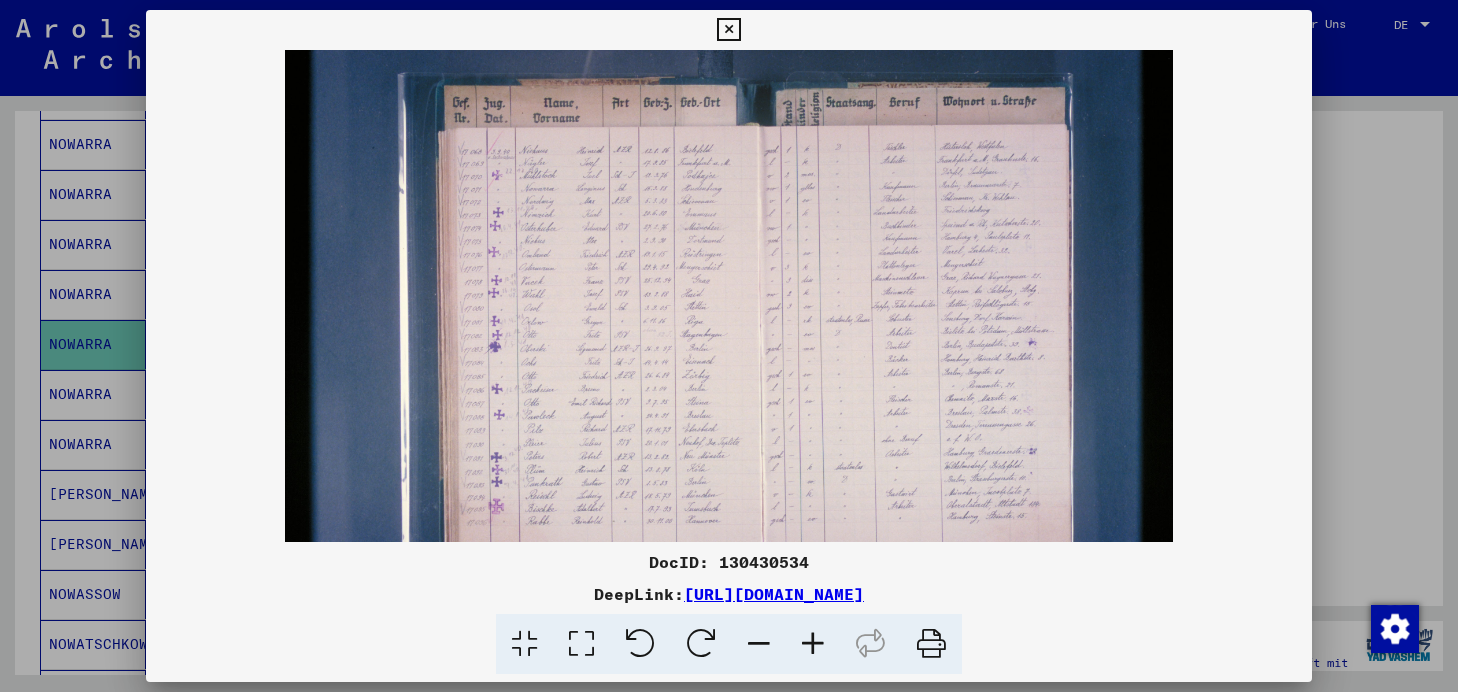click at bounding box center (813, 644) 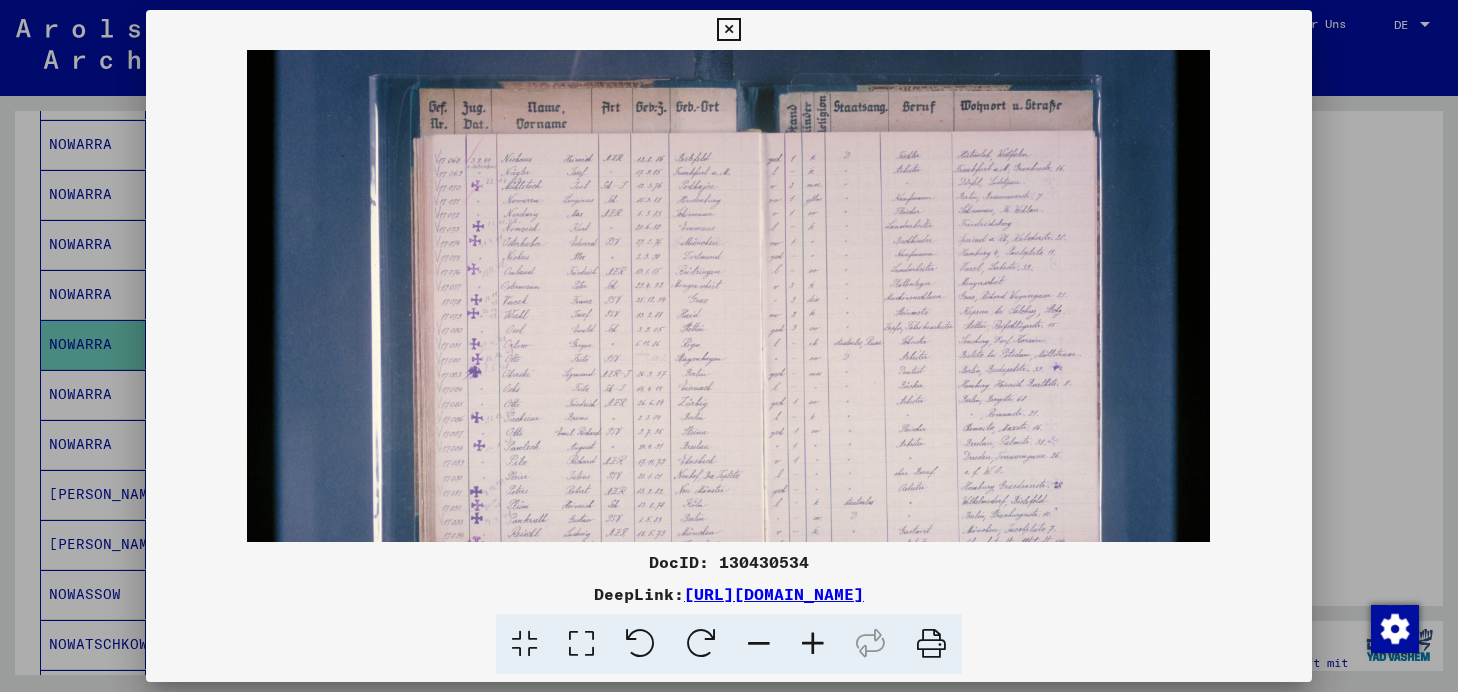 click at bounding box center [813, 644] 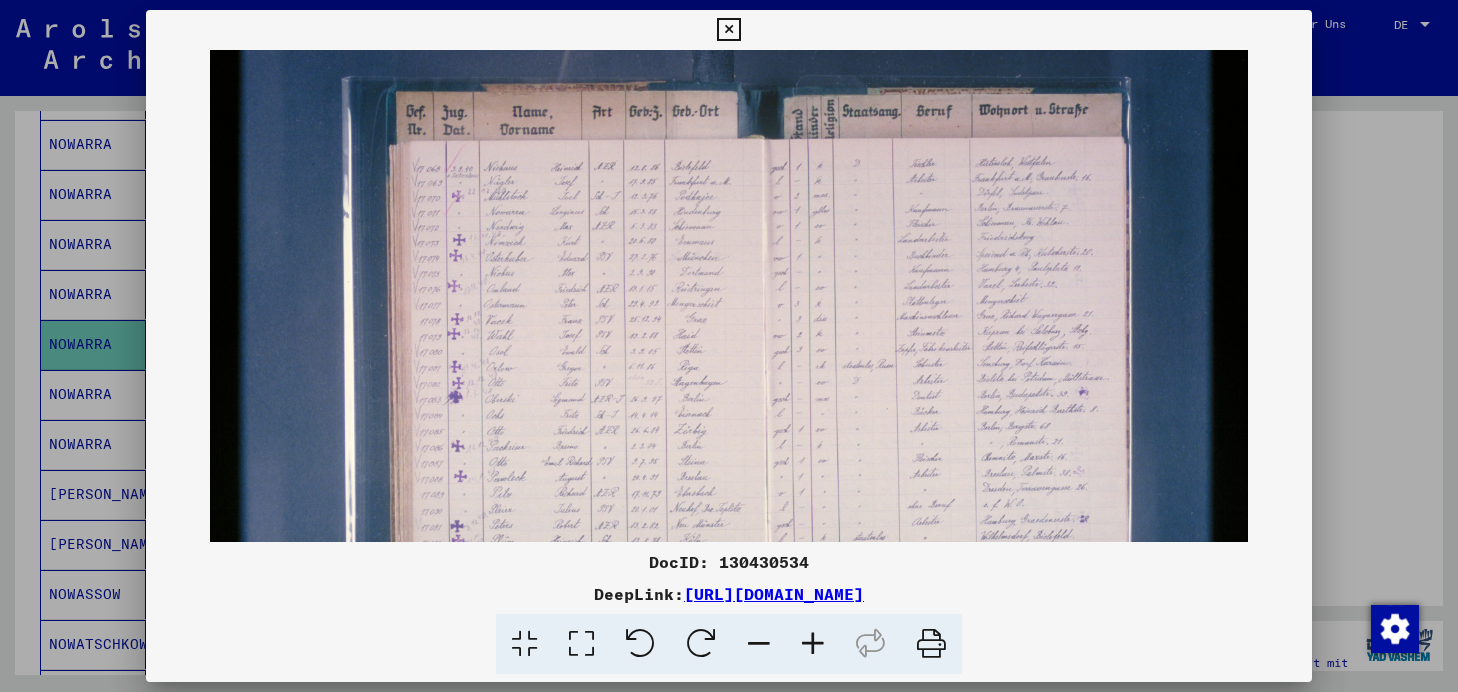 click at bounding box center (813, 644) 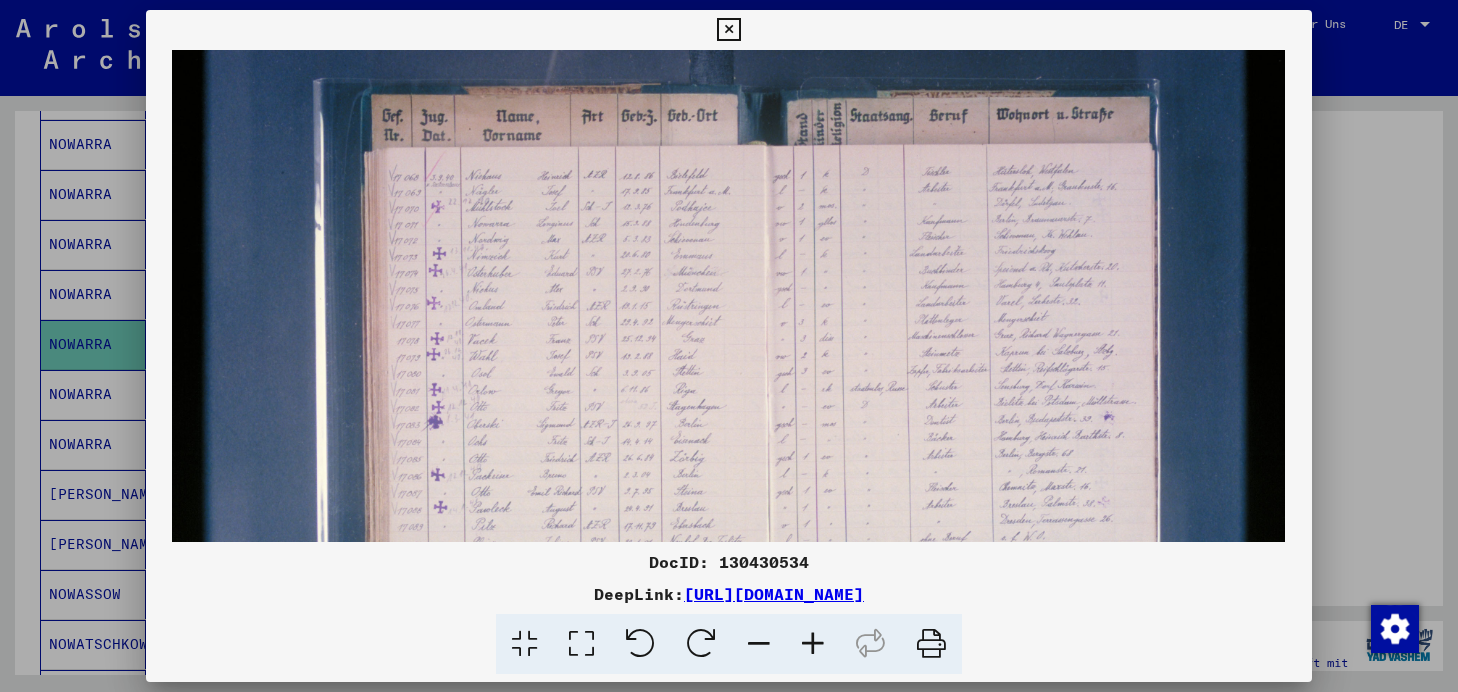 click at bounding box center [813, 644] 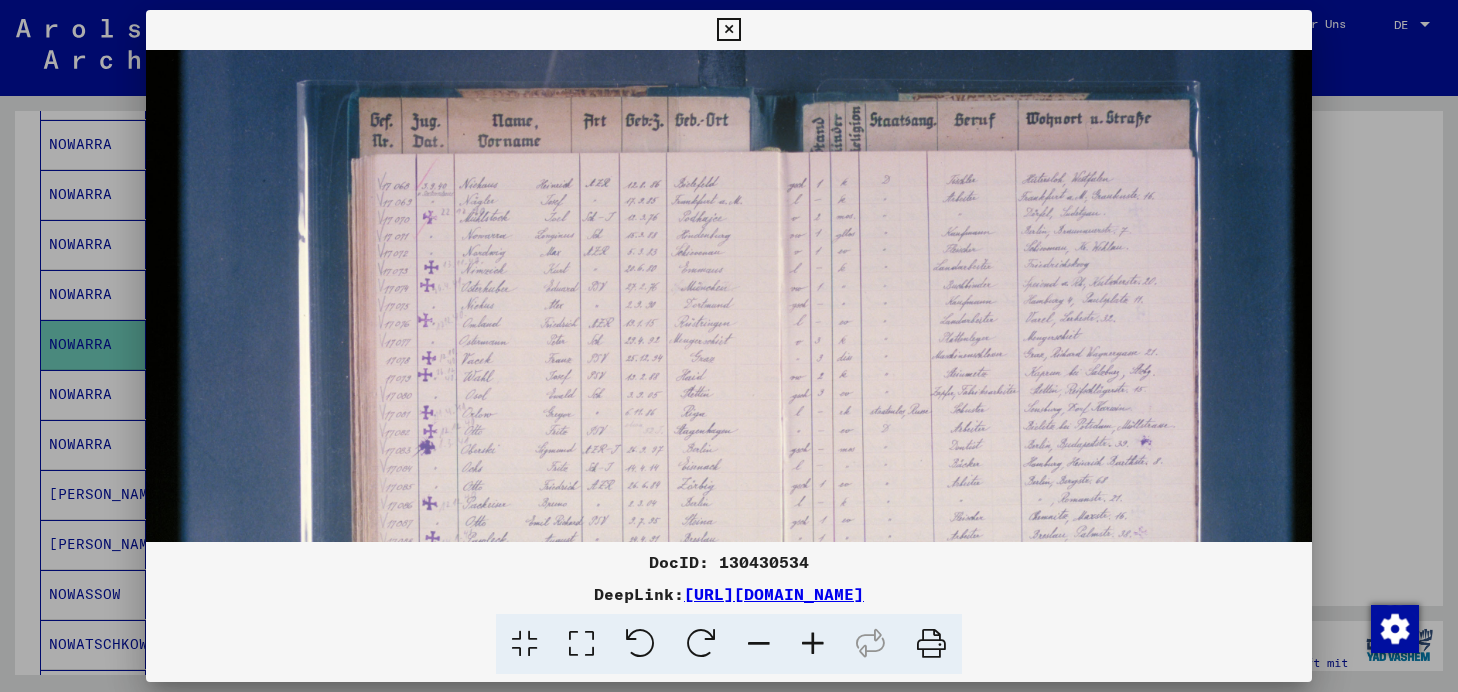 click at bounding box center [813, 644] 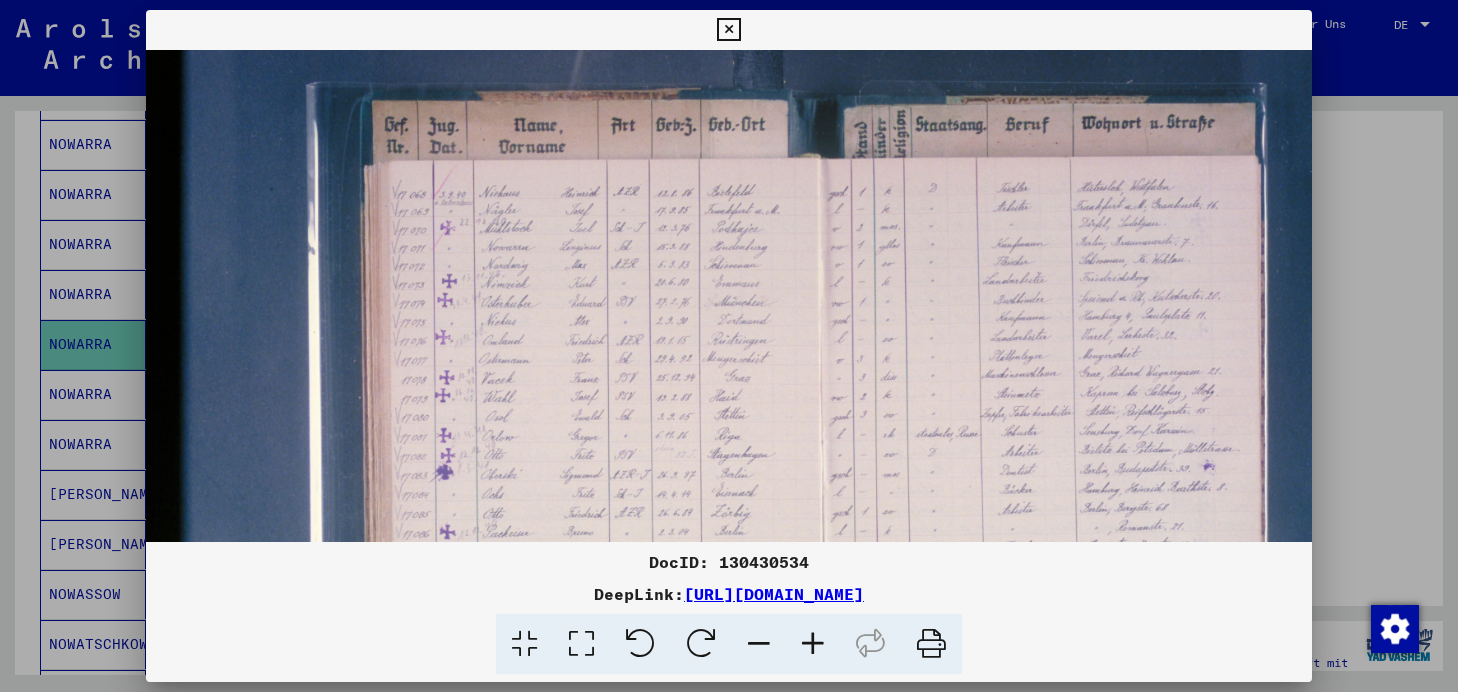 click at bounding box center (813, 644) 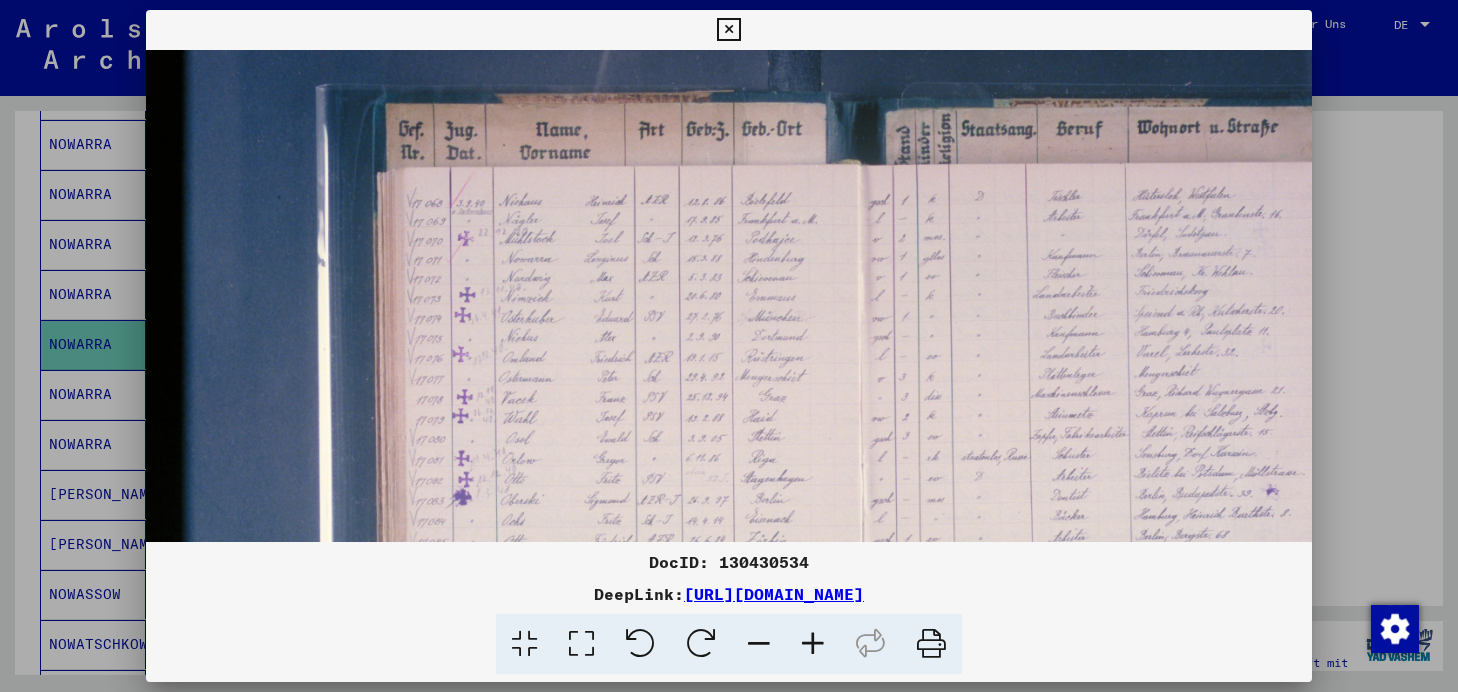 click at bounding box center [813, 644] 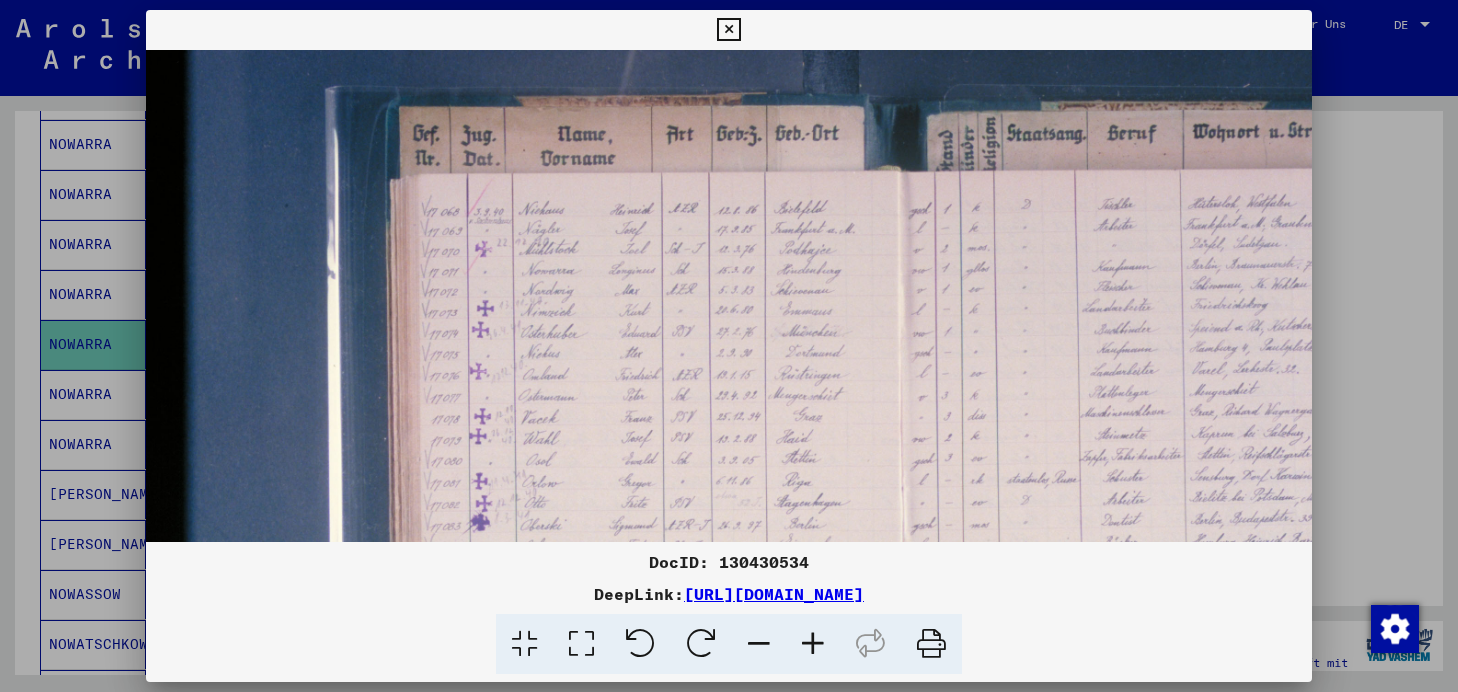 click at bounding box center (813, 644) 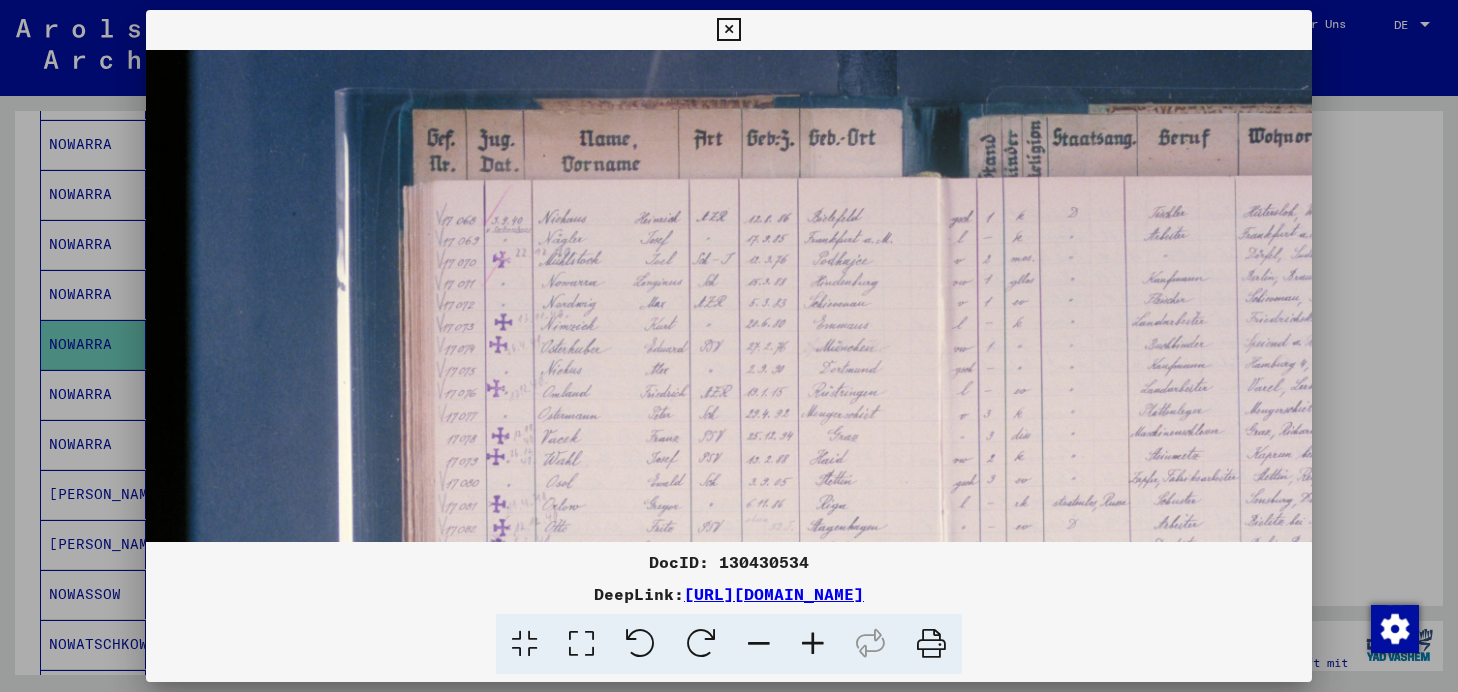 click at bounding box center (813, 644) 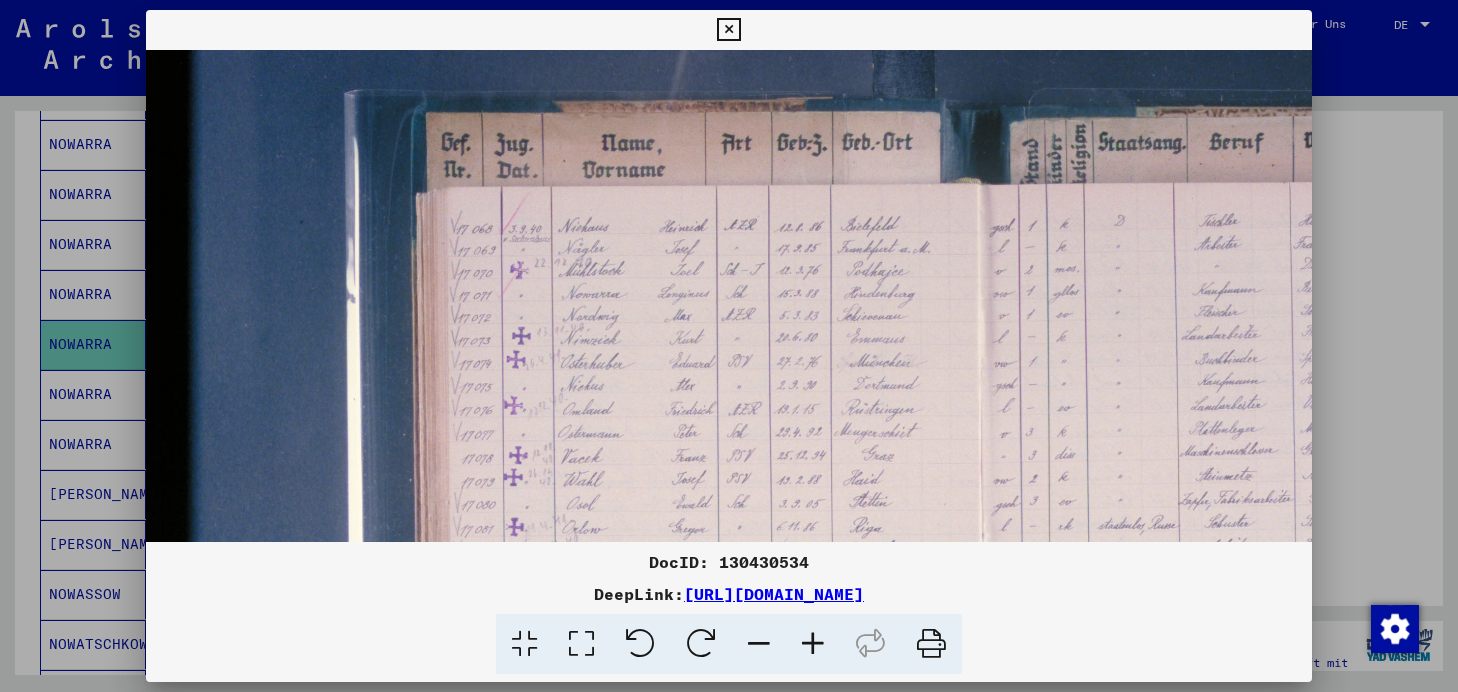 click at bounding box center (813, 644) 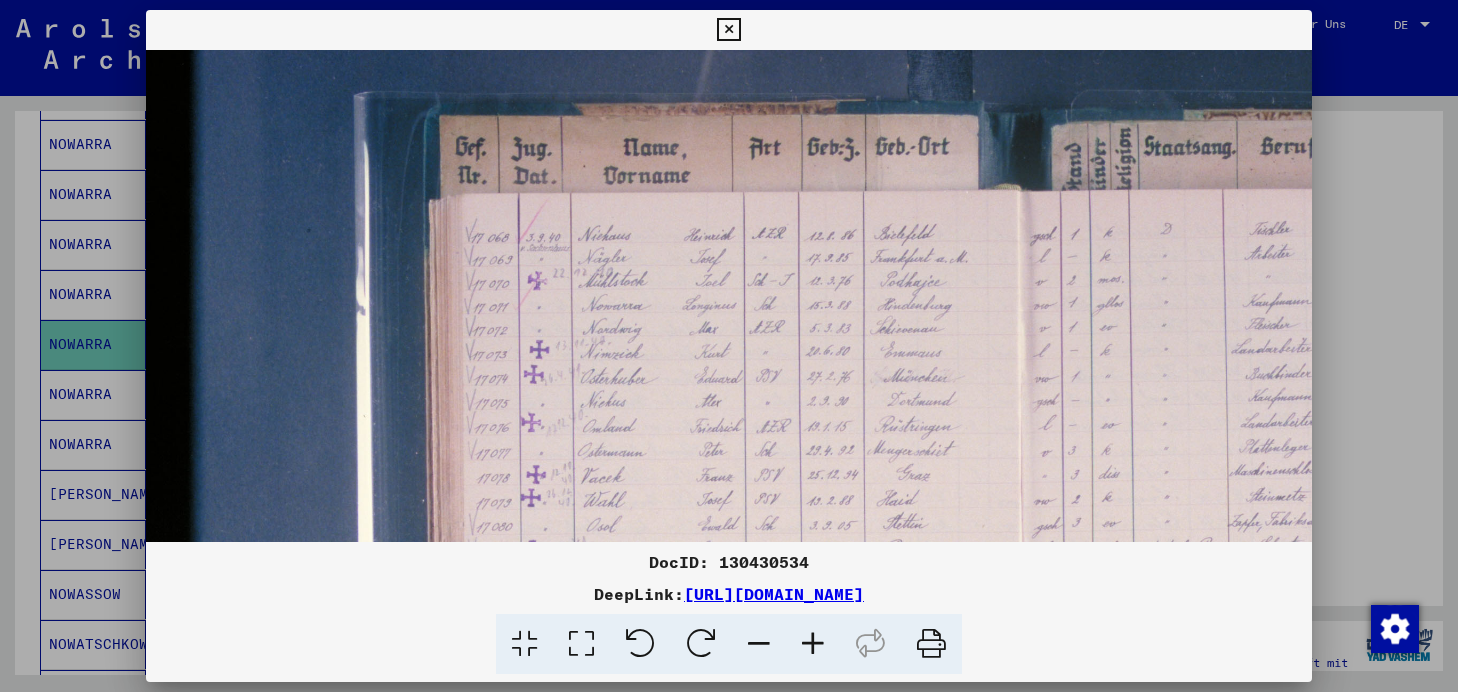click at bounding box center (813, 644) 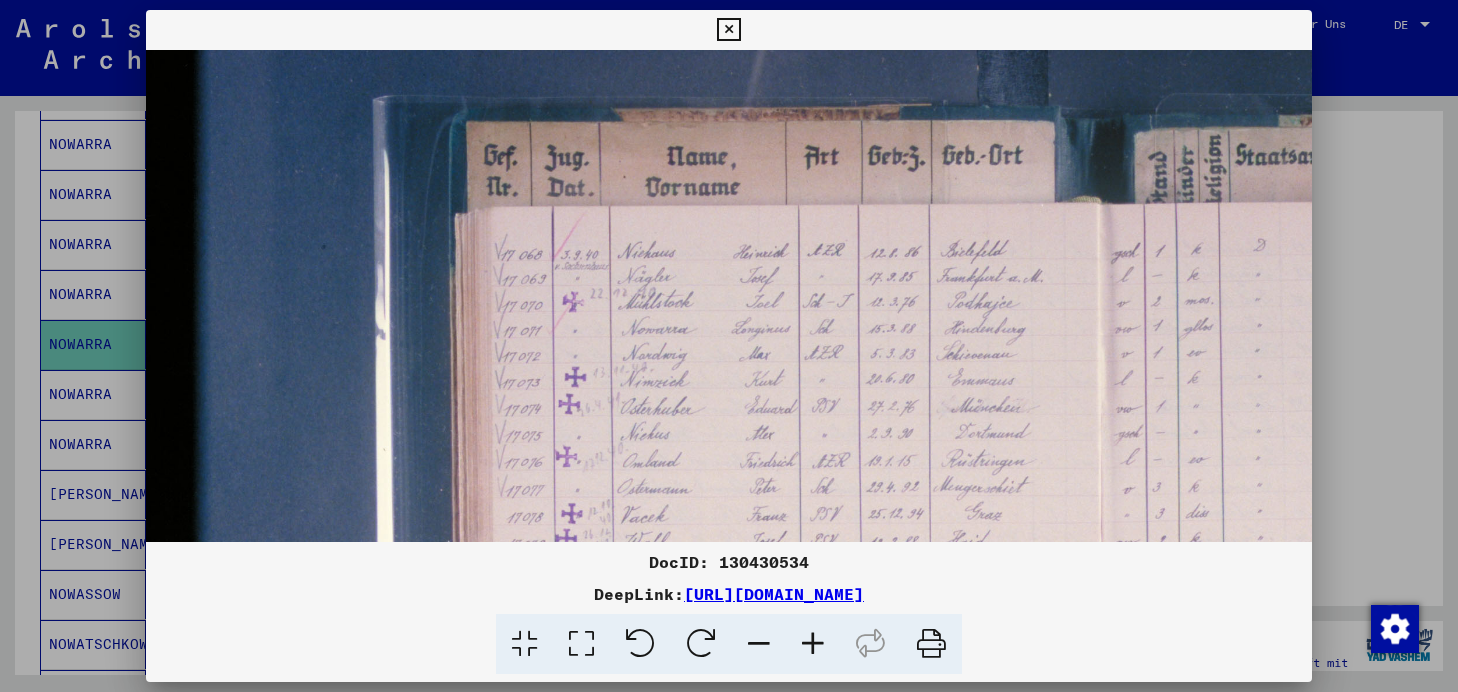click at bounding box center (813, 644) 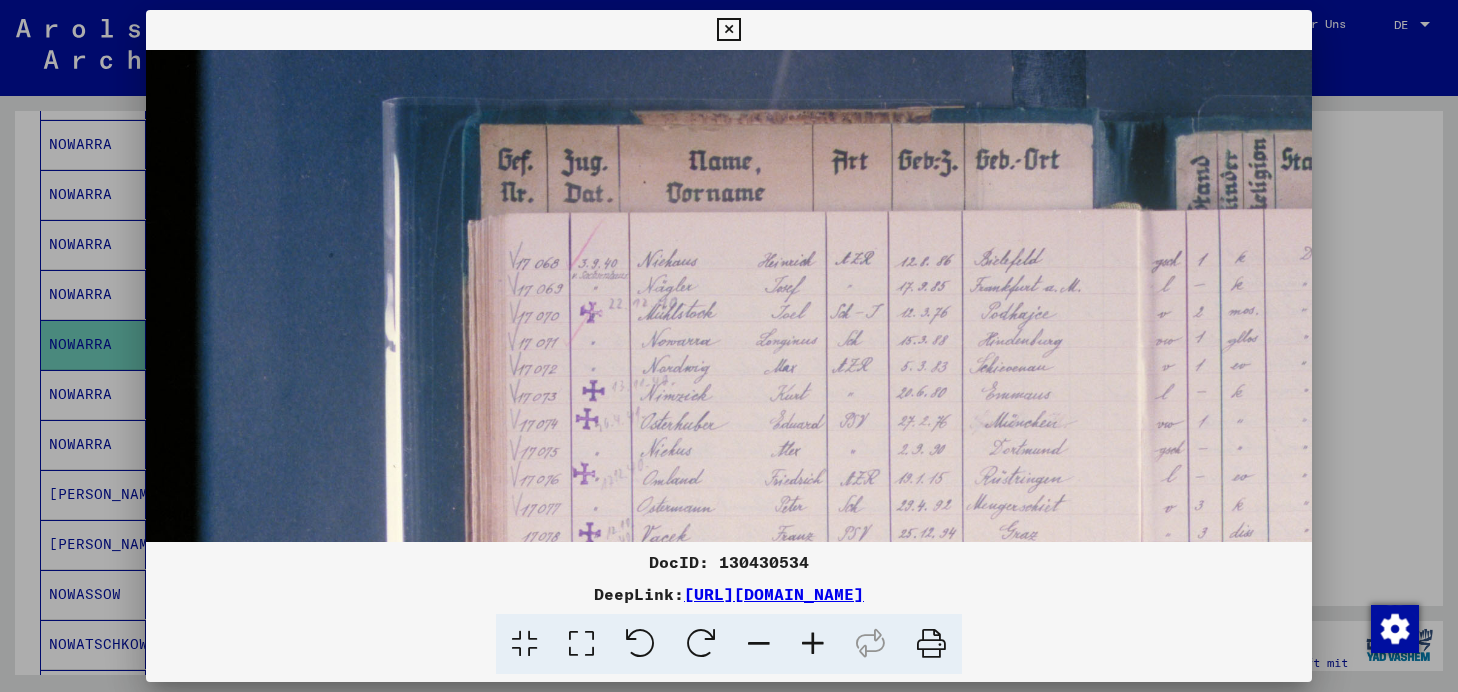 click at bounding box center (813, 644) 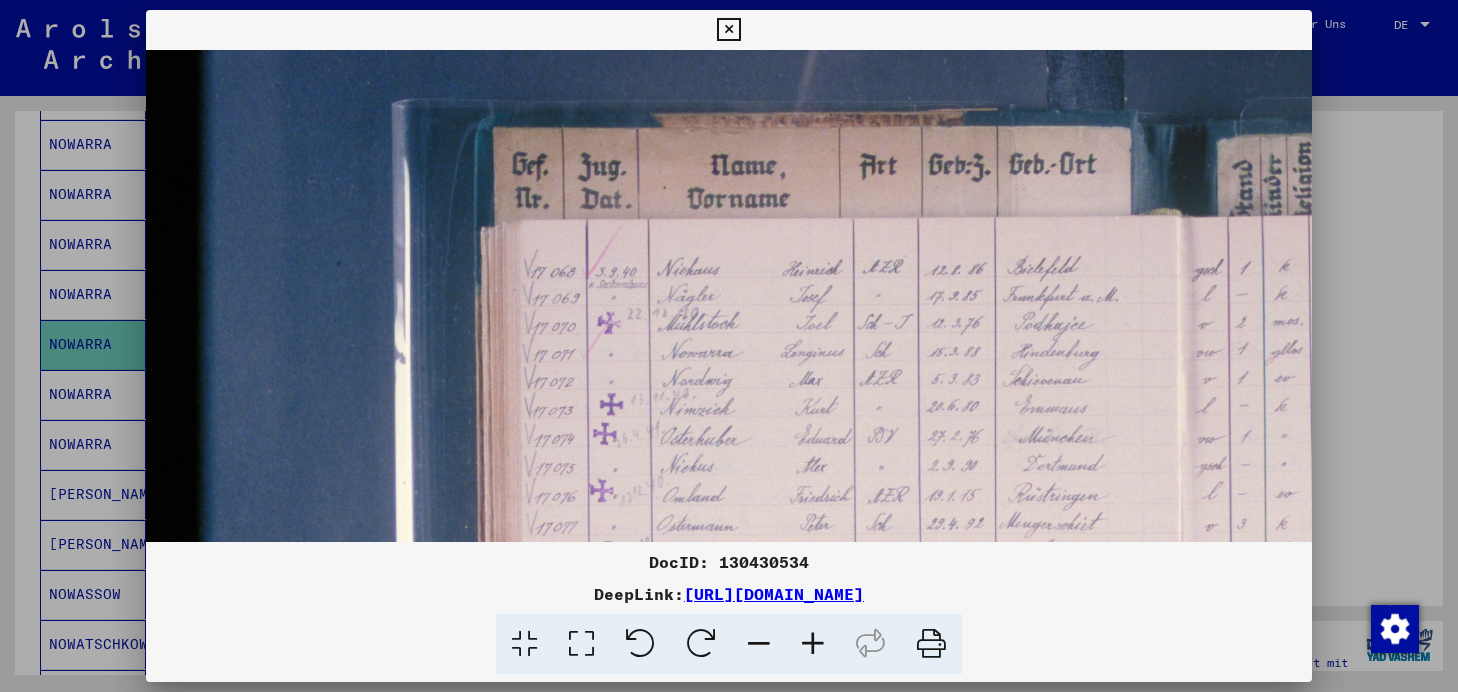 click at bounding box center [813, 644] 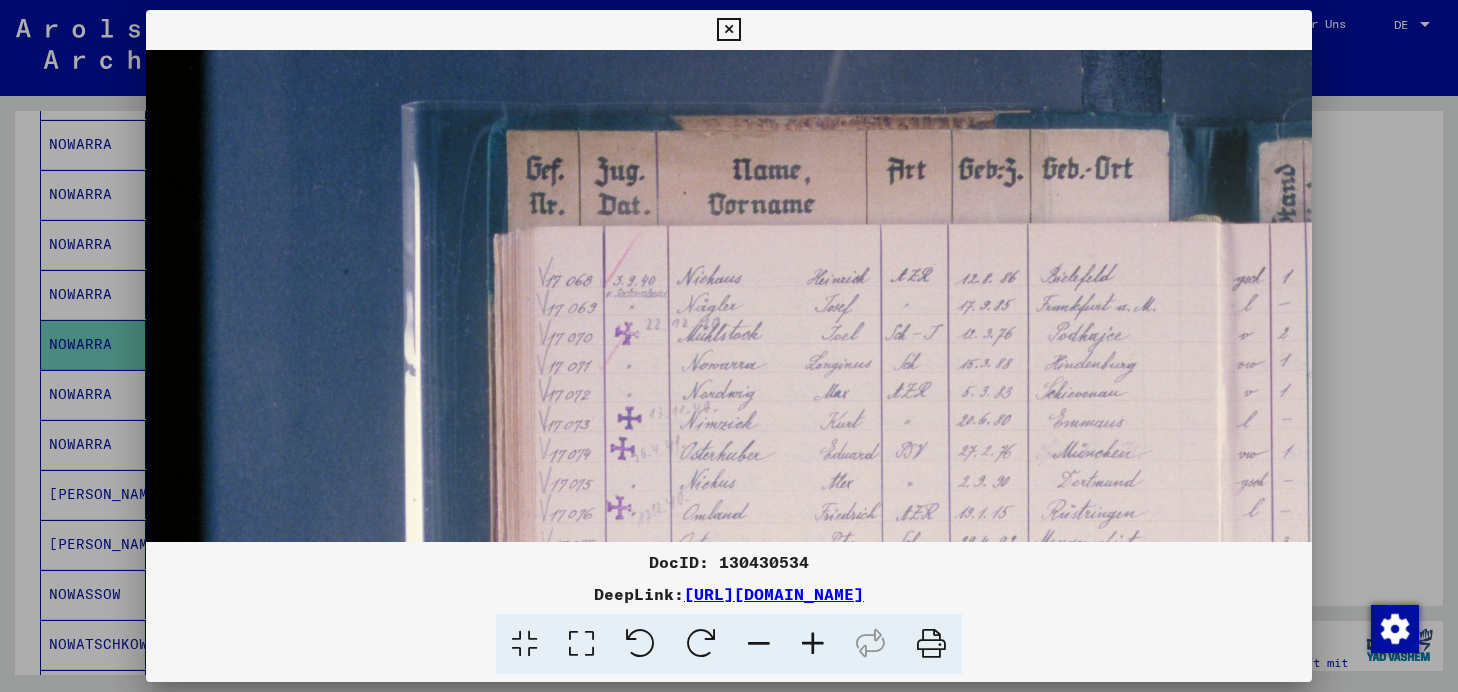 click at bounding box center (813, 644) 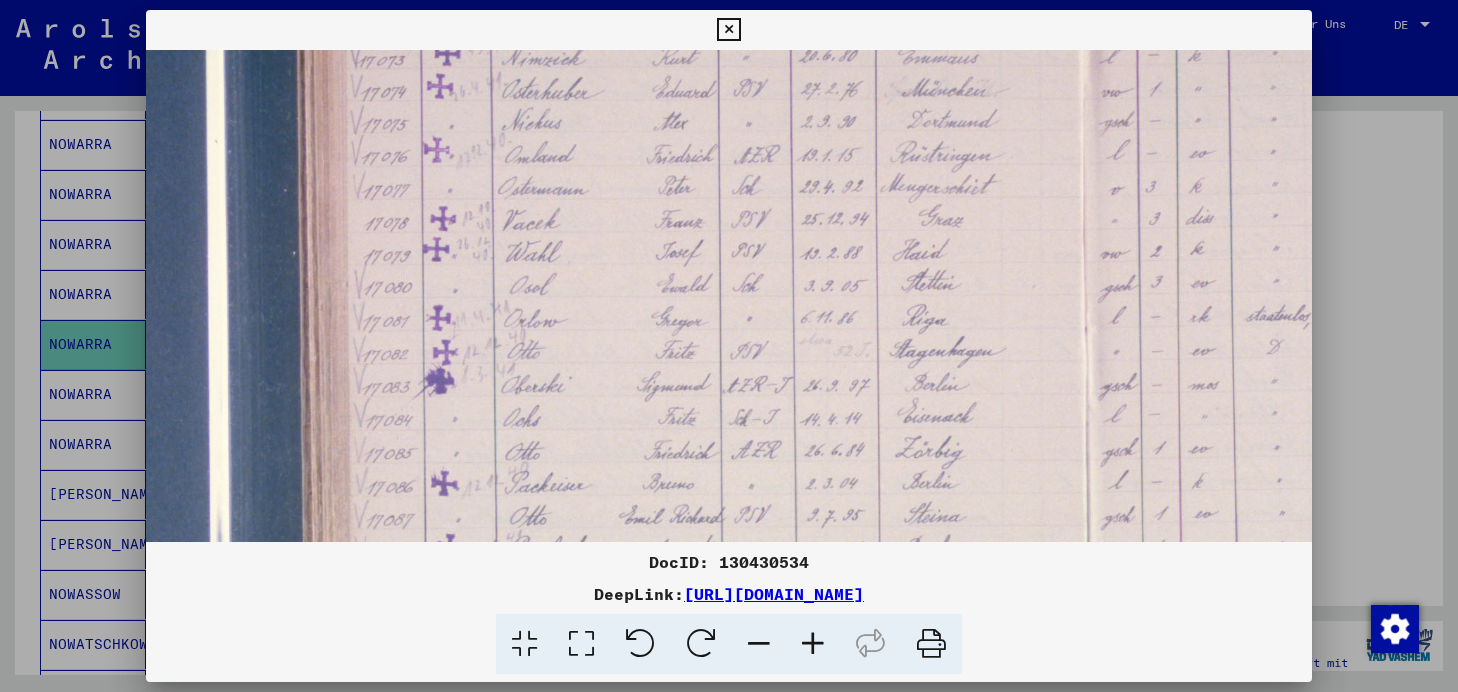 scroll, scrollTop: 394, scrollLeft: 218, axis: both 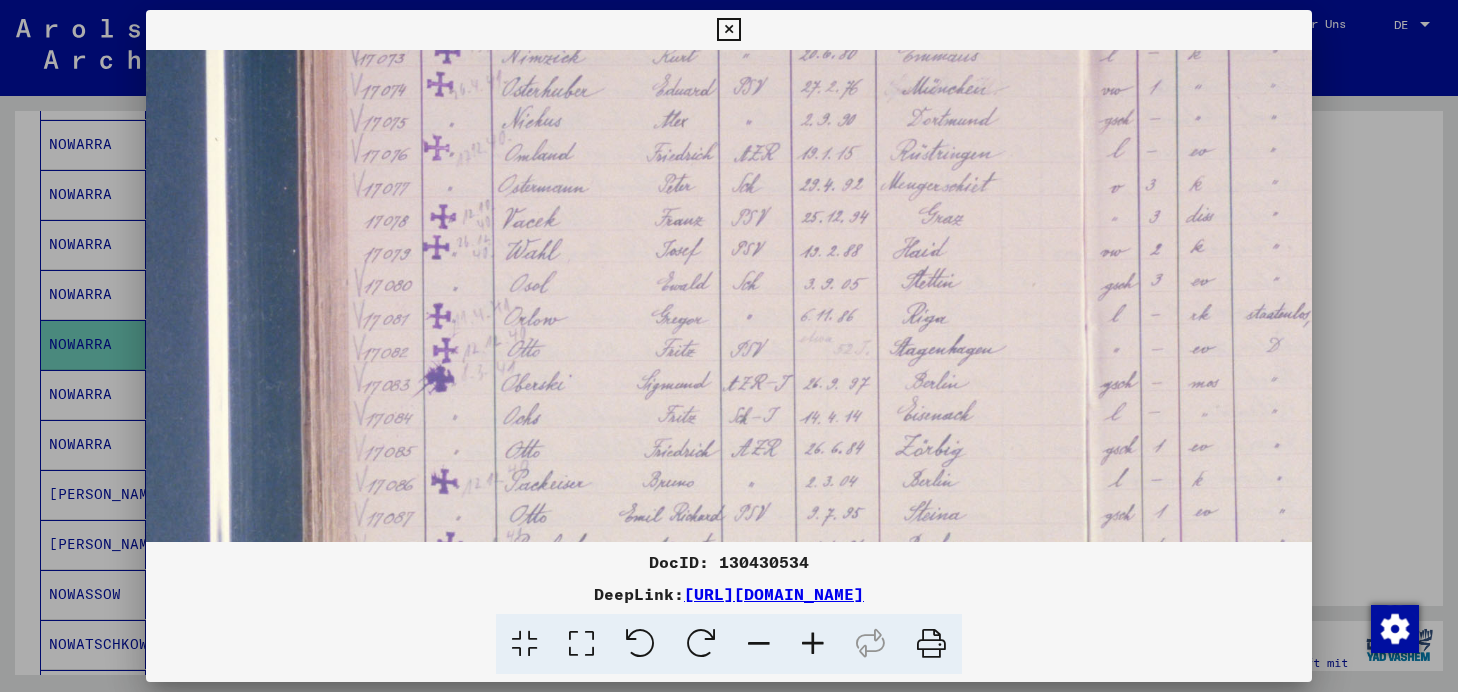 drag, startPoint x: 839, startPoint y: 434, endPoint x: 621, endPoint y: 40, distance: 450.2888 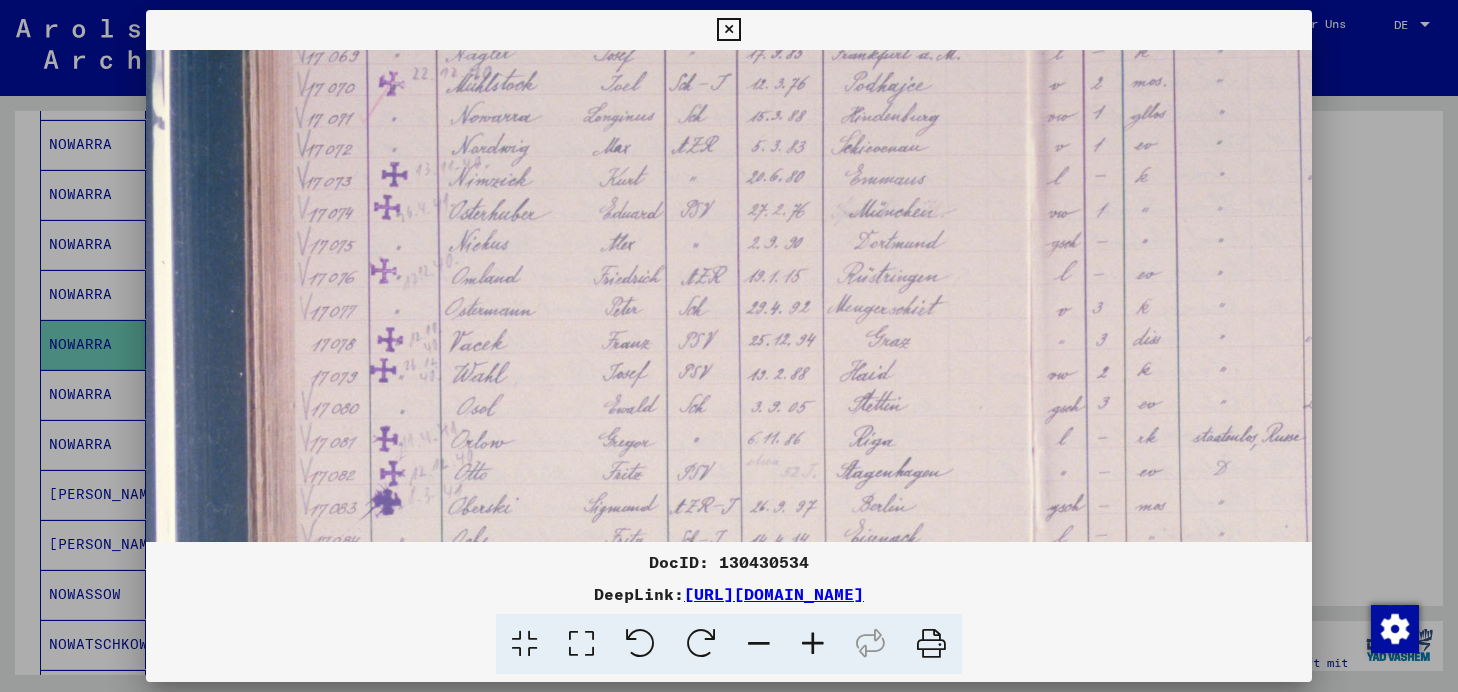 scroll, scrollTop: 270, scrollLeft: 271, axis: both 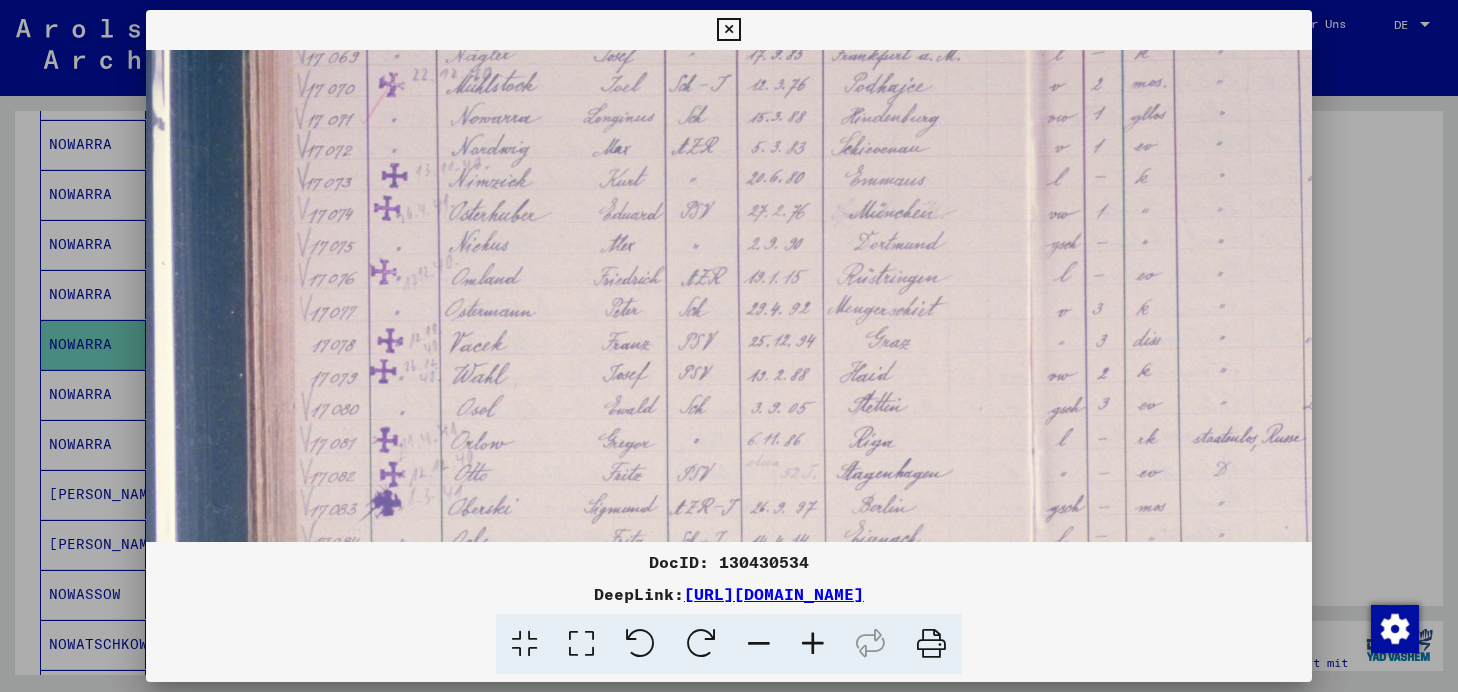 drag, startPoint x: 636, startPoint y: 391, endPoint x: 583, endPoint y: 515, distance: 134.85178 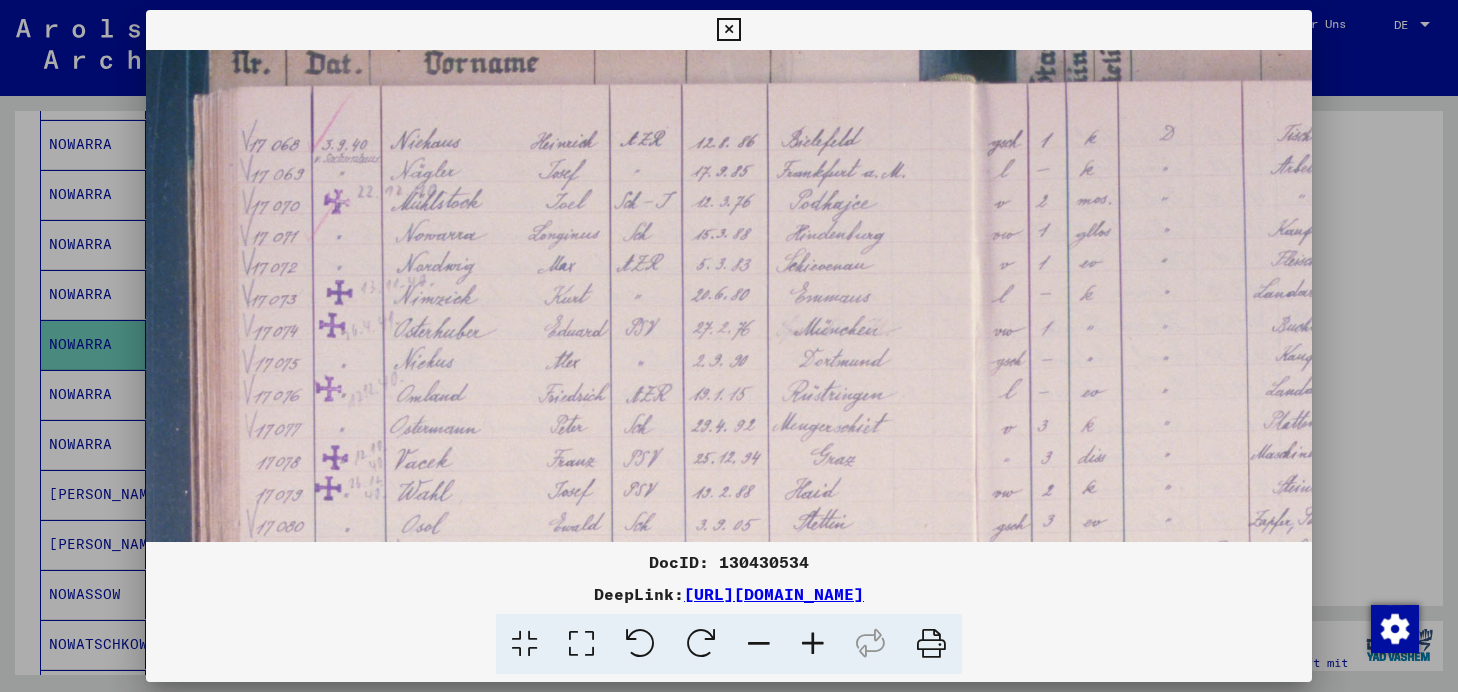 scroll, scrollTop: 152, scrollLeft: 327, axis: both 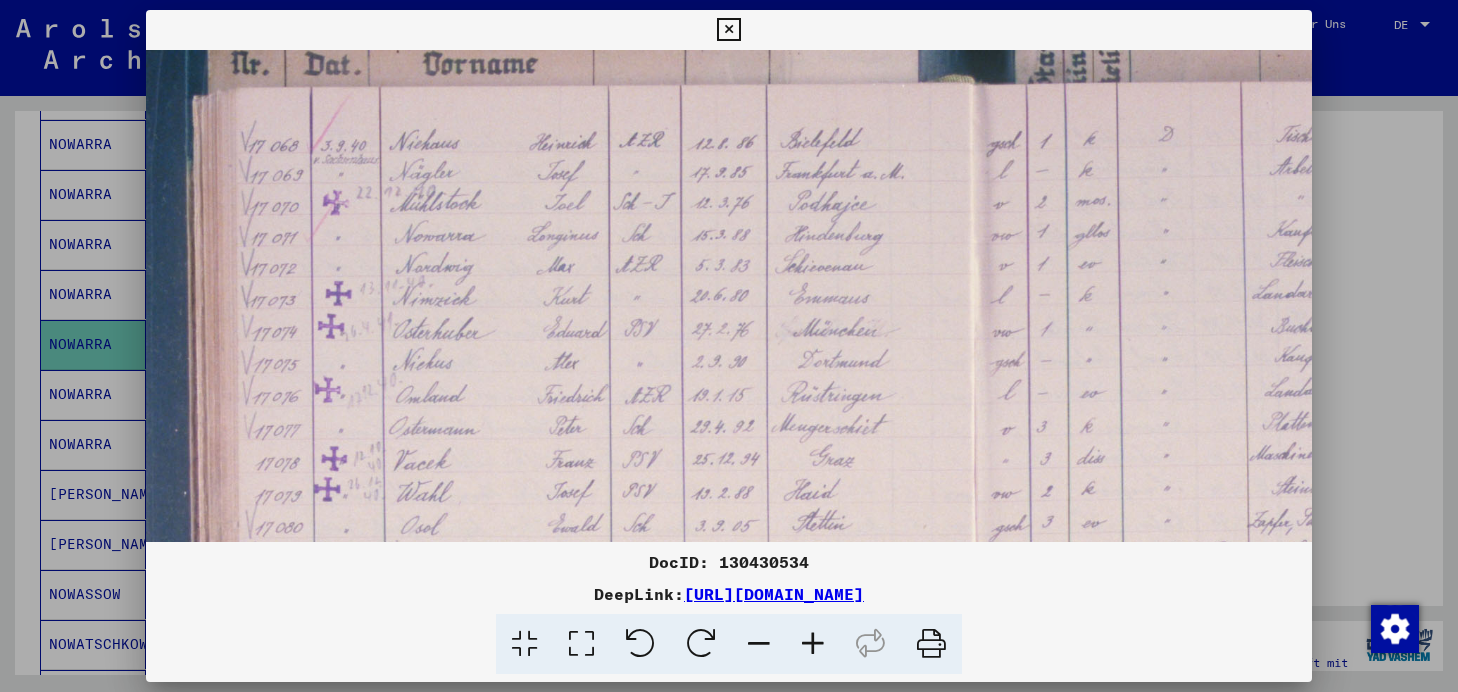 drag, startPoint x: 594, startPoint y: 171, endPoint x: 538, endPoint y: 288, distance: 129.71121 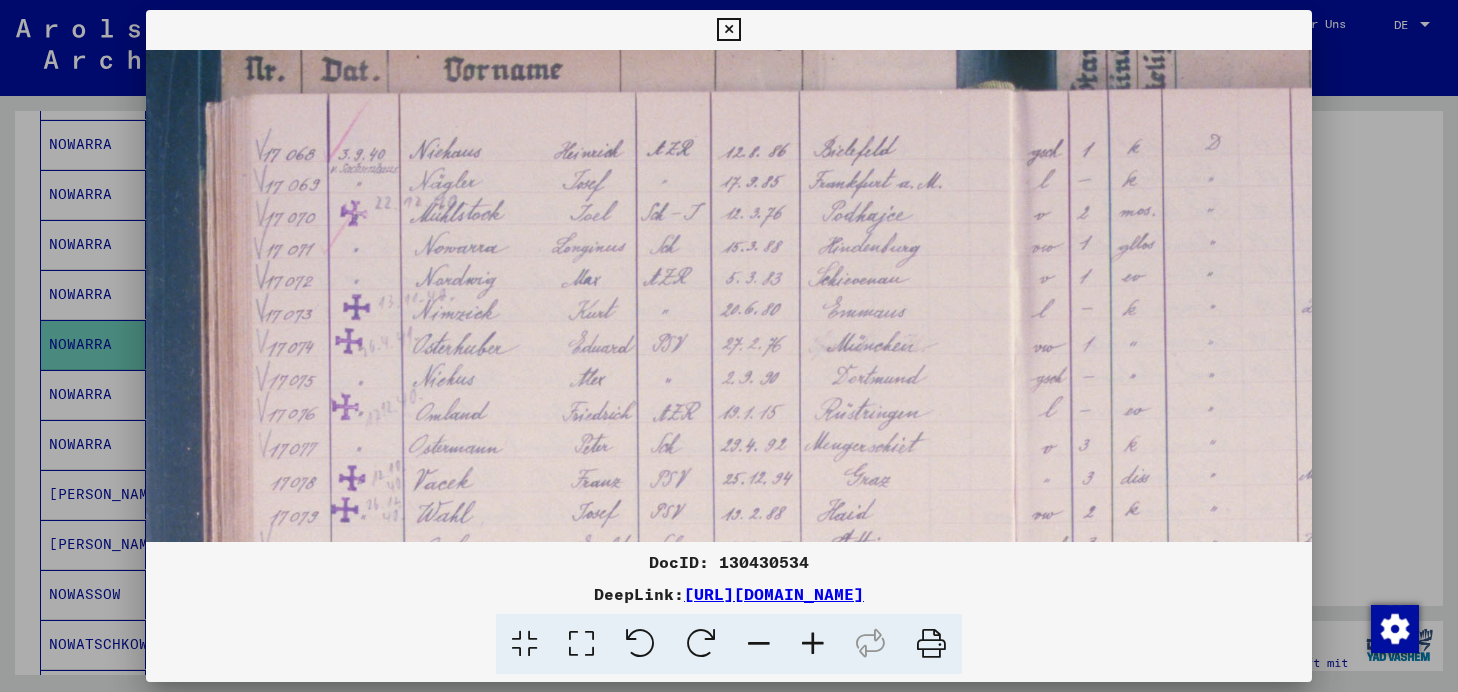 click at bounding box center [813, 644] 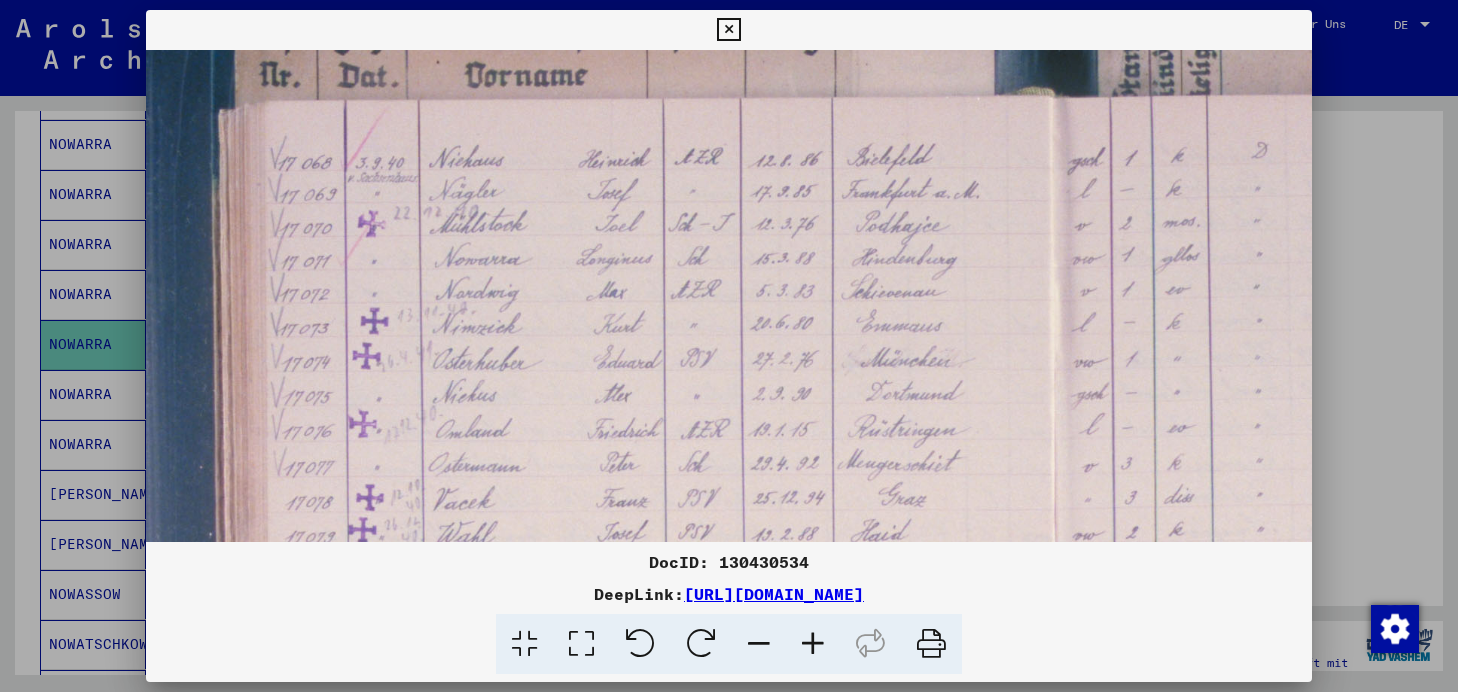 click at bounding box center [813, 644] 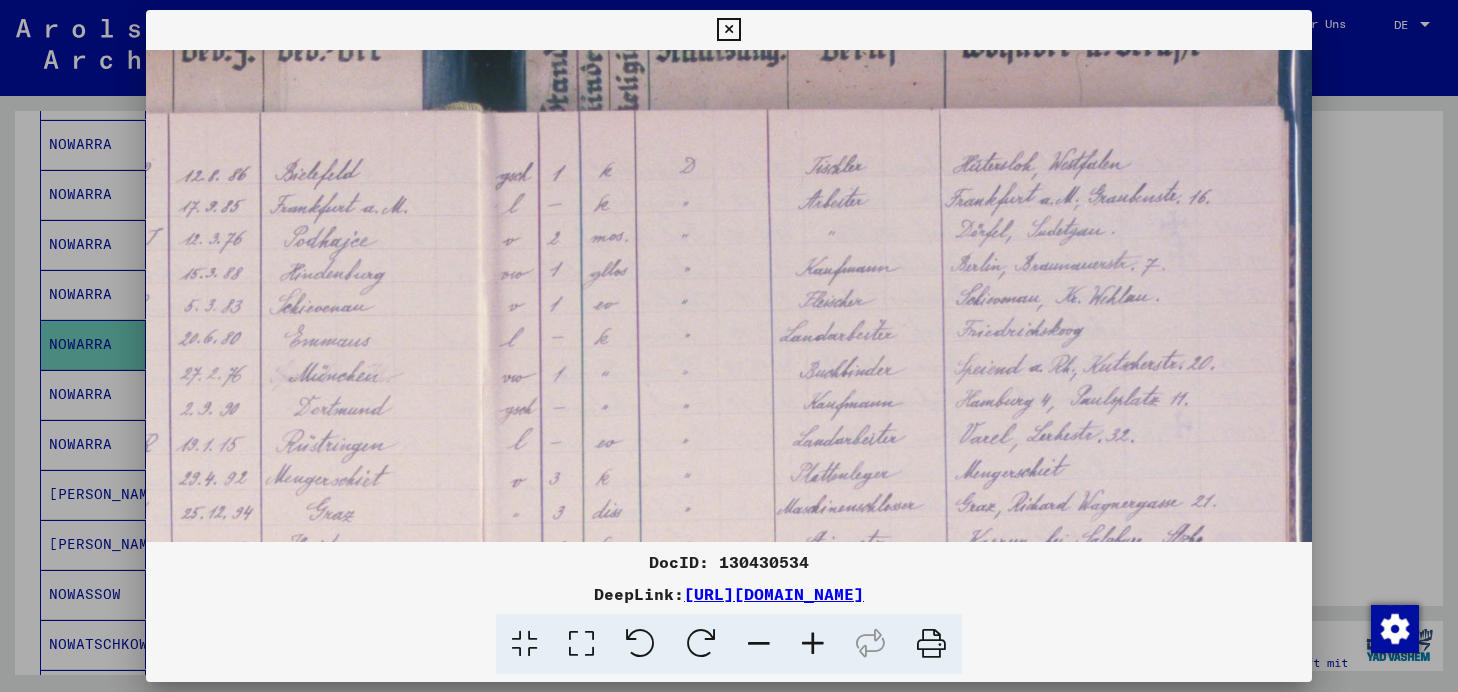 scroll, scrollTop: 136, scrollLeft: 899, axis: both 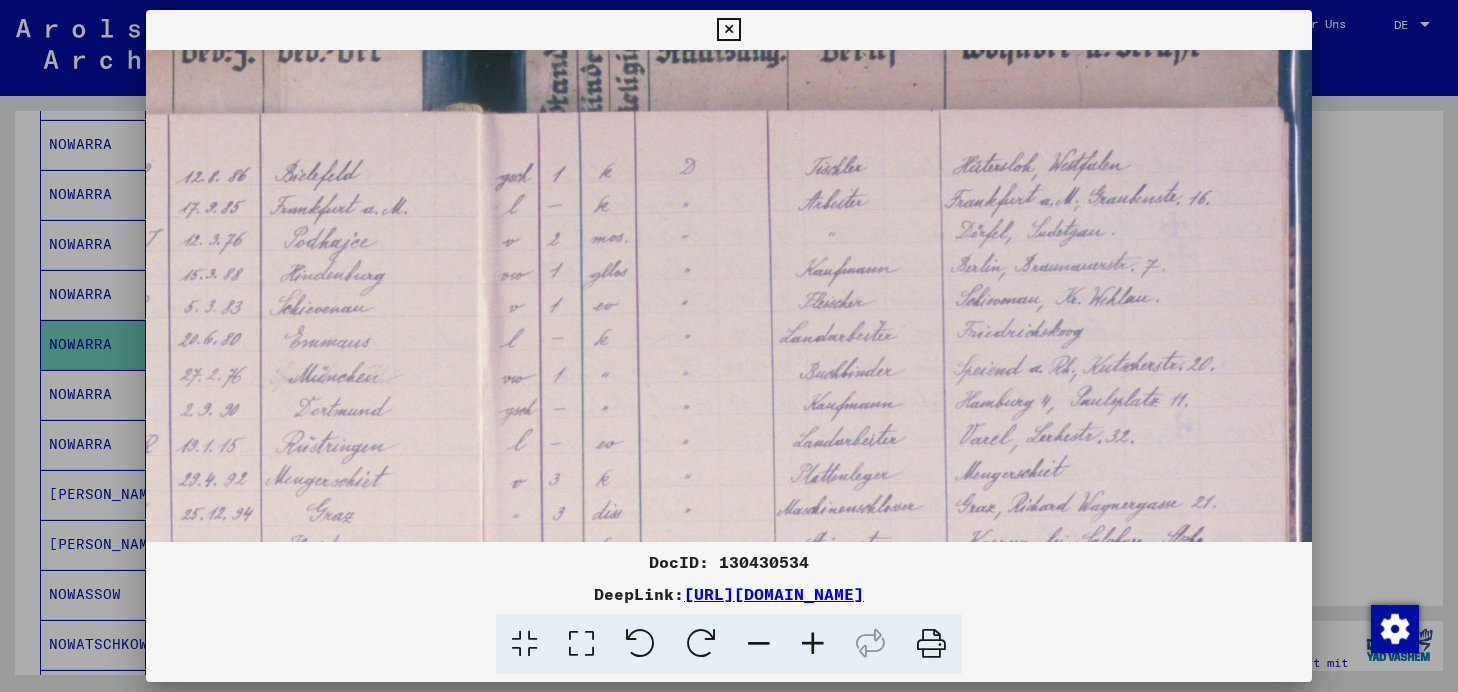 drag, startPoint x: 766, startPoint y: 336, endPoint x: 194, endPoint y: 352, distance: 572.22375 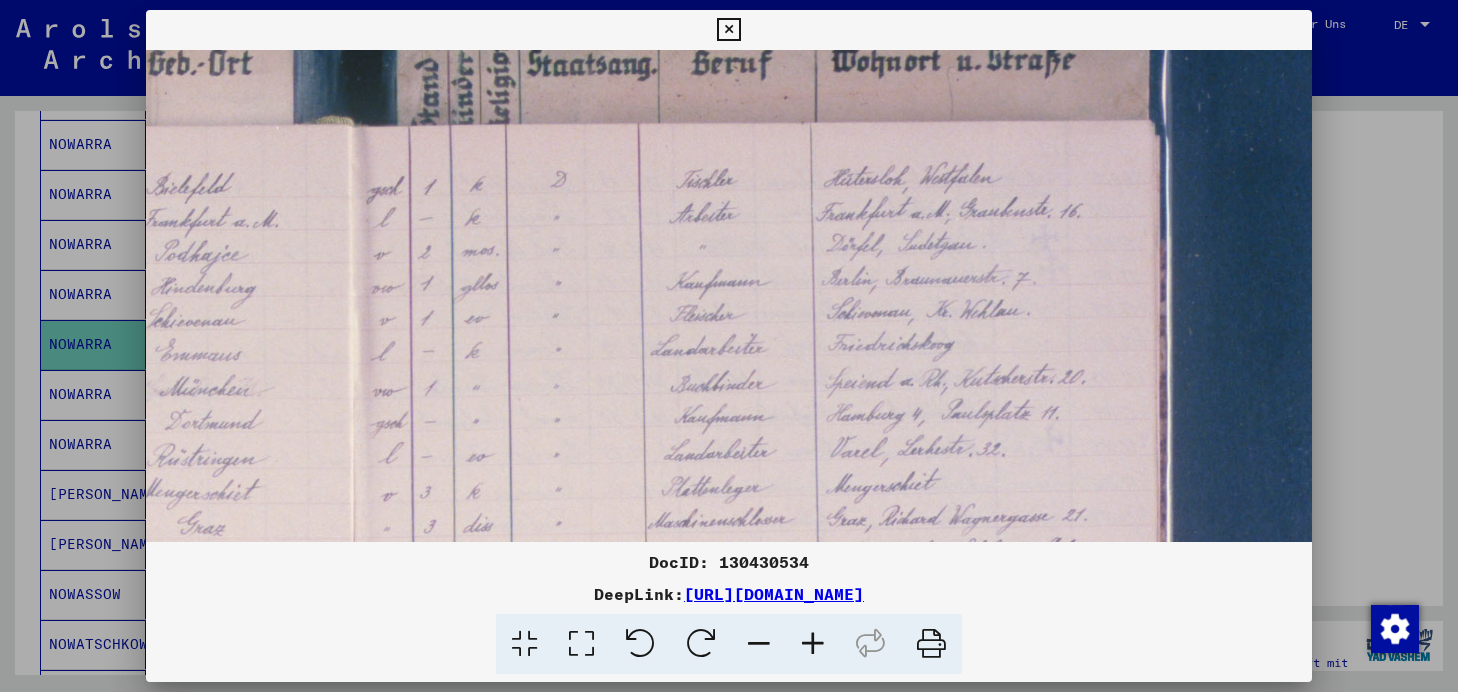 drag, startPoint x: 1049, startPoint y: 335, endPoint x: 946, endPoint y: 327, distance: 103.31021 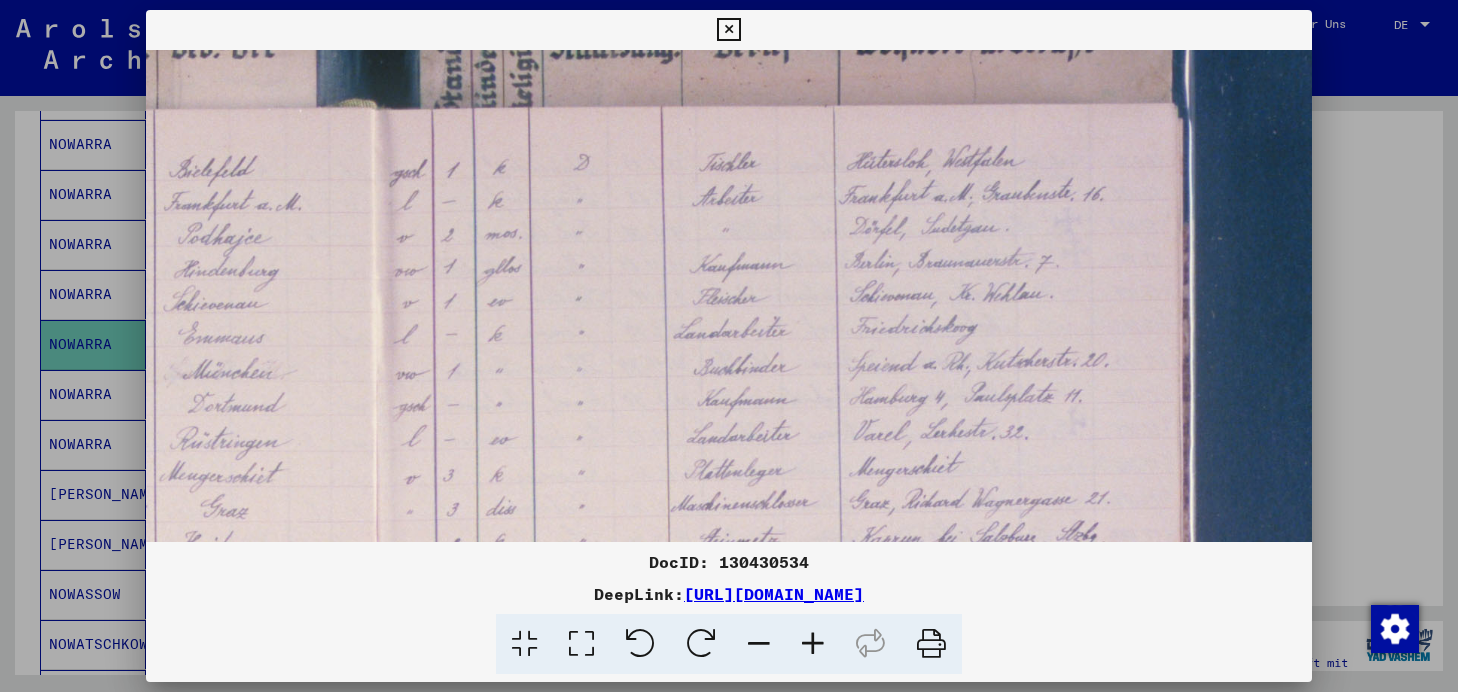 click at bounding box center (728, 30) 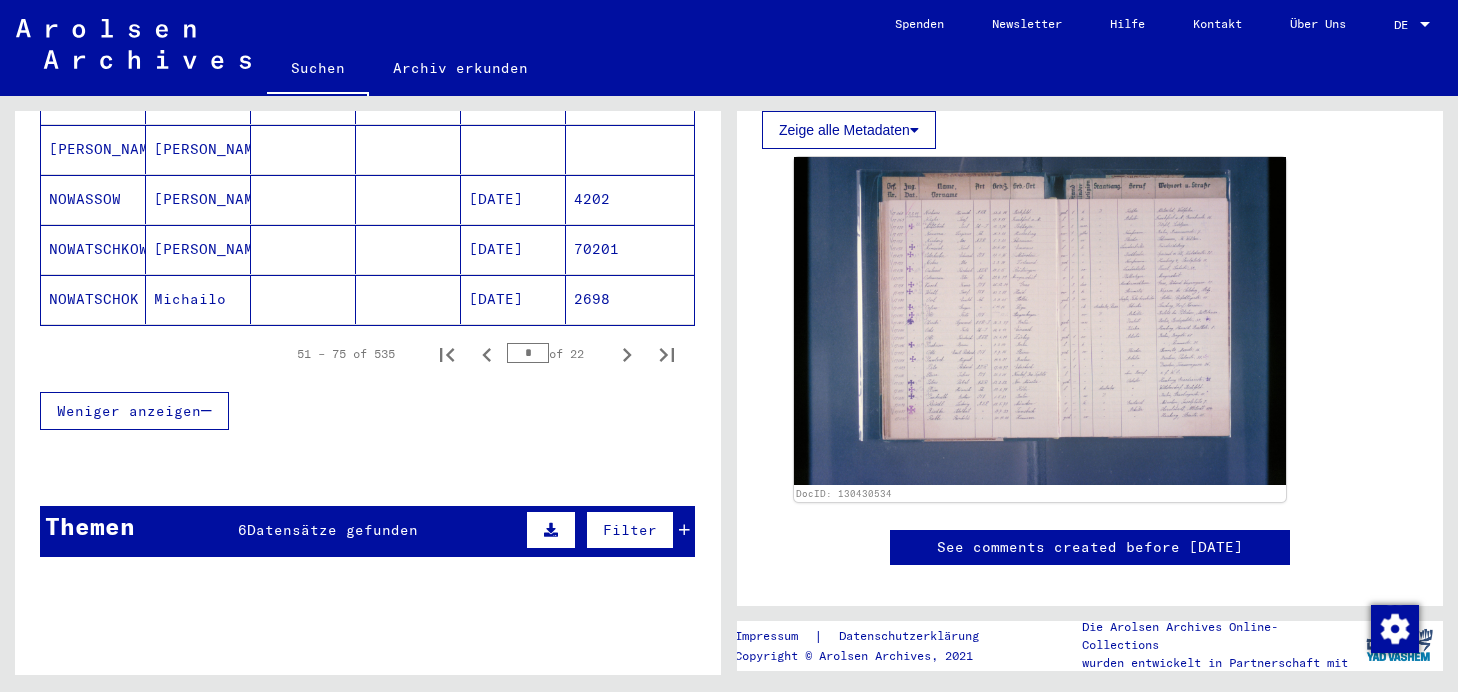 scroll, scrollTop: 1354, scrollLeft: 0, axis: vertical 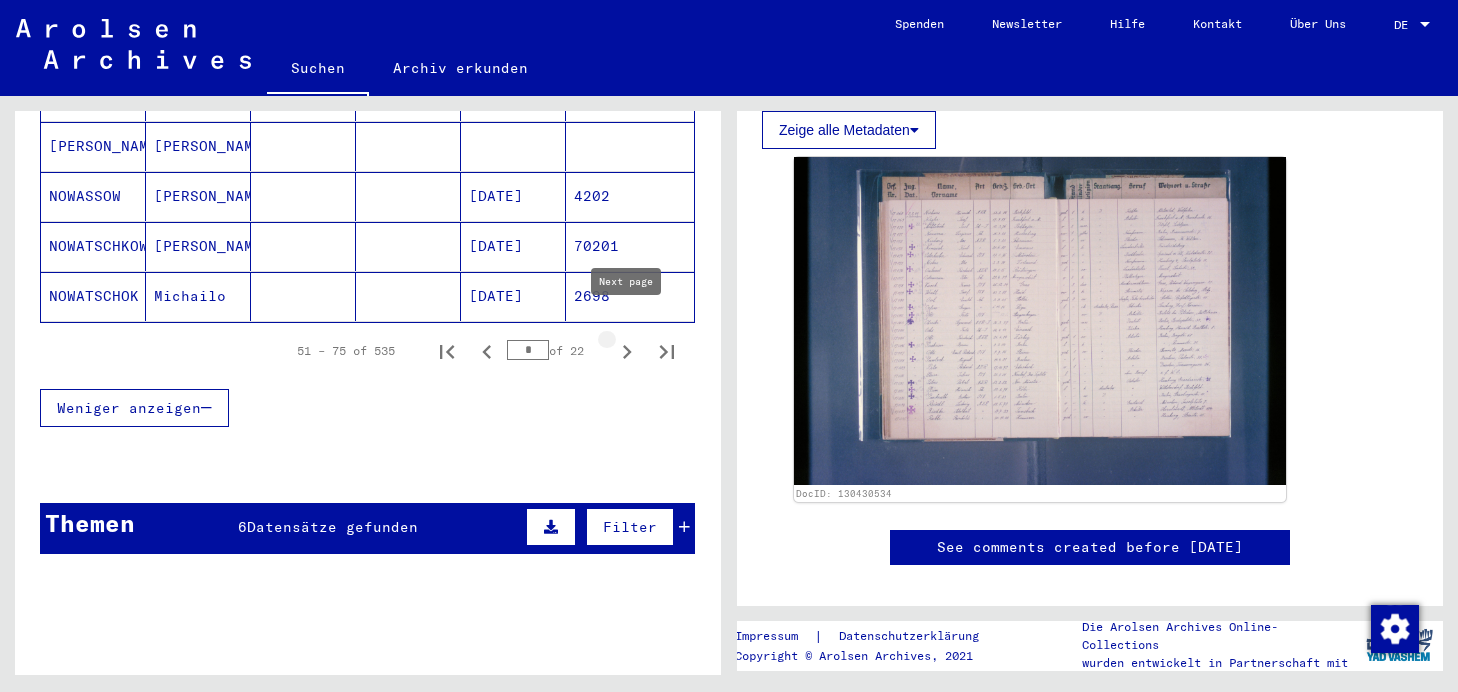 click 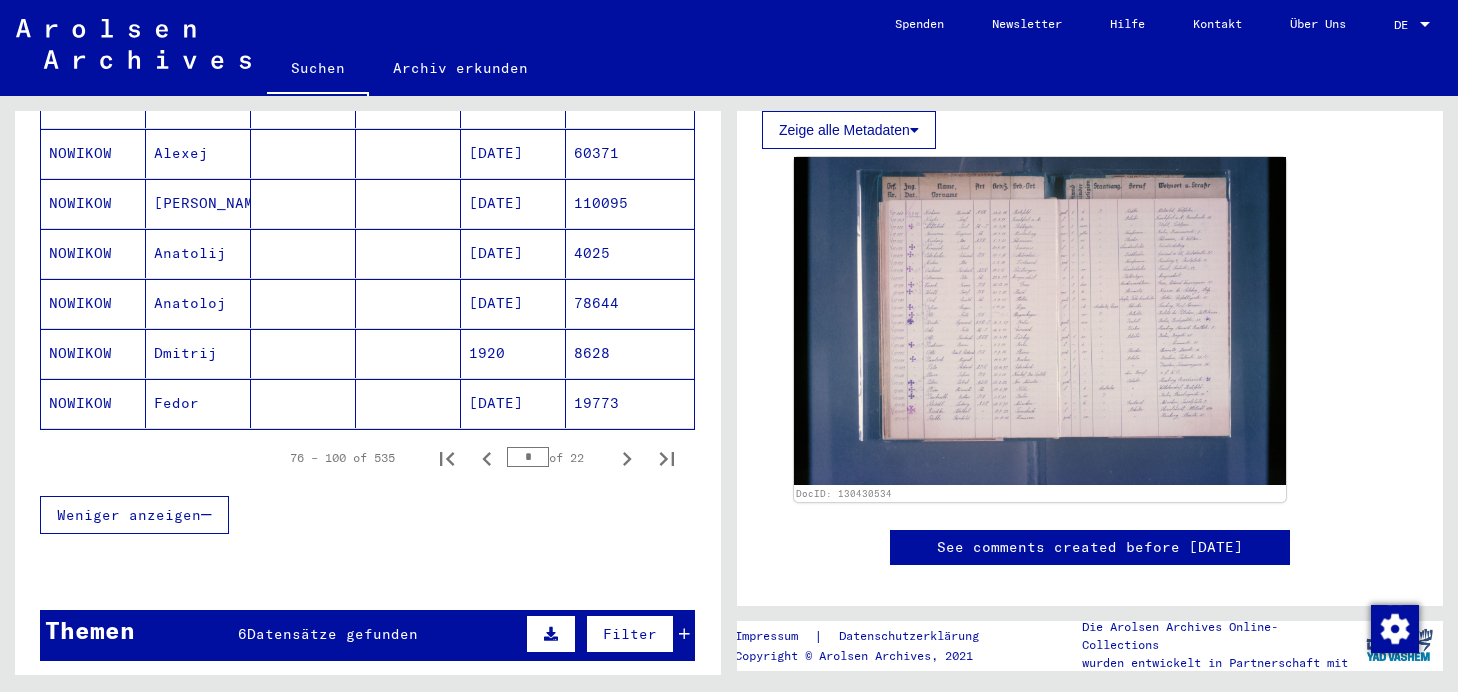 scroll, scrollTop: 1268, scrollLeft: 0, axis: vertical 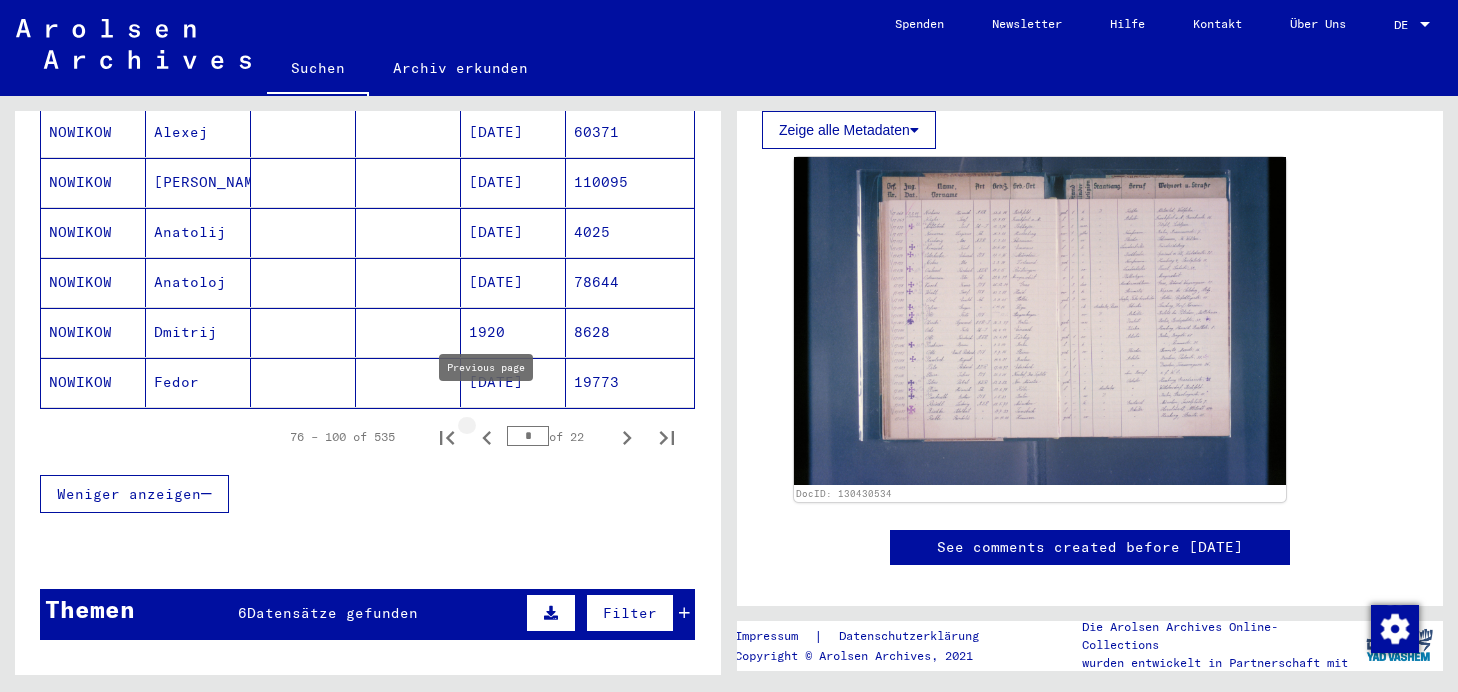 click 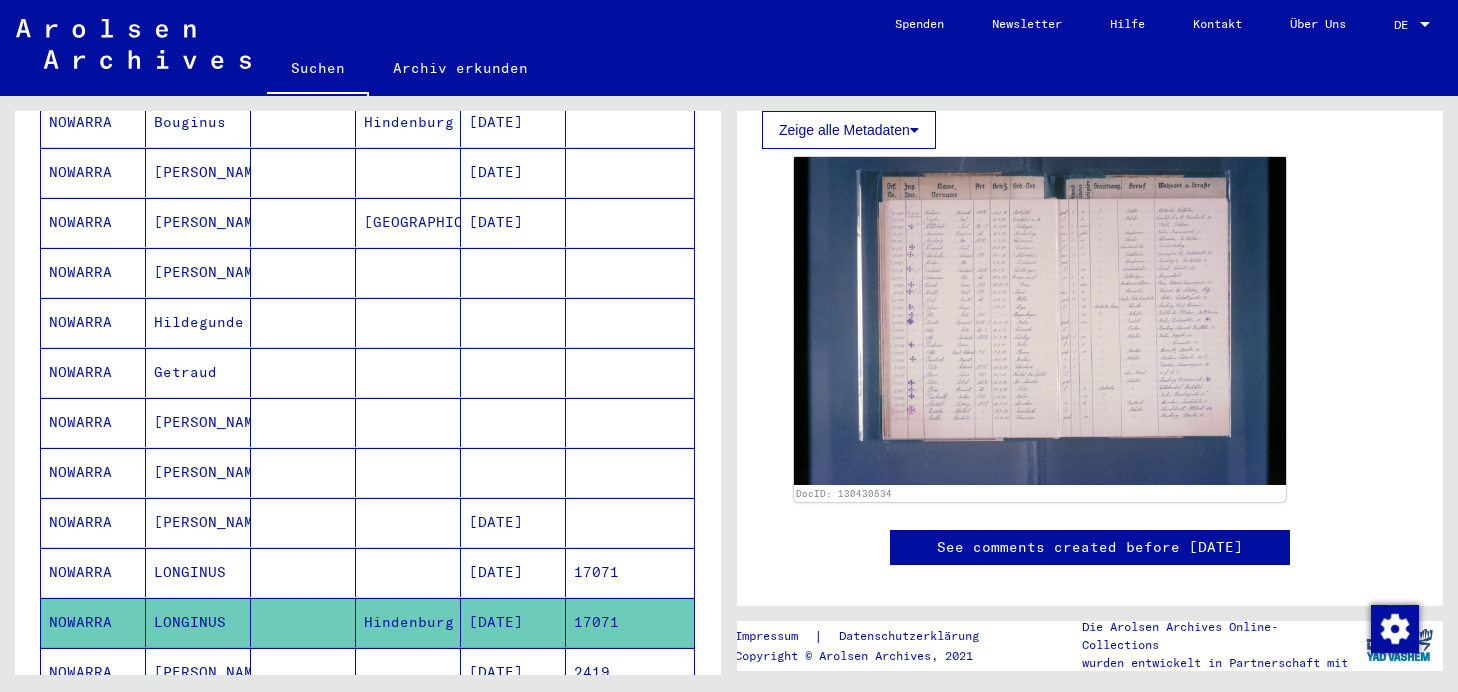 scroll, scrollTop: 673, scrollLeft: 0, axis: vertical 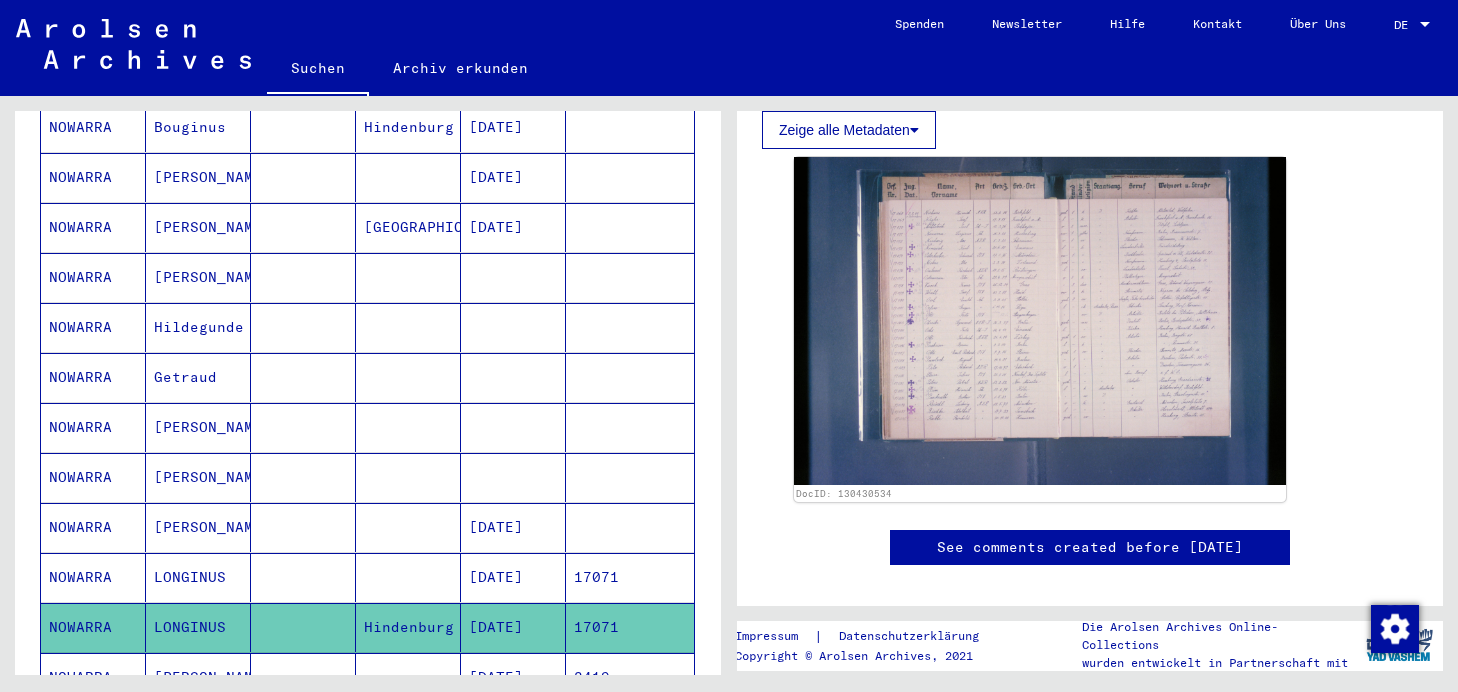 click on "NOWARRA" at bounding box center [93, 427] 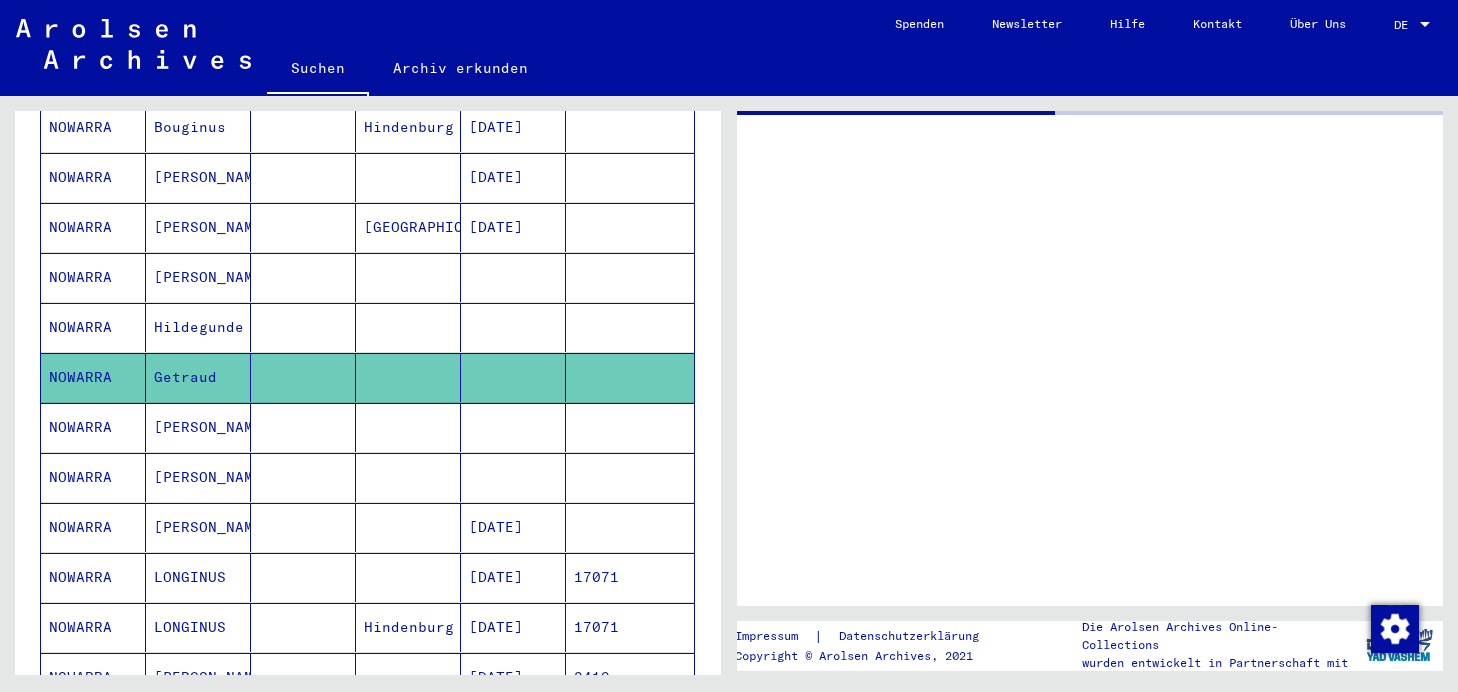 scroll, scrollTop: 0, scrollLeft: 0, axis: both 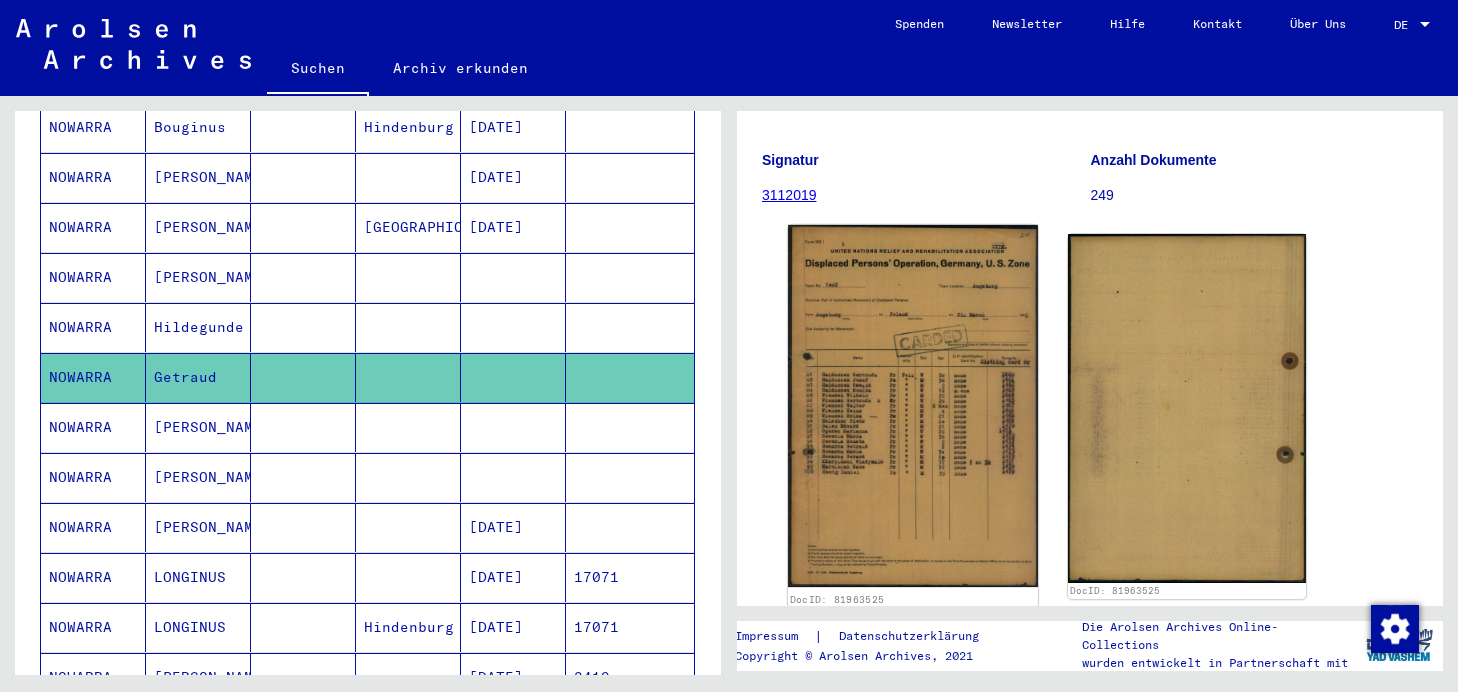 click 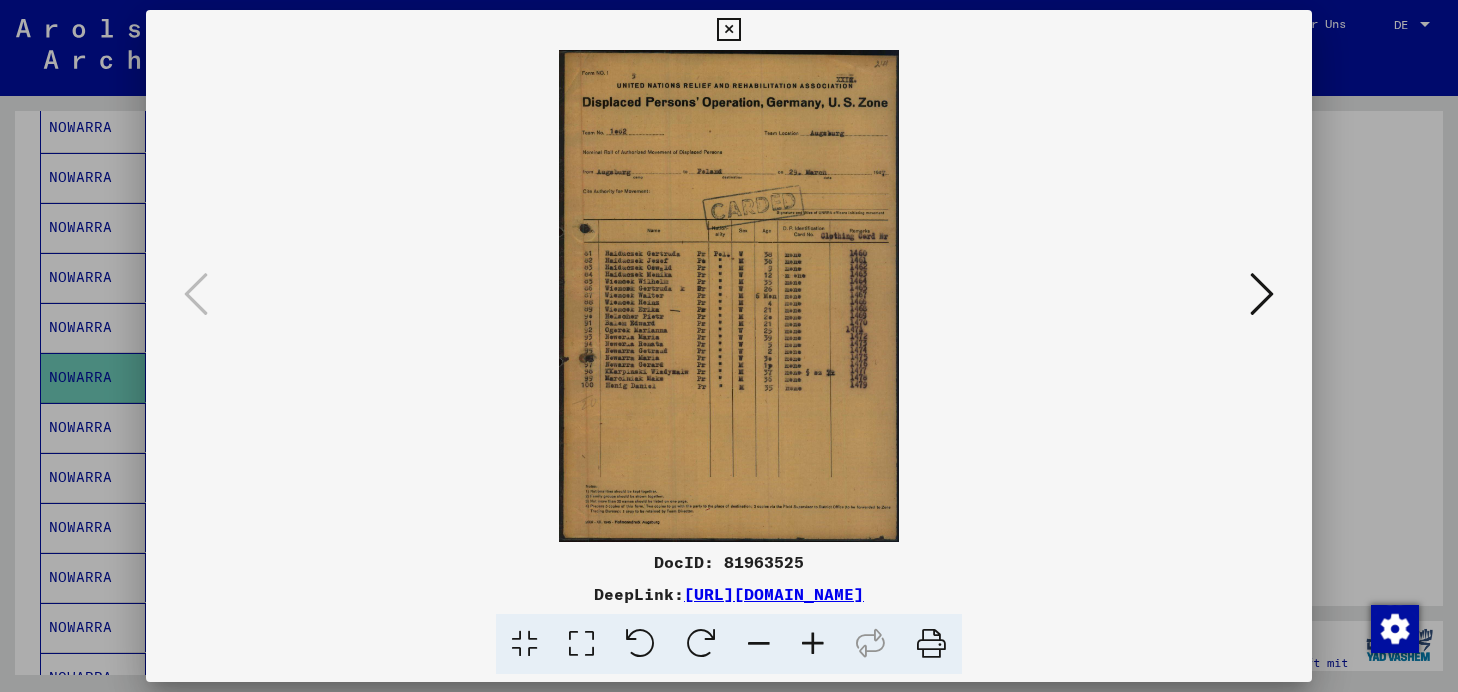 click at bounding box center [813, 644] 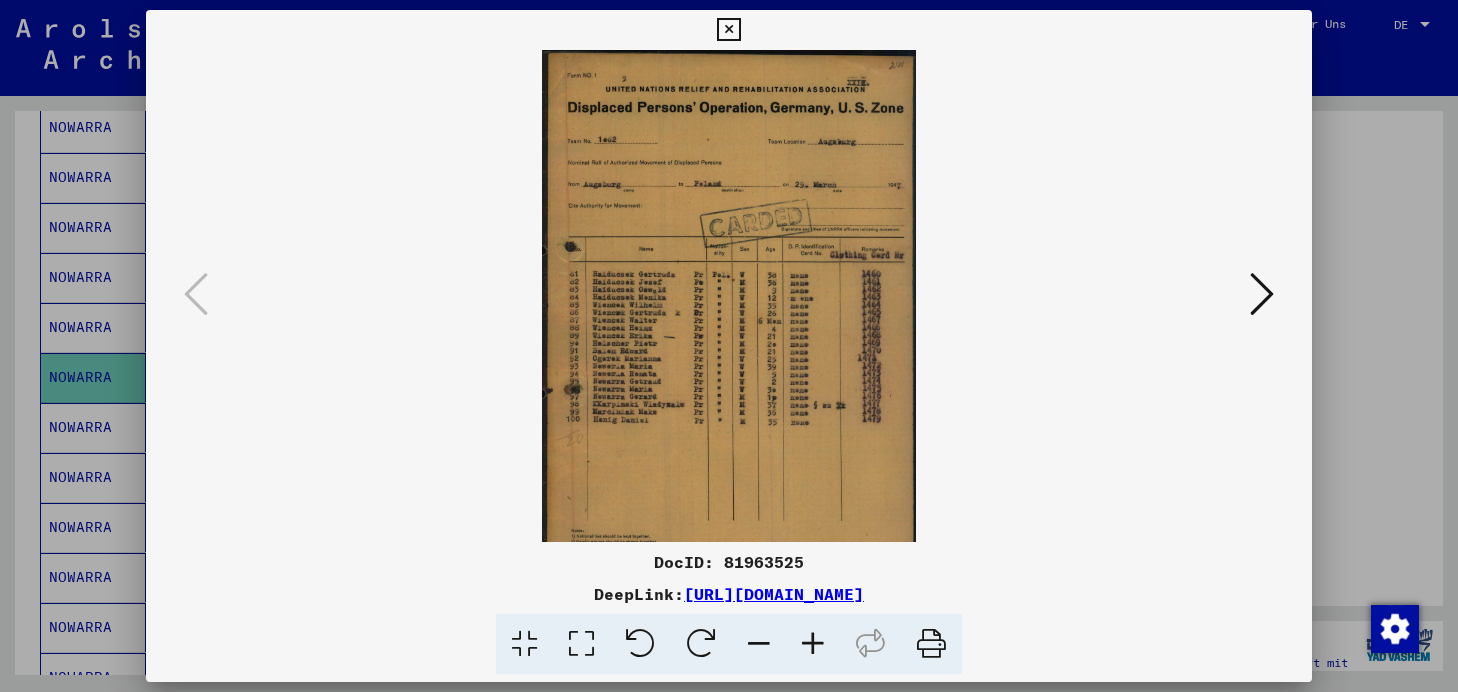 click at bounding box center [813, 644] 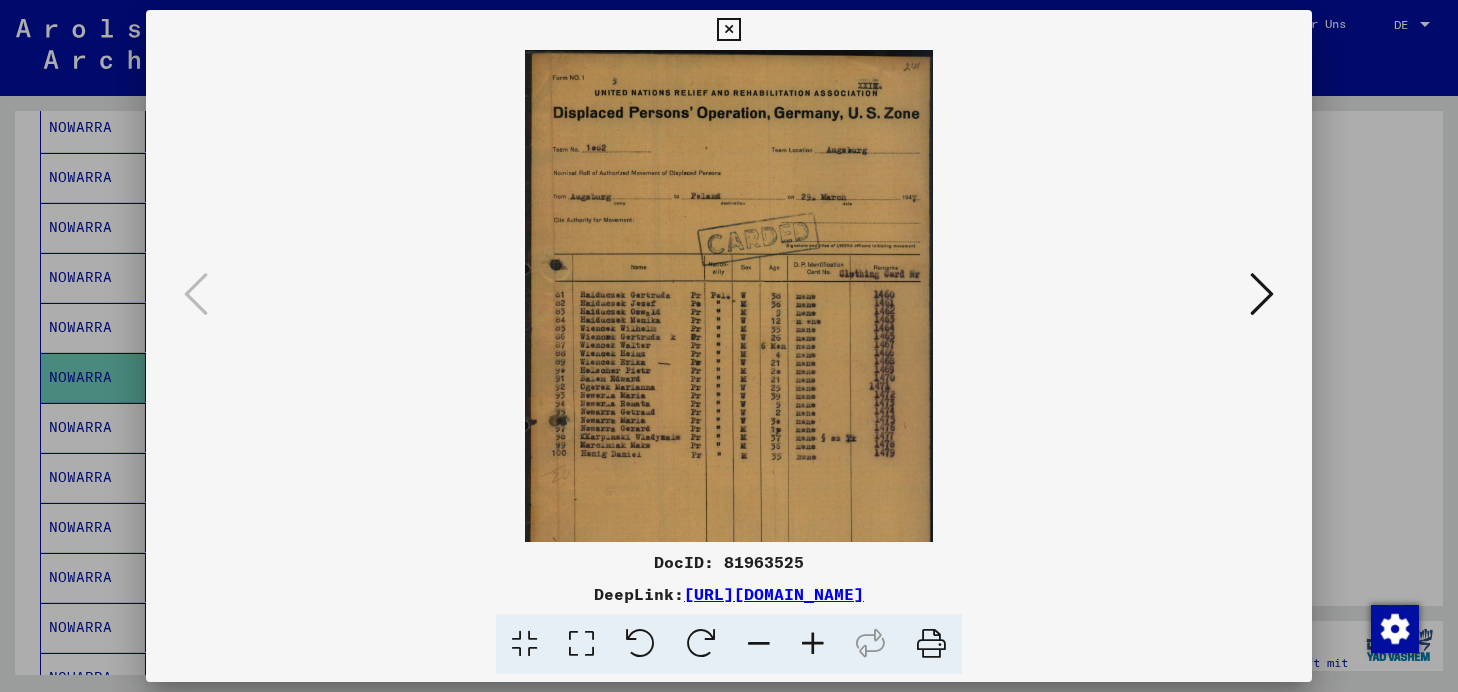 click at bounding box center (813, 644) 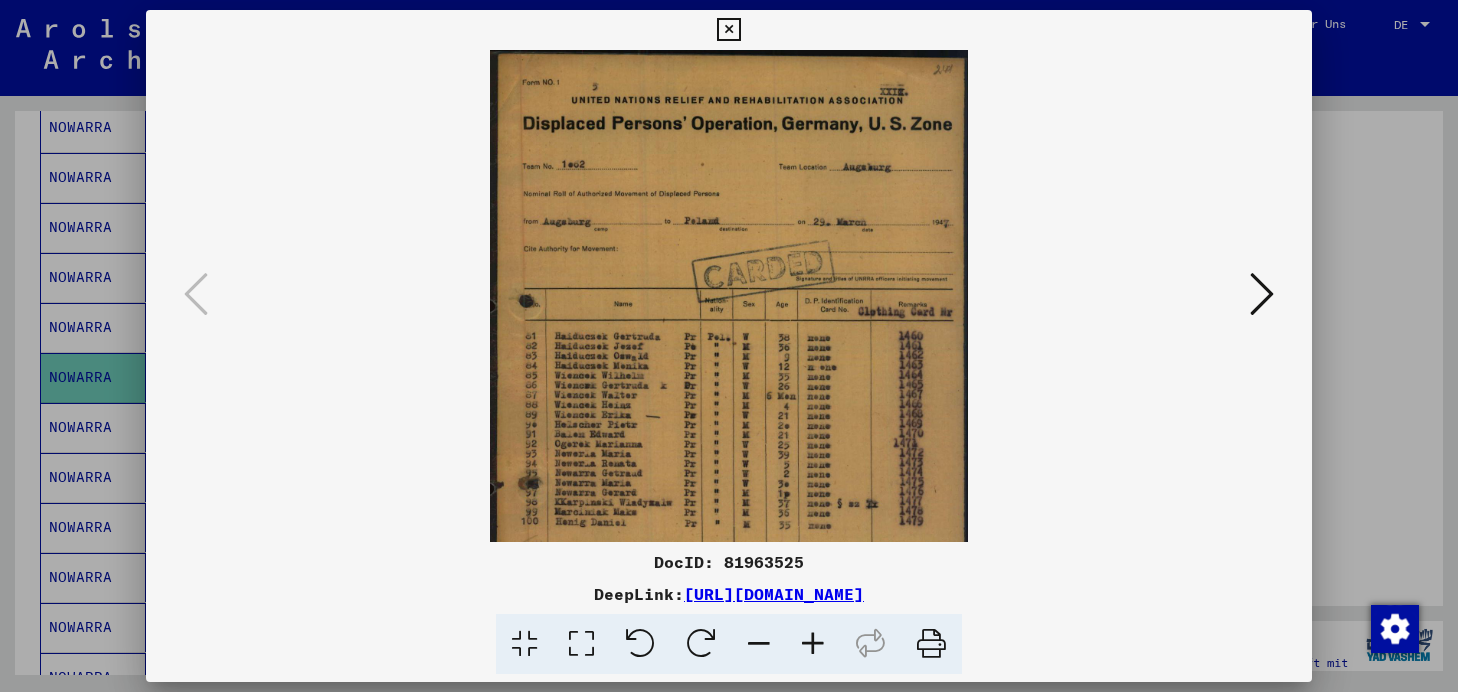 click at bounding box center (813, 644) 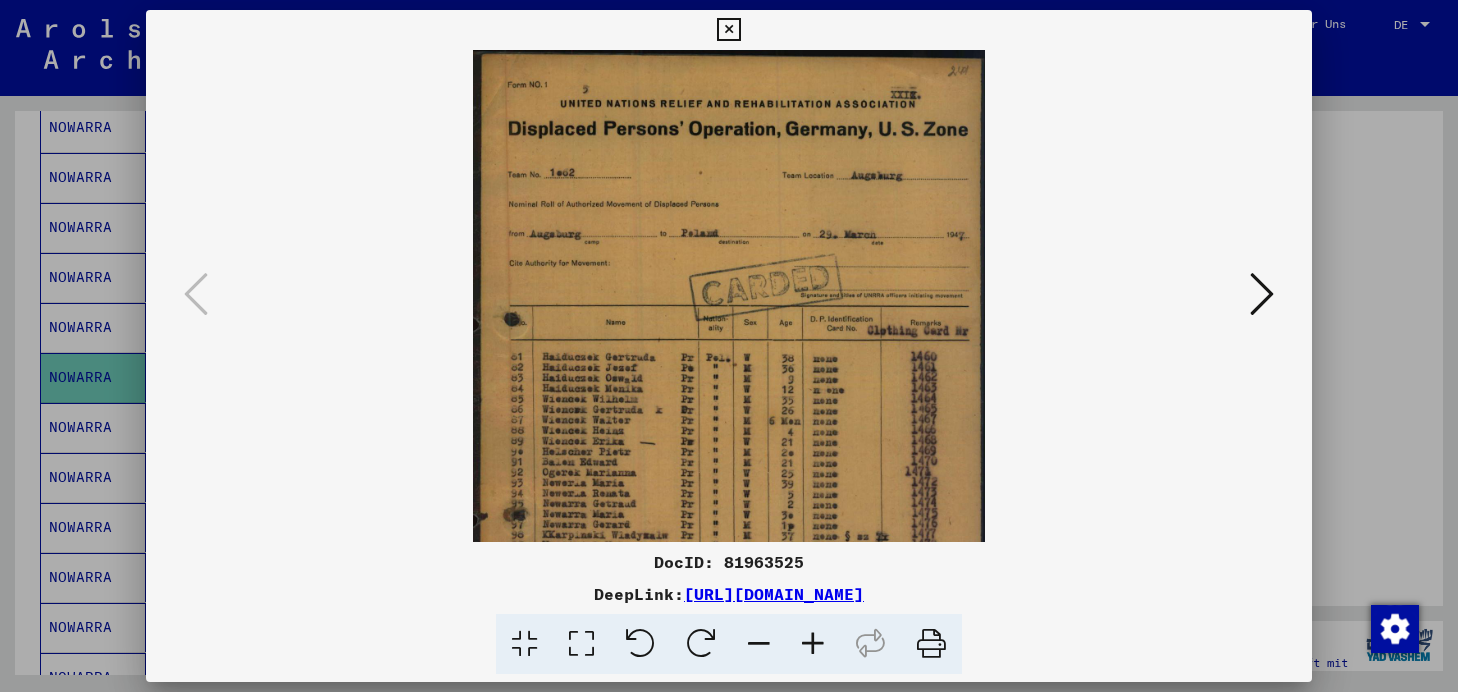 click at bounding box center (813, 644) 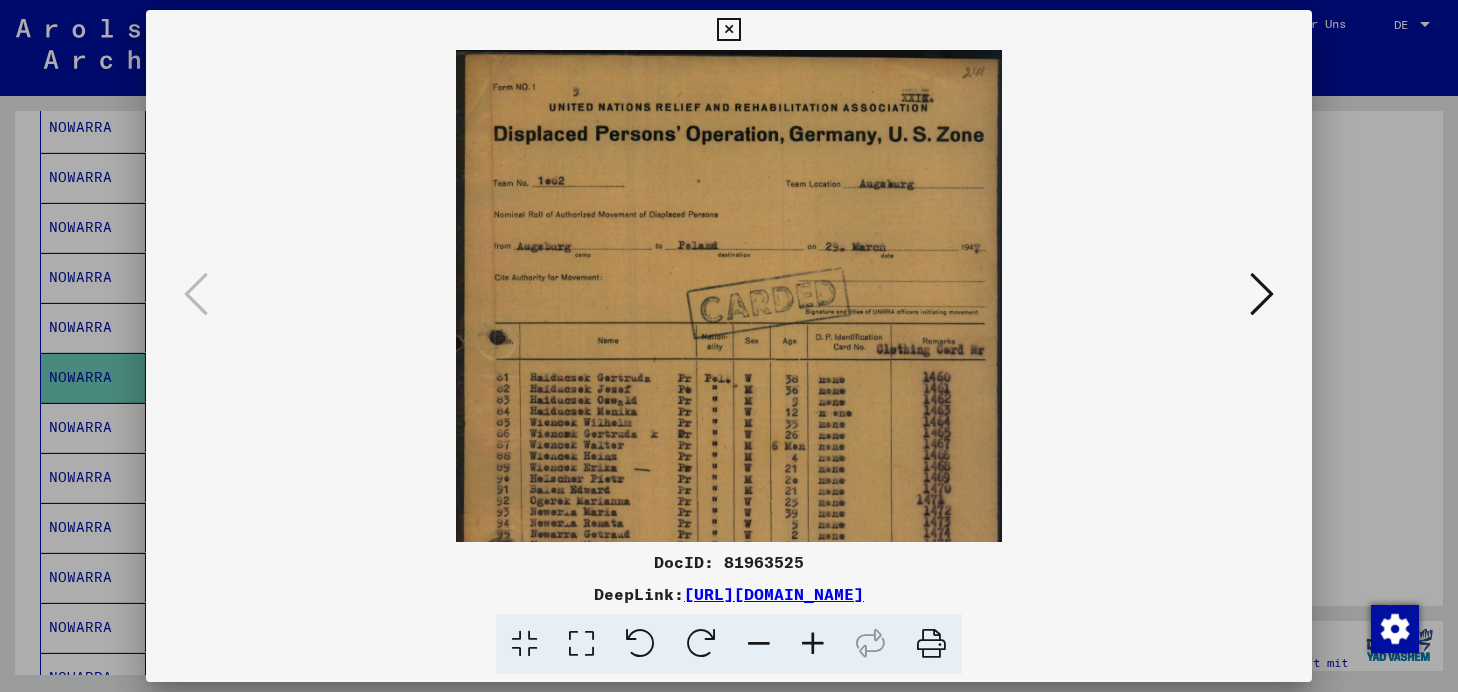click at bounding box center [813, 644] 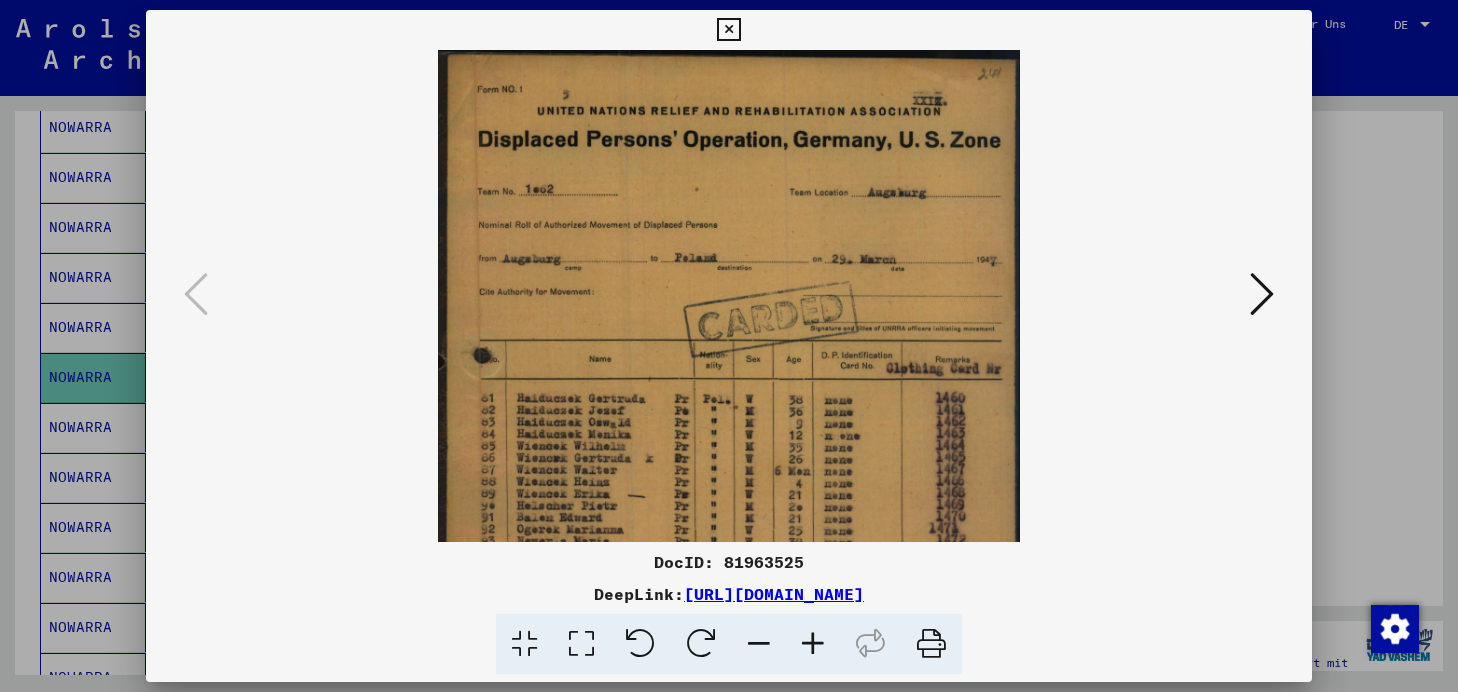 click at bounding box center (813, 644) 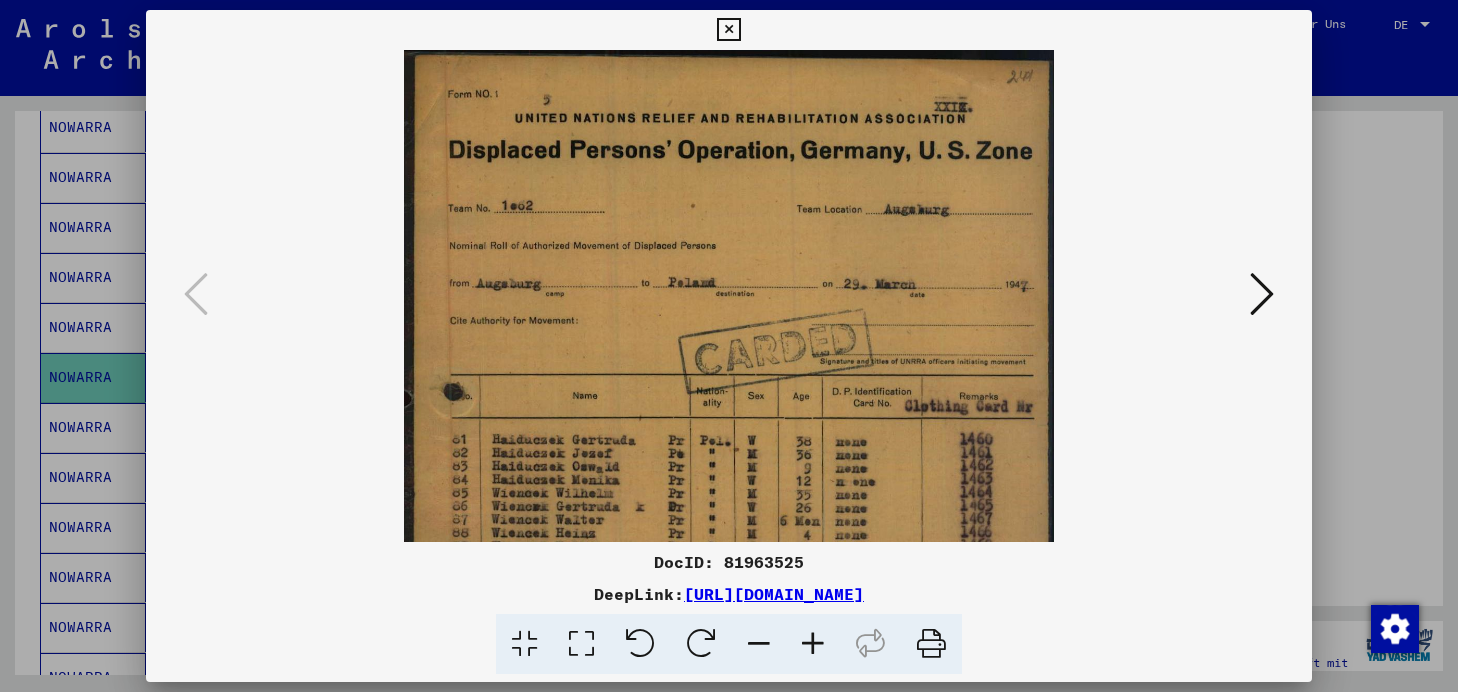 click at bounding box center [813, 644] 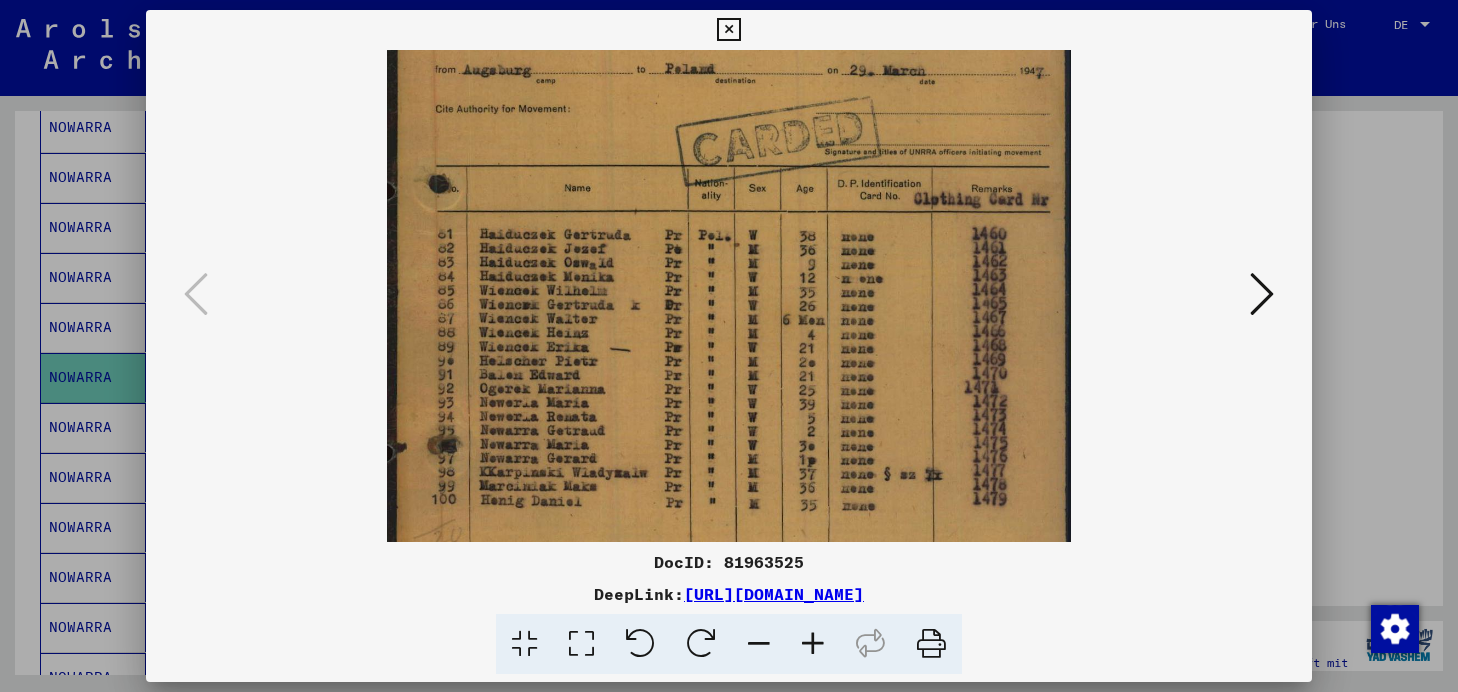 scroll, scrollTop: 276, scrollLeft: 0, axis: vertical 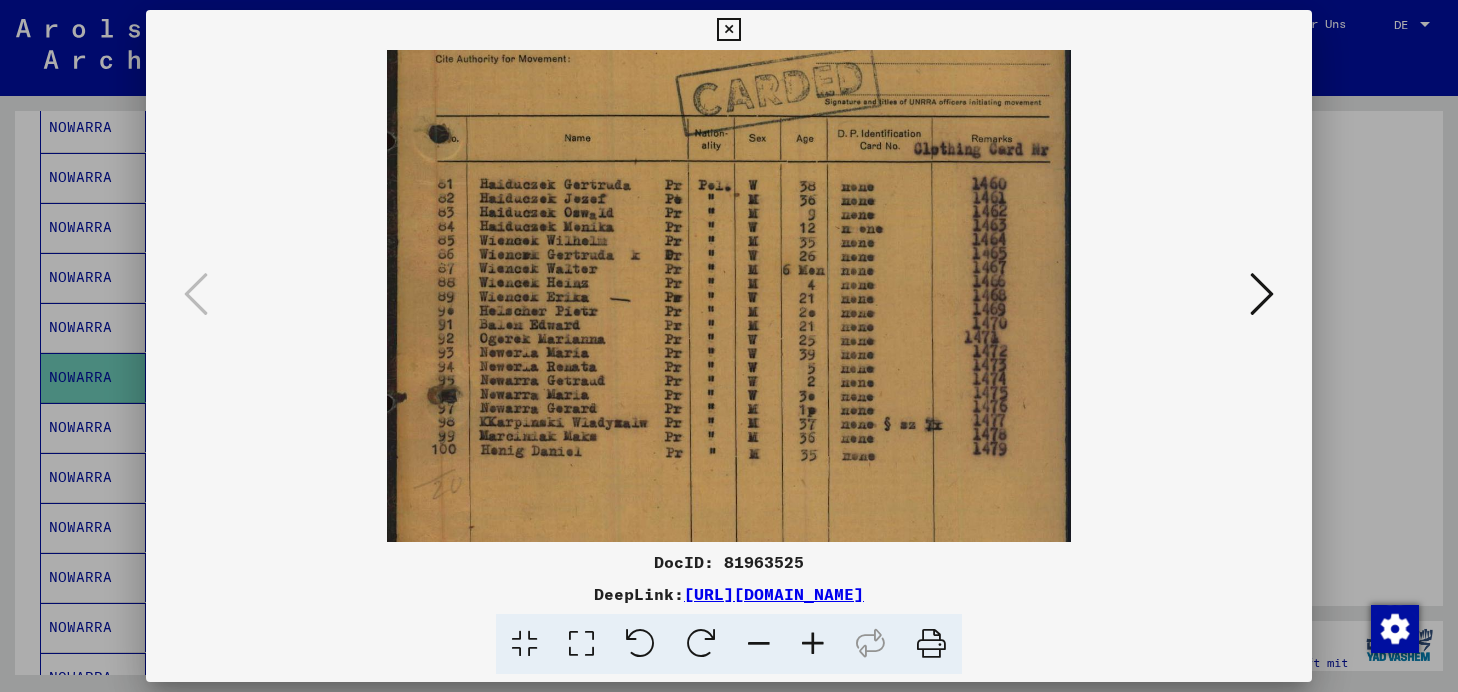 drag, startPoint x: 638, startPoint y: 398, endPoint x: 625, endPoint y: 122, distance: 276.306 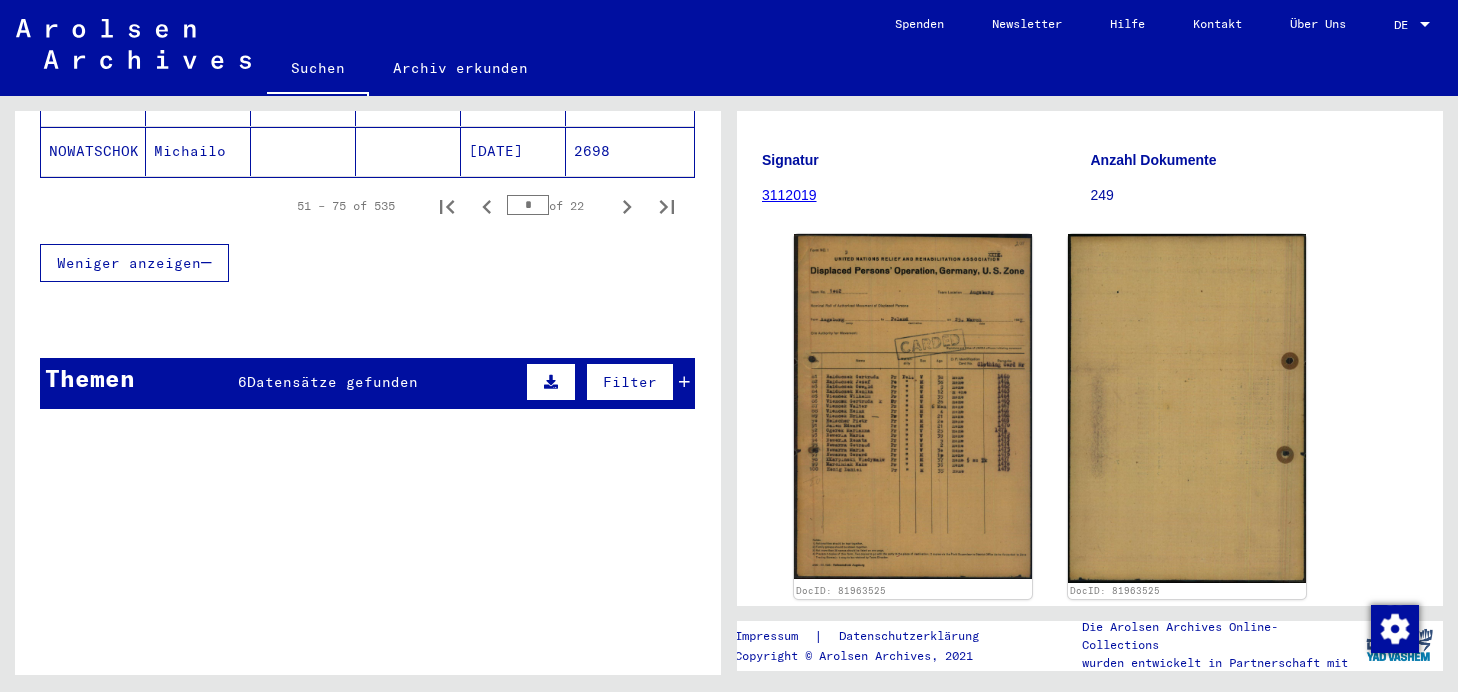 scroll, scrollTop: 1514, scrollLeft: 0, axis: vertical 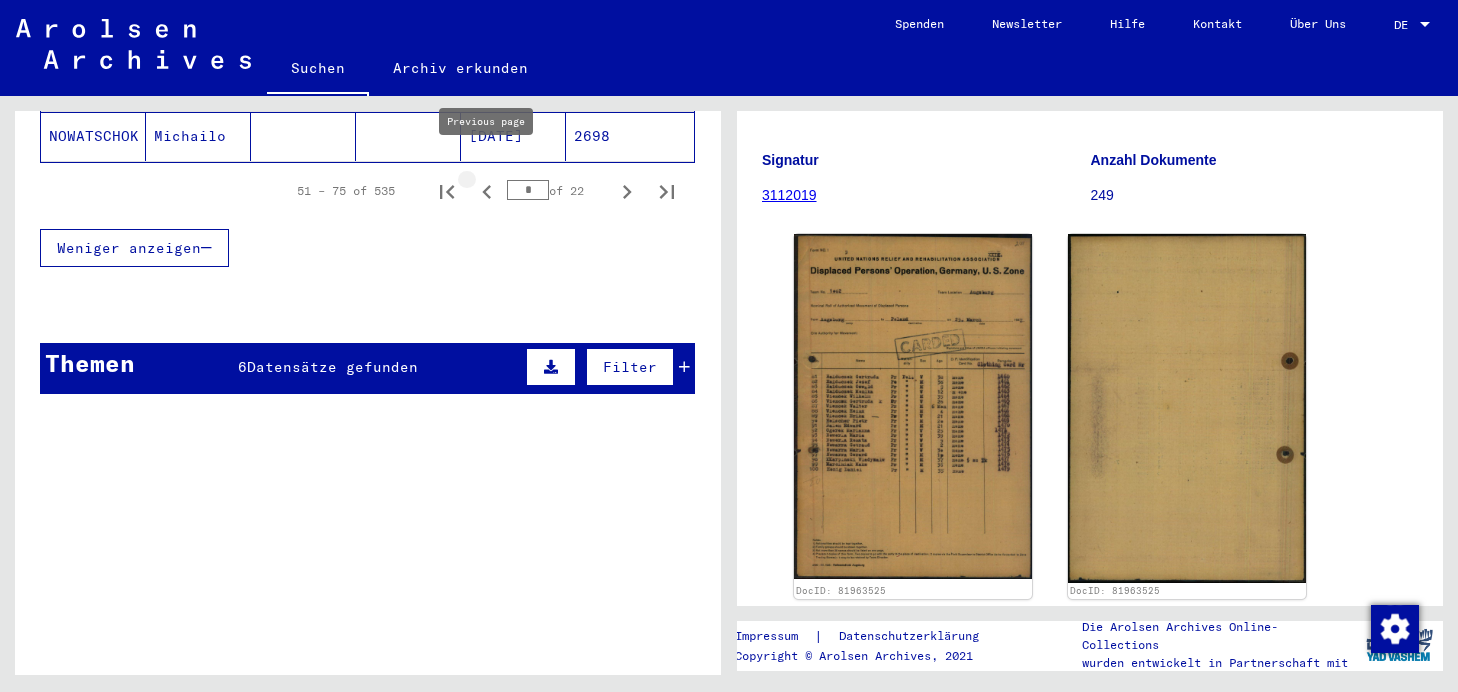 click 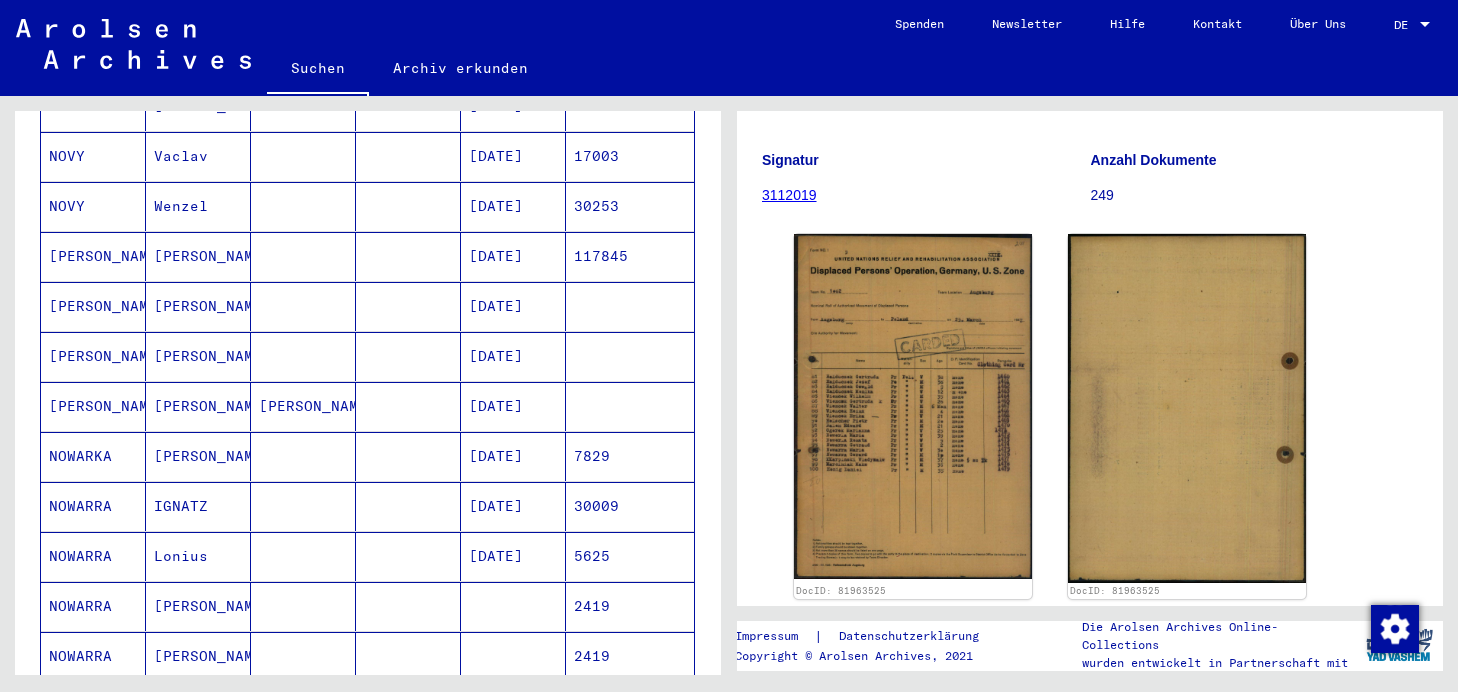 scroll, scrollTop: 911, scrollLeft: 0, axis: vertical 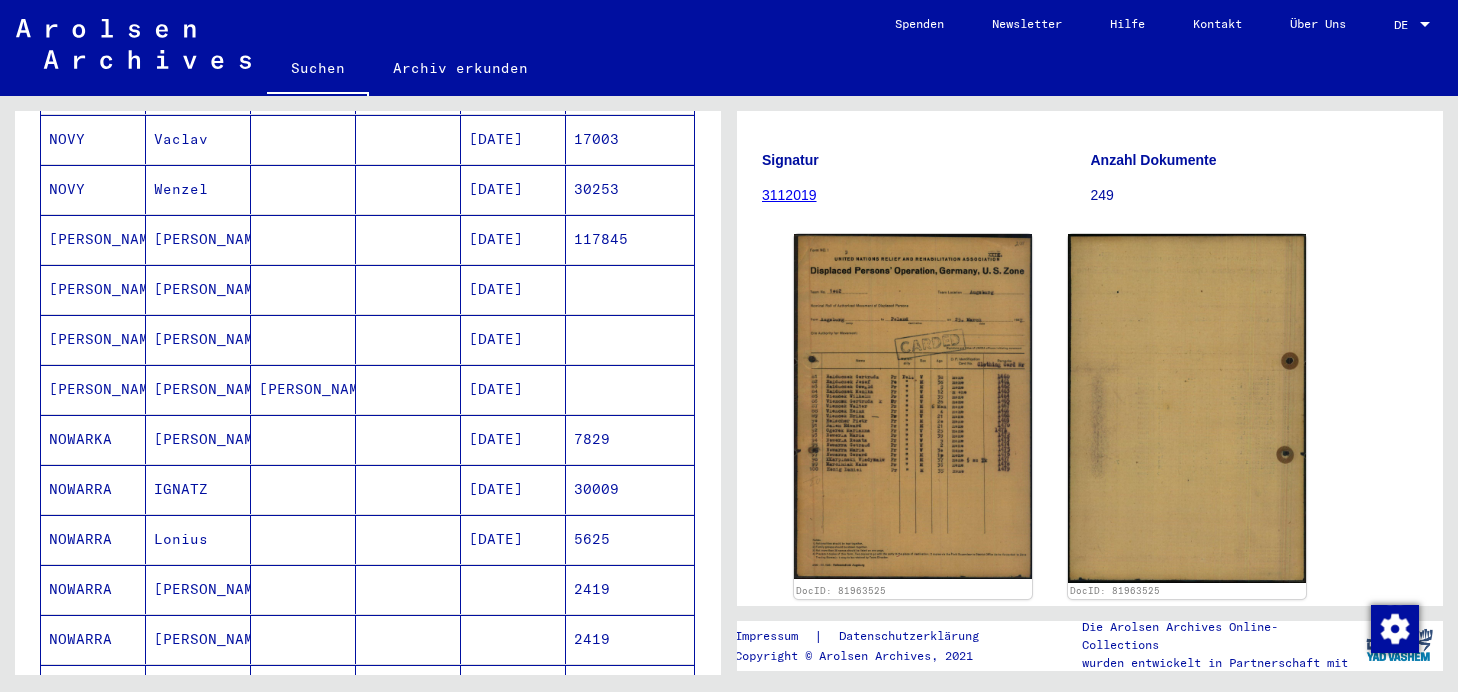 click on "[PERSON_NAME]" at bounding box center (198, 339) 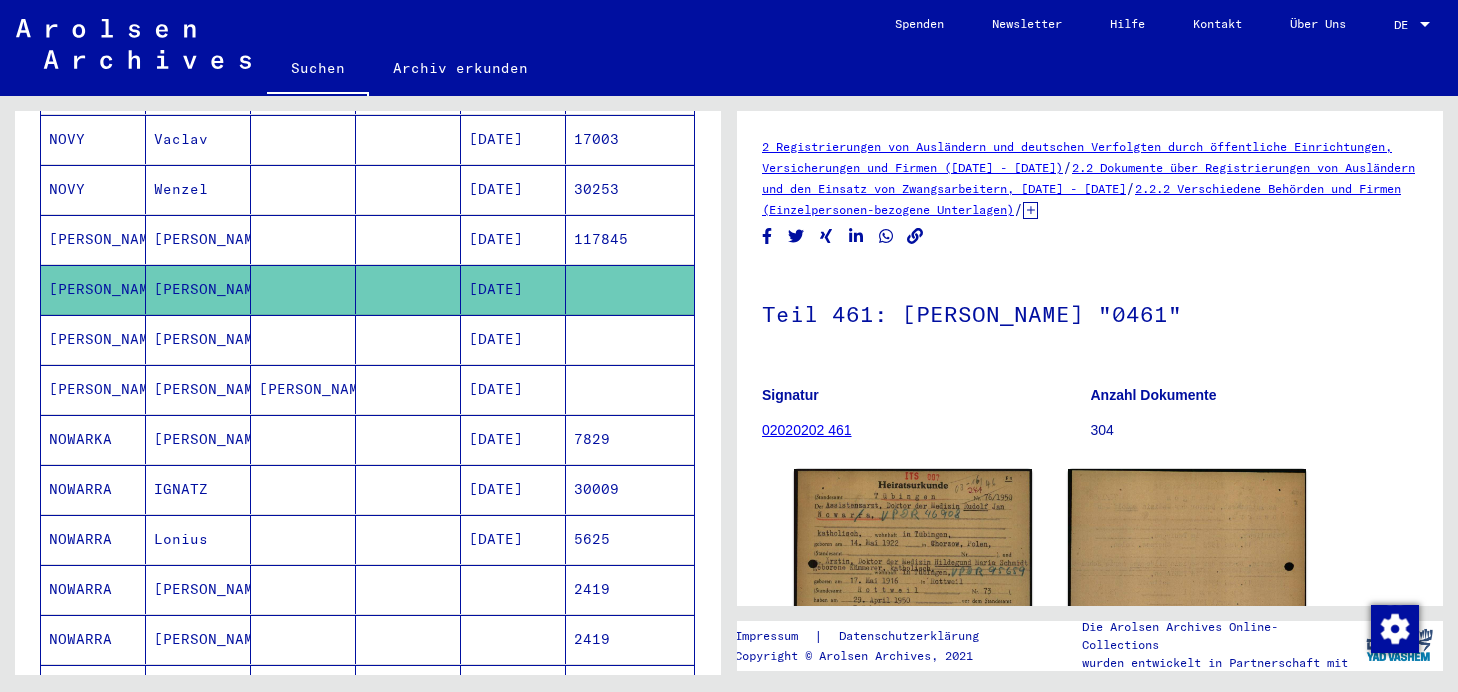 scroll, scrollTop: 0, scrollLeft: 0, axis: both 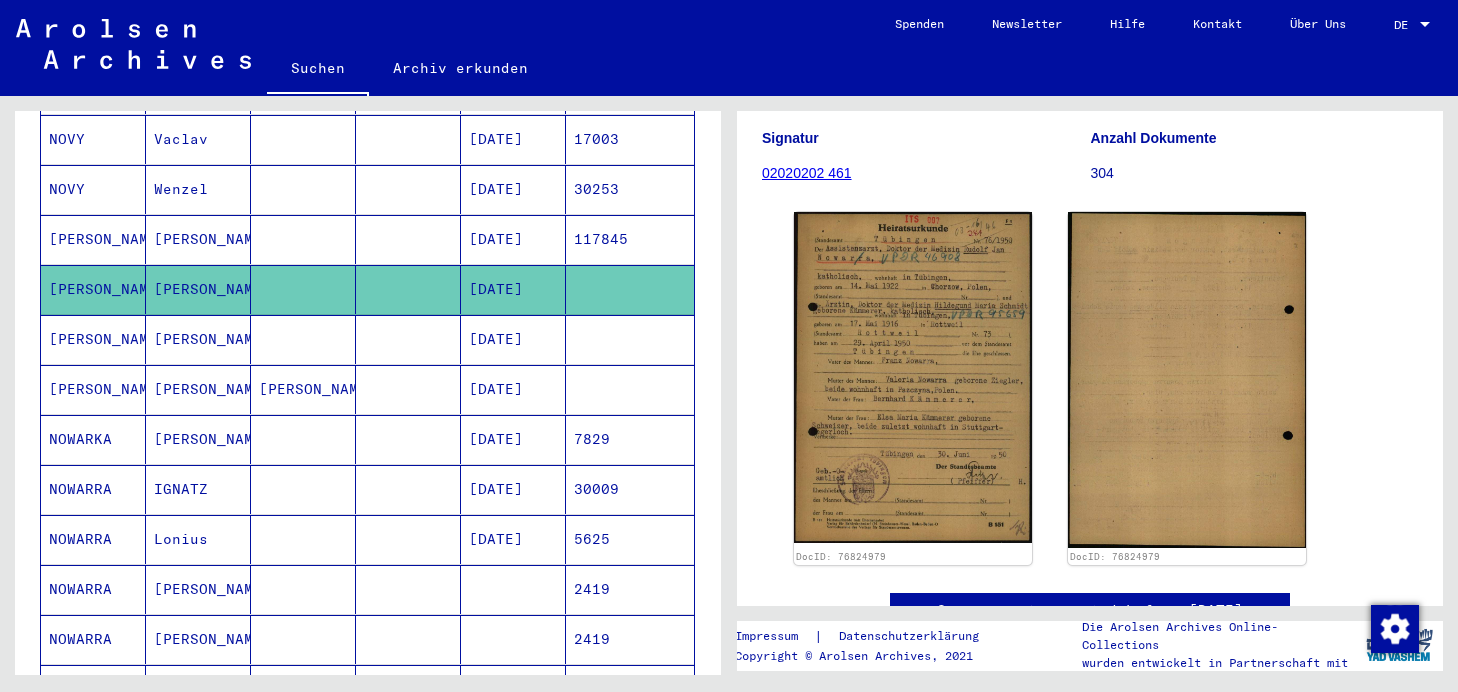 click 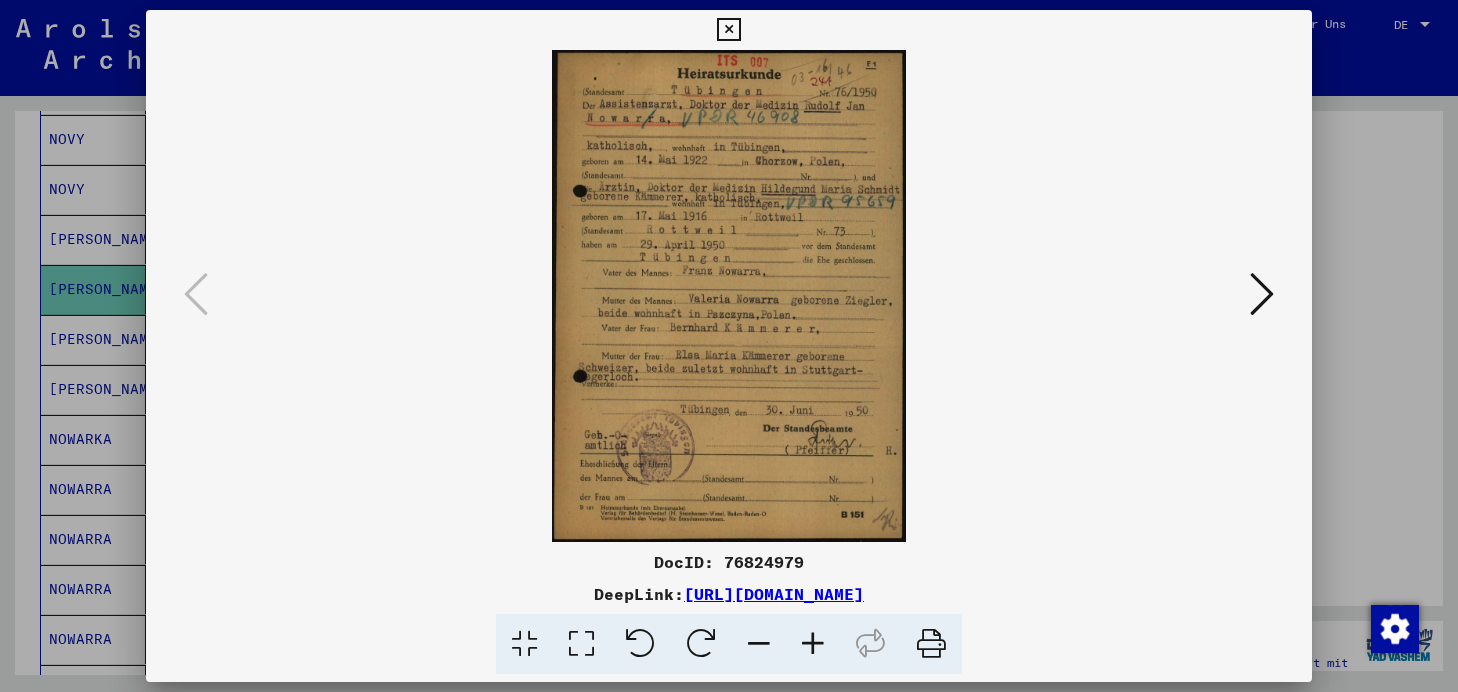 click at bounding box center (813, 644) 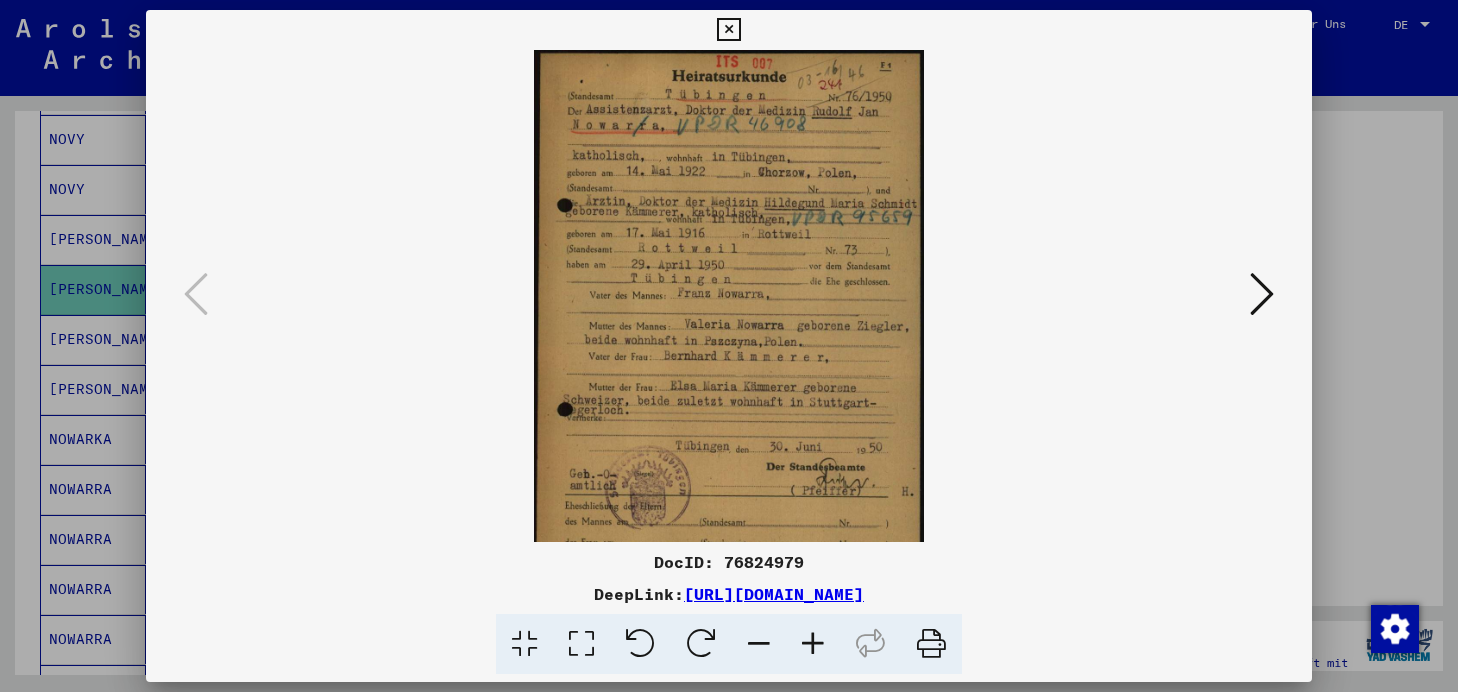 click at bounding box center [813, 644] 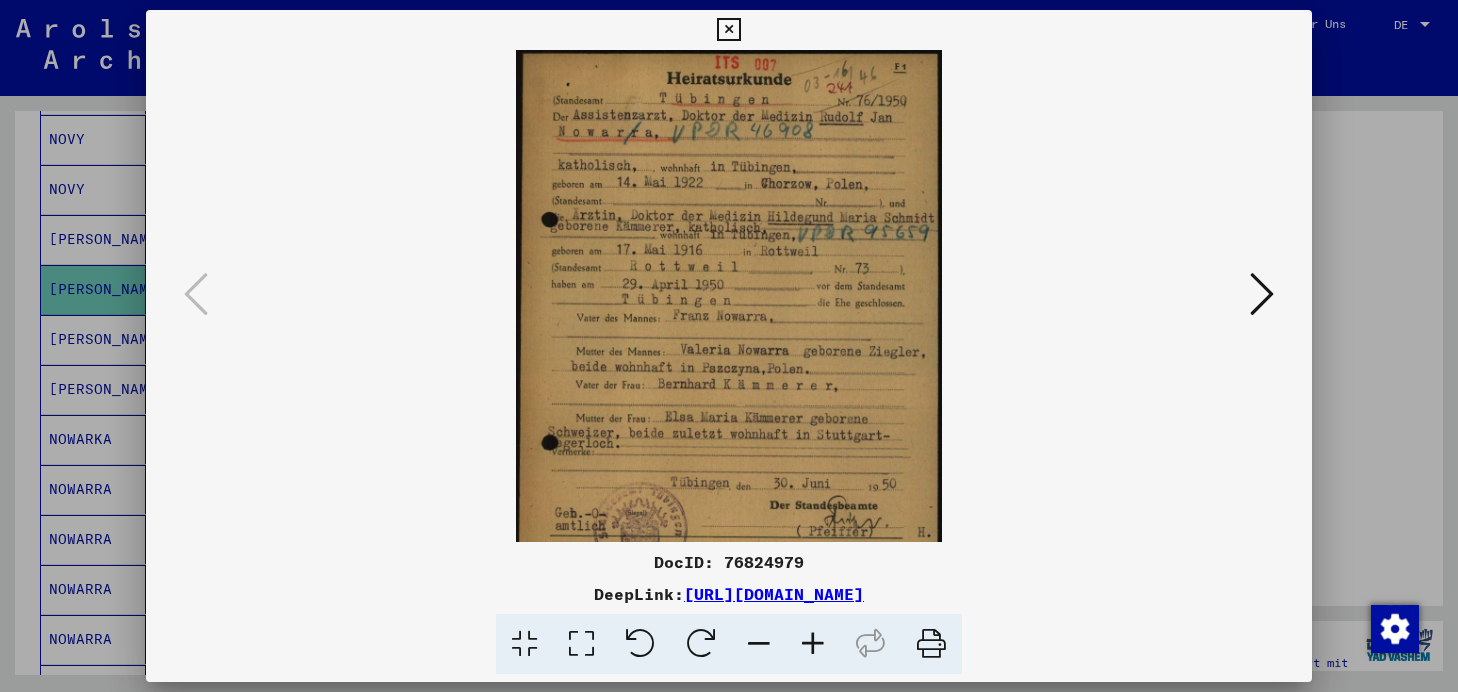 click at bounding box center [813, 644] 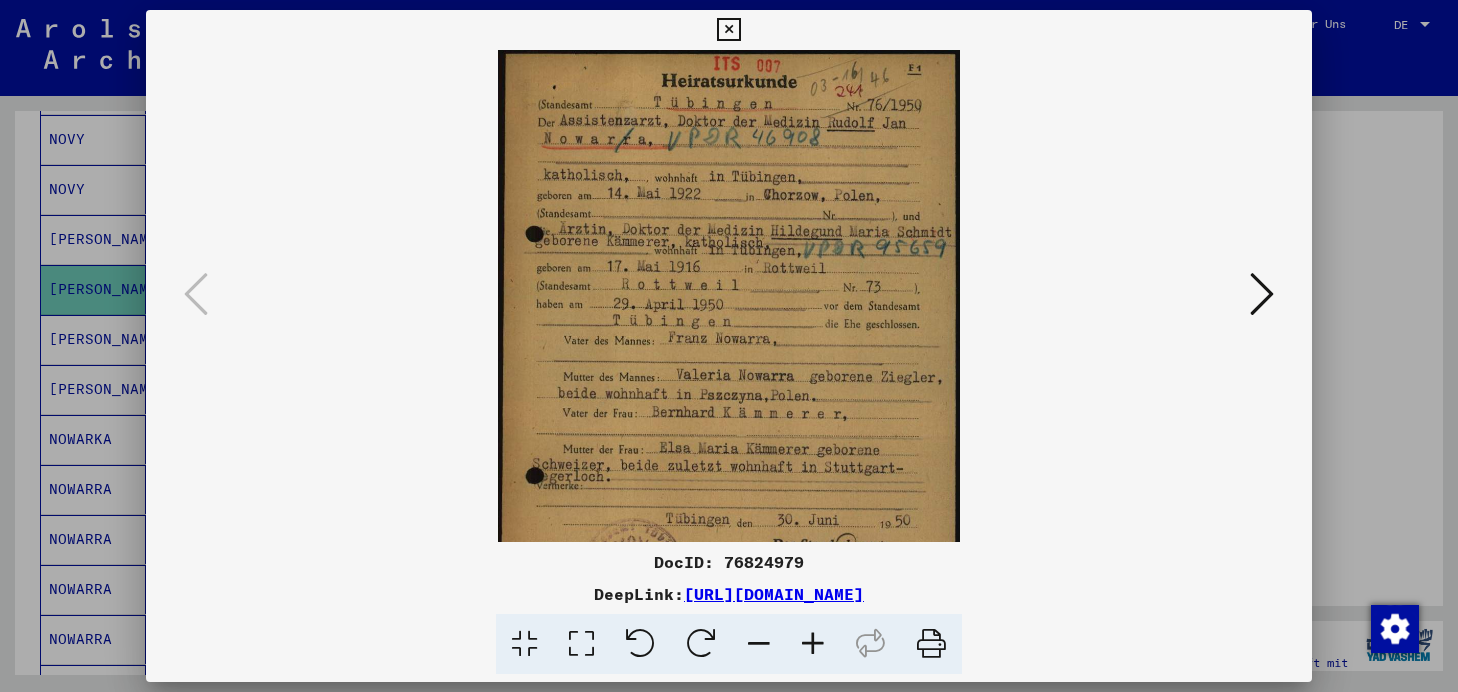 click at bounding box center (813, 644) 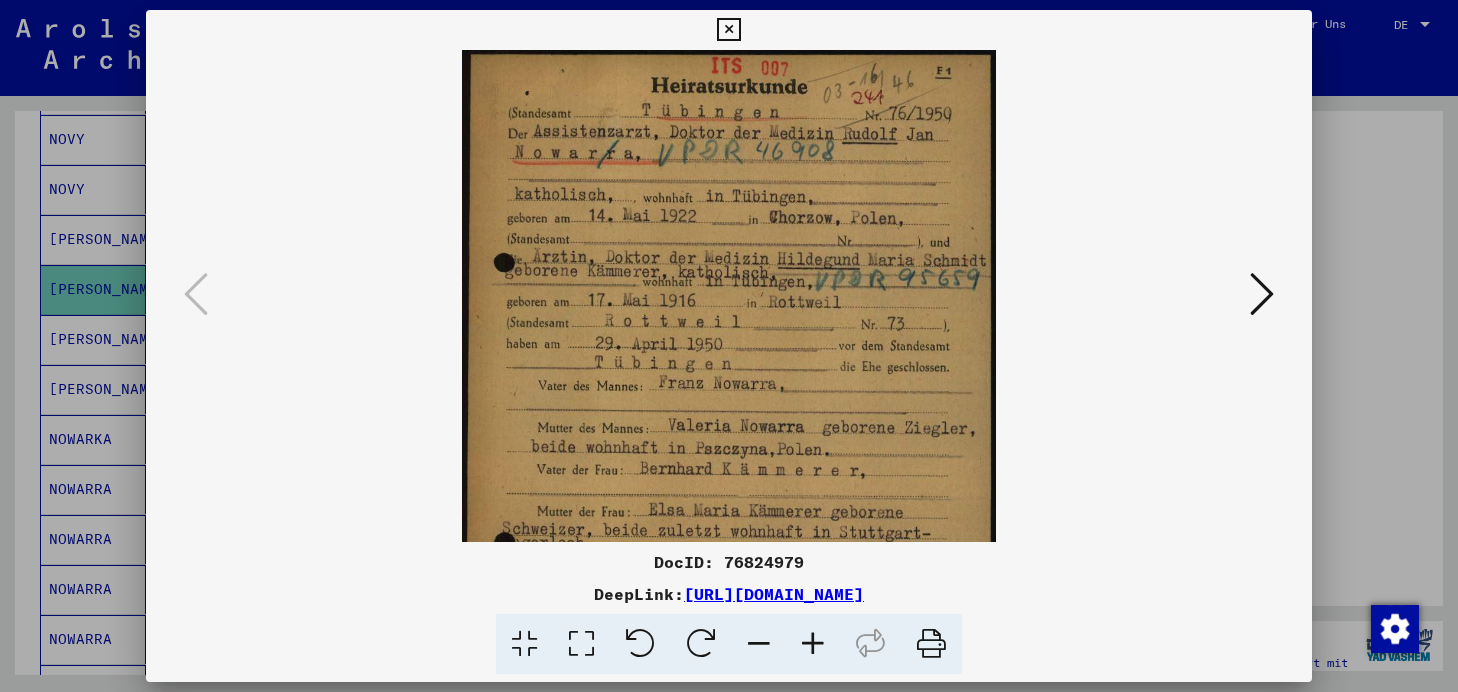 click at bounding box center [813, 644] 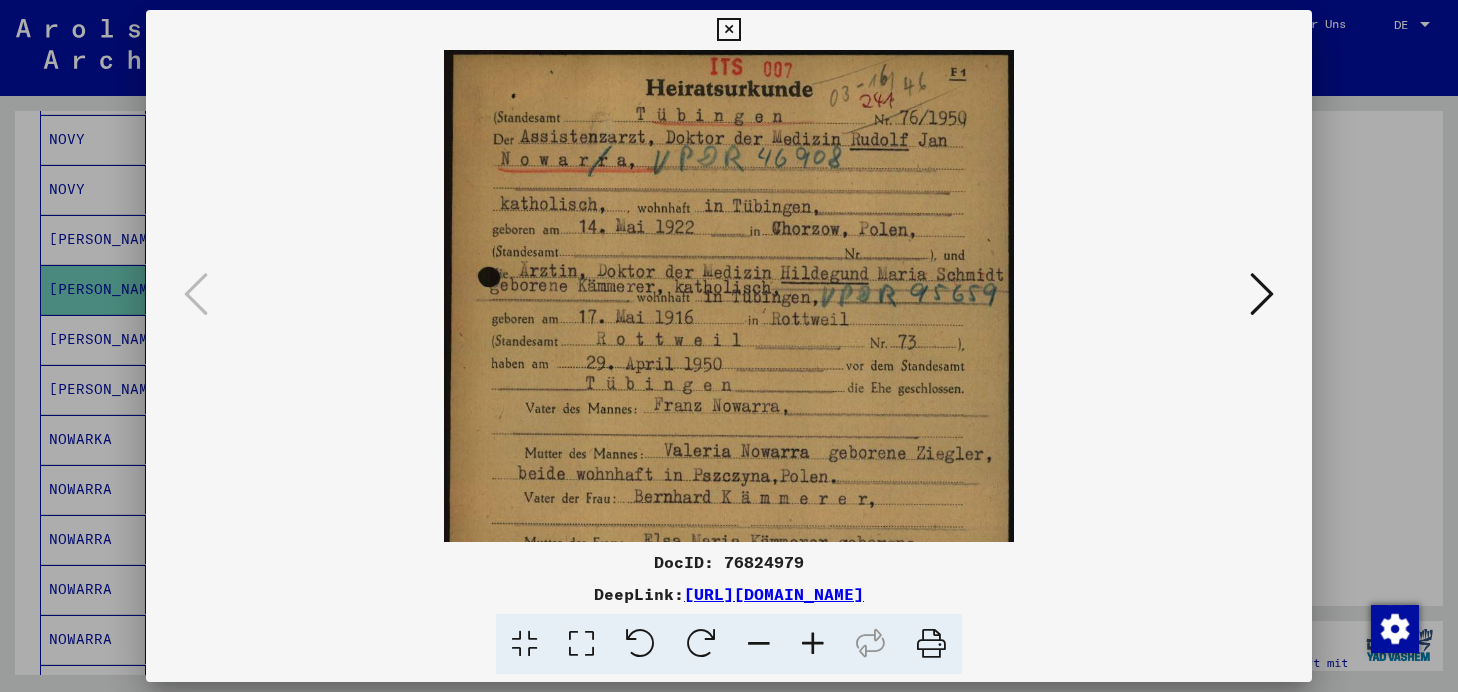 click at bounding box center [813, 644] 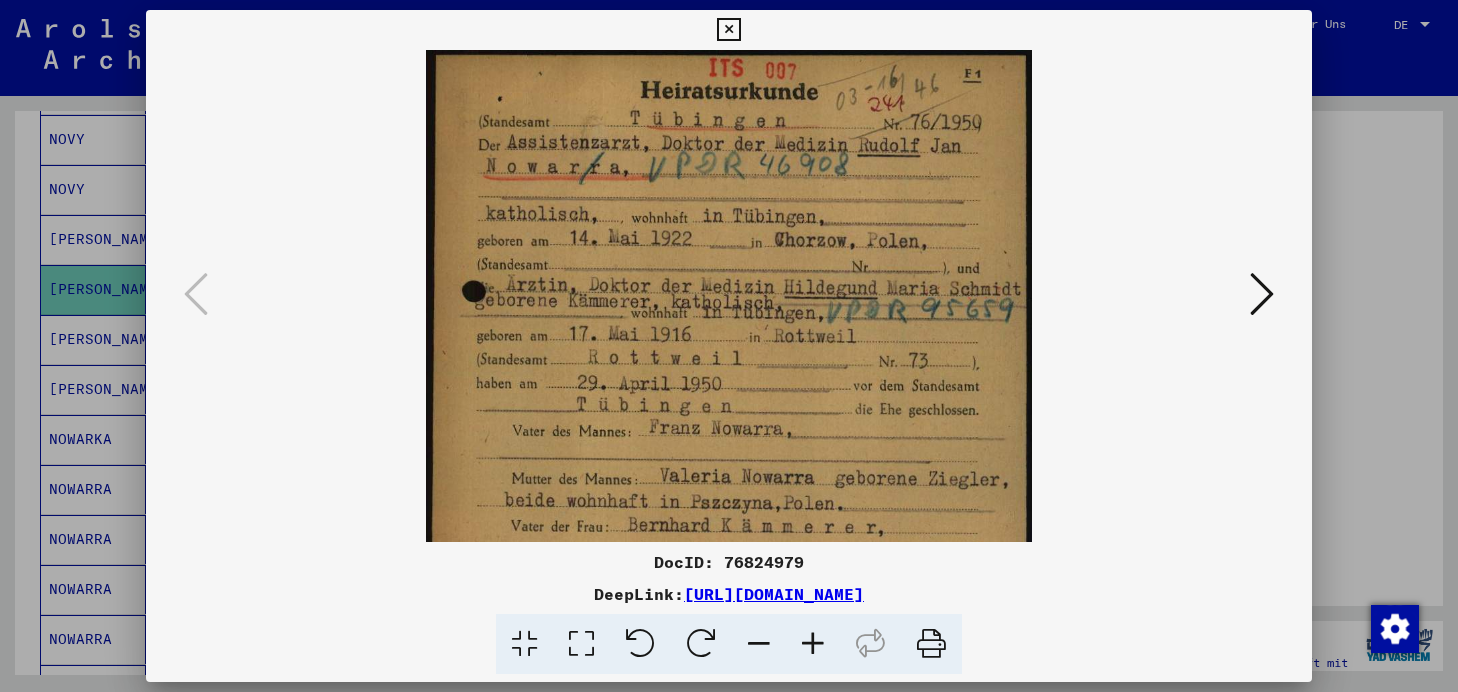 click at bounding box center (813, 644) 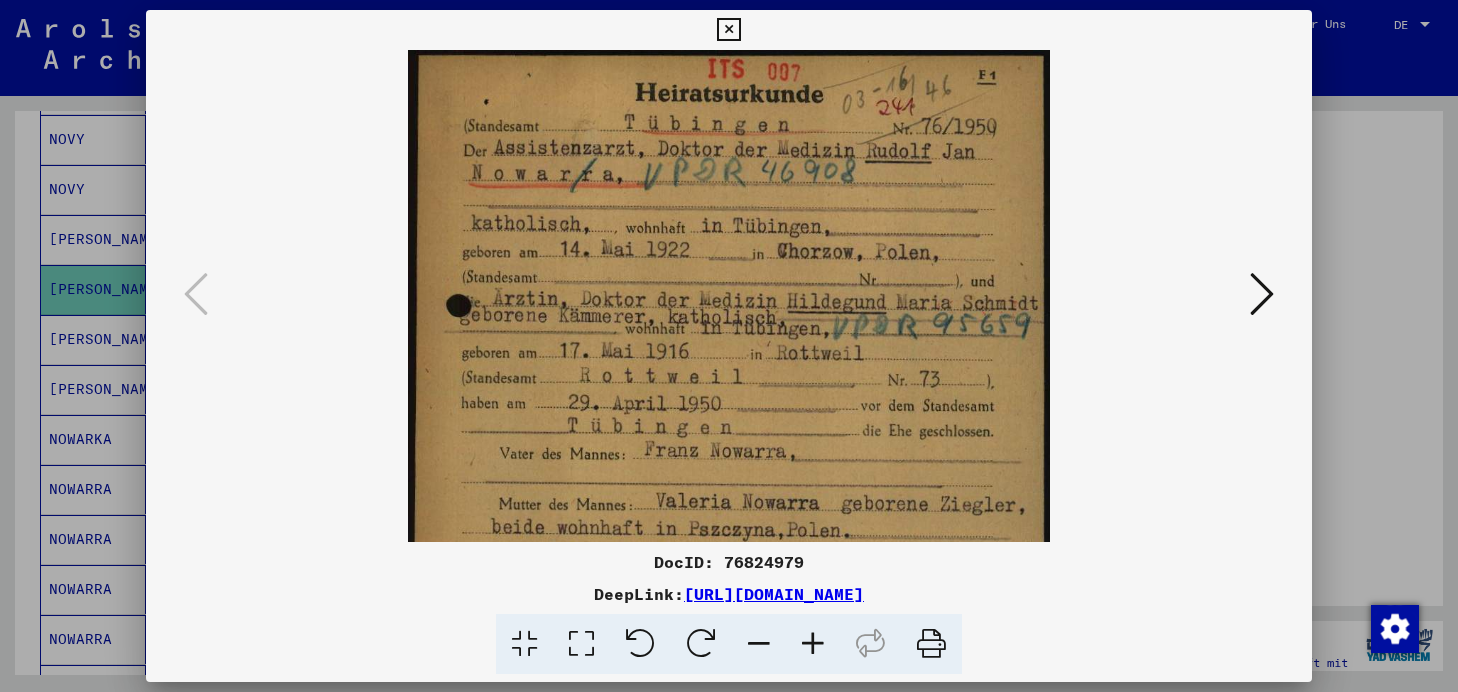 click at bounding box center (813, 644) 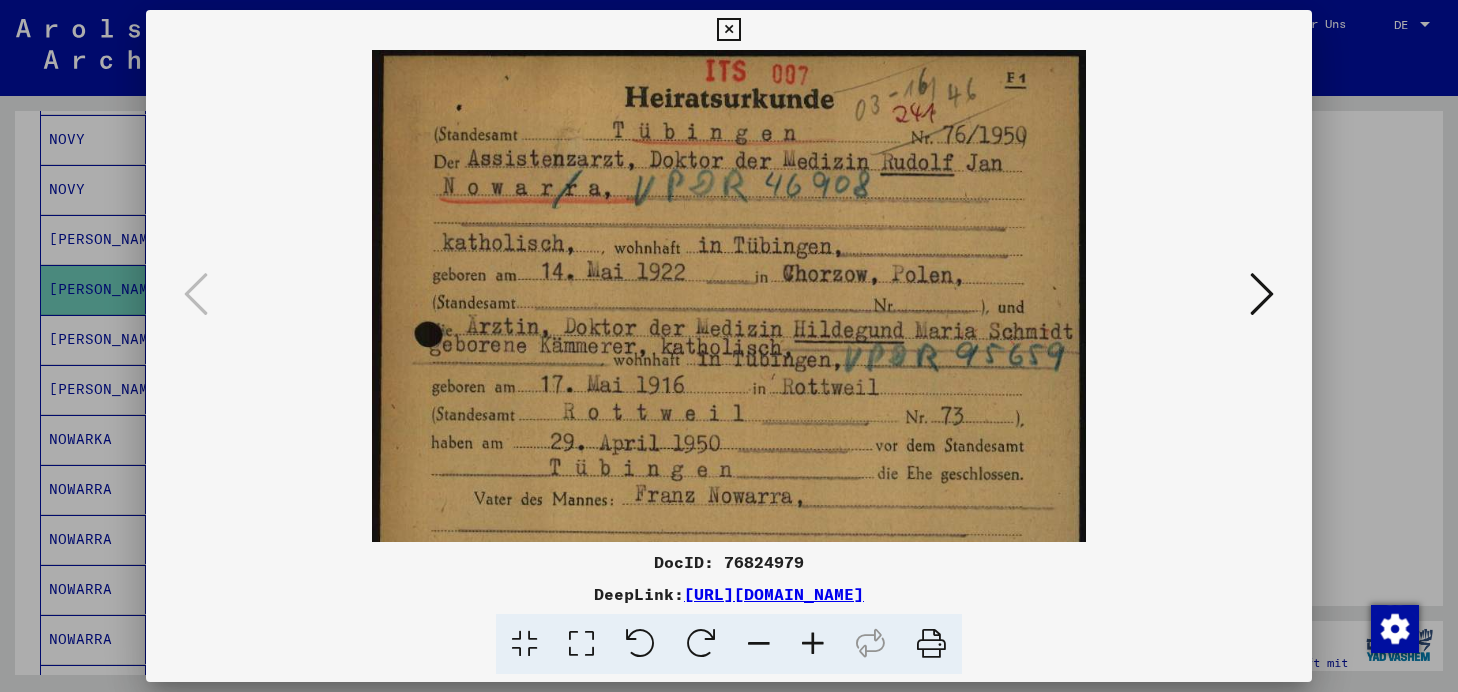 click at bounding box center (813, 644) 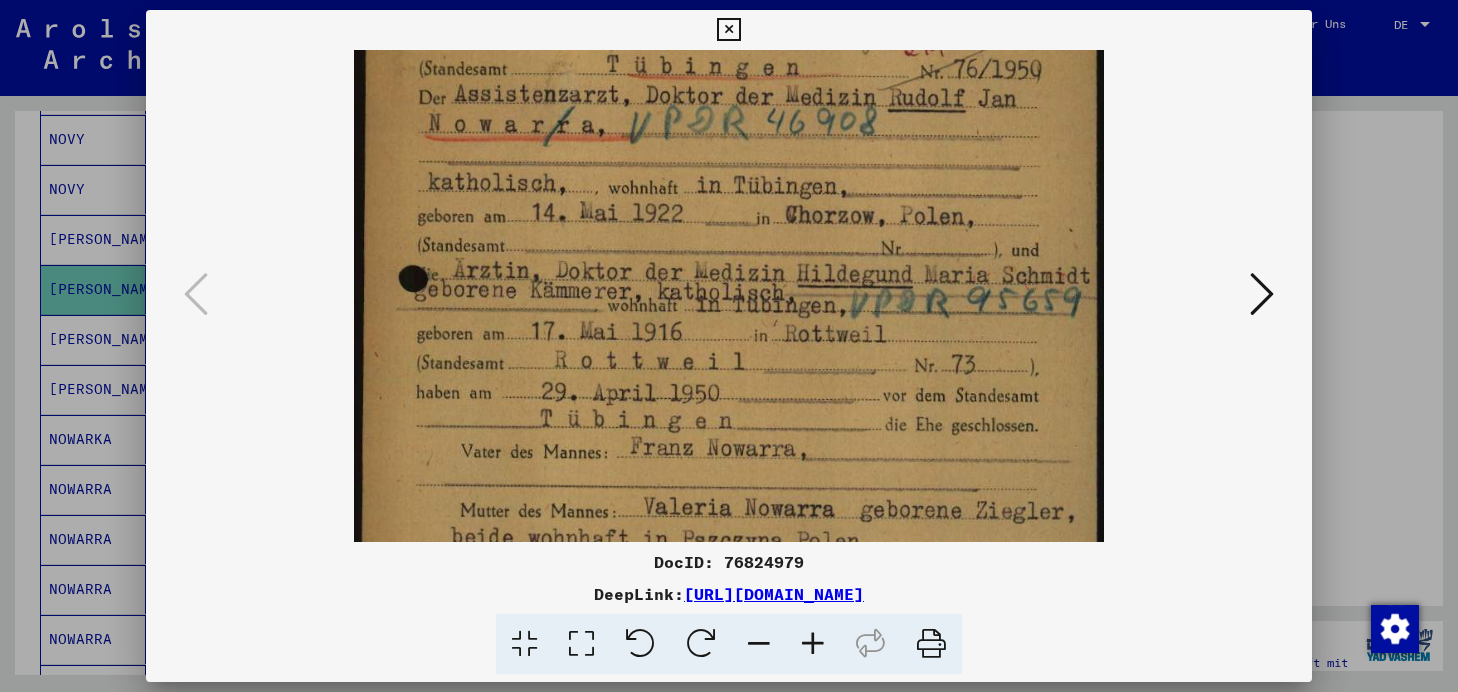 scroll, scrollTop: 73, scrollLeft: 0, axis: vertical 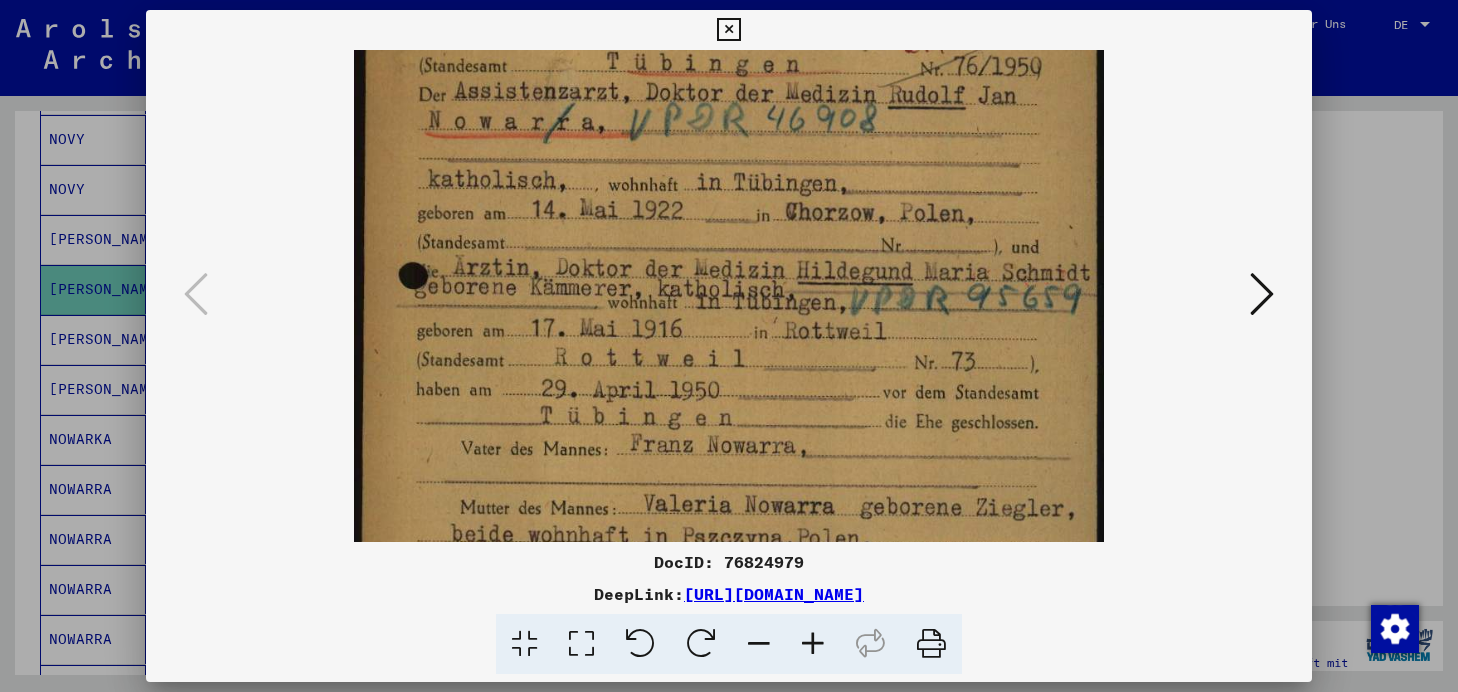drag, startPoint x: 732, startPoint y: 272, endPoint x: 738, endPoint y: 199, distance: 73.24616 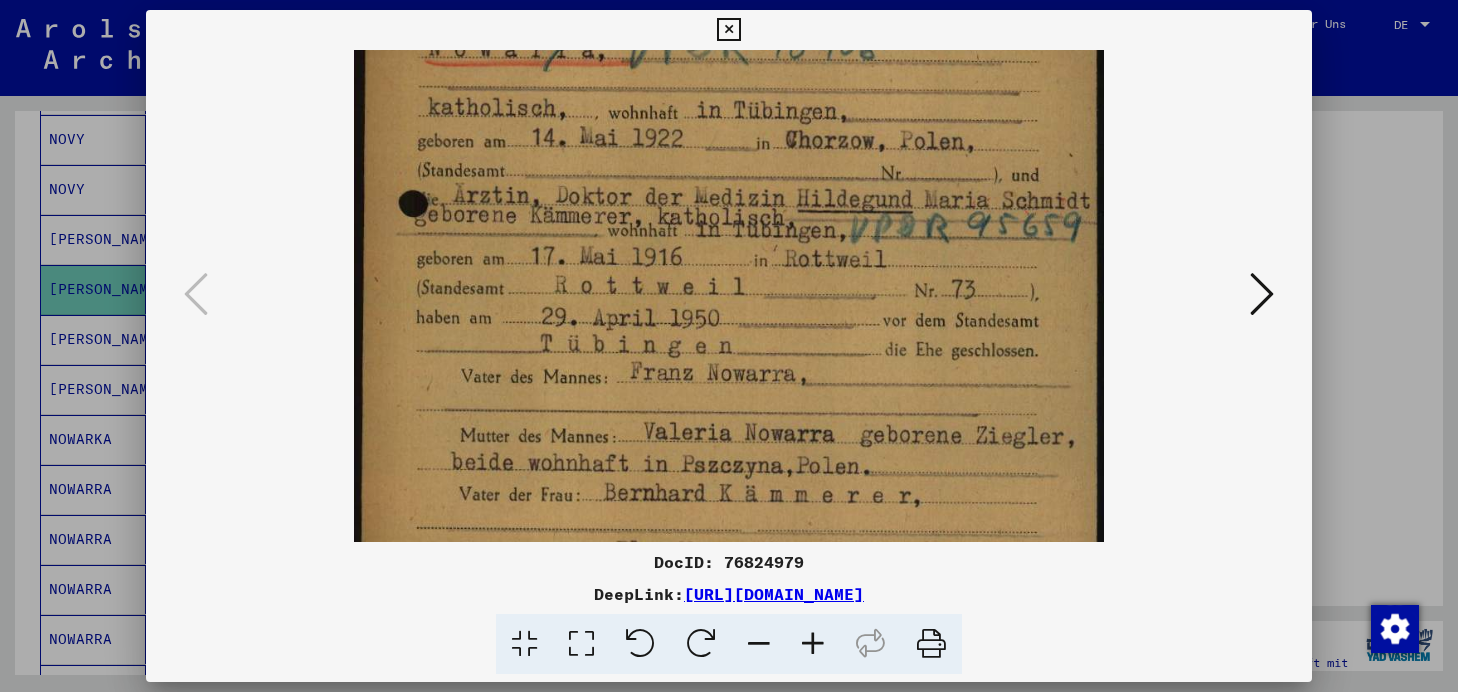 scroll, scrollTop: 146, scrollLeft: 0, axis: vertical 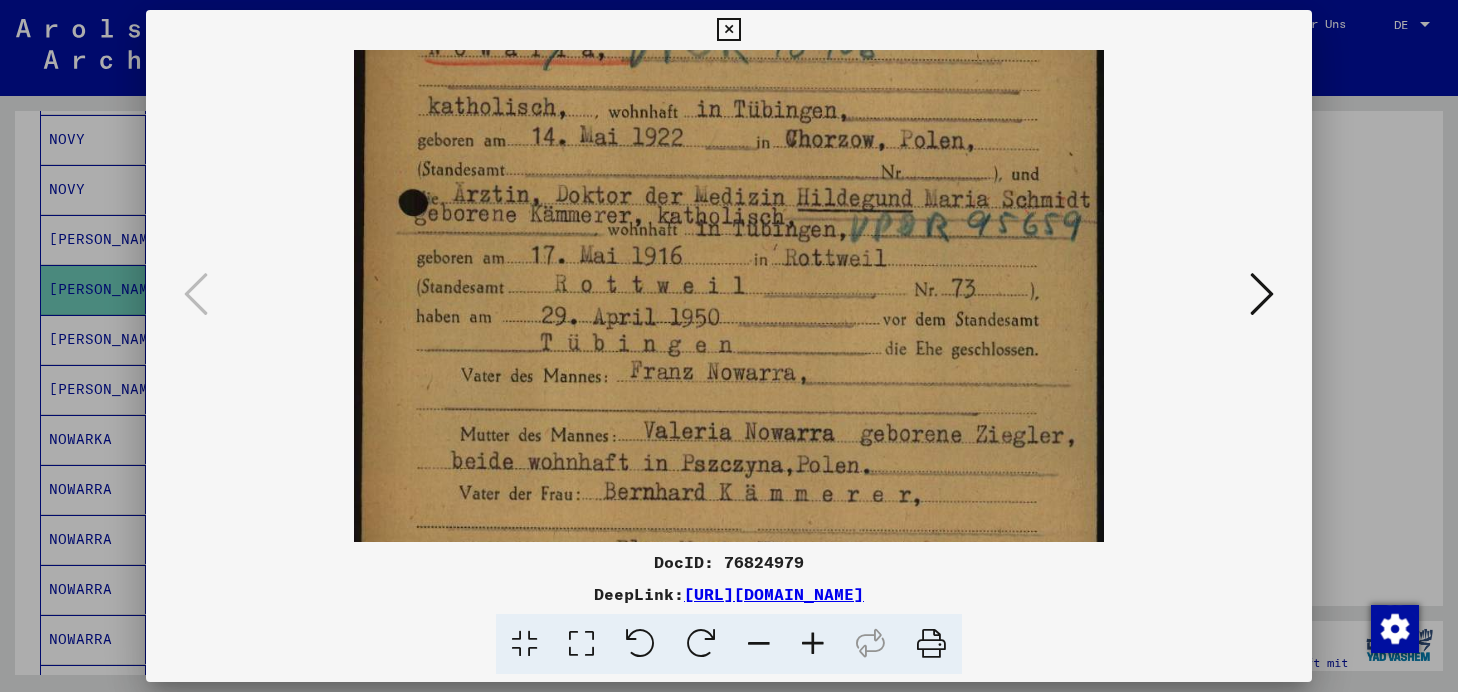 drag, startPoint x: 744, startPoint y: 292, endPoint x: 740, endPoint y: 219, distance: 73.109505 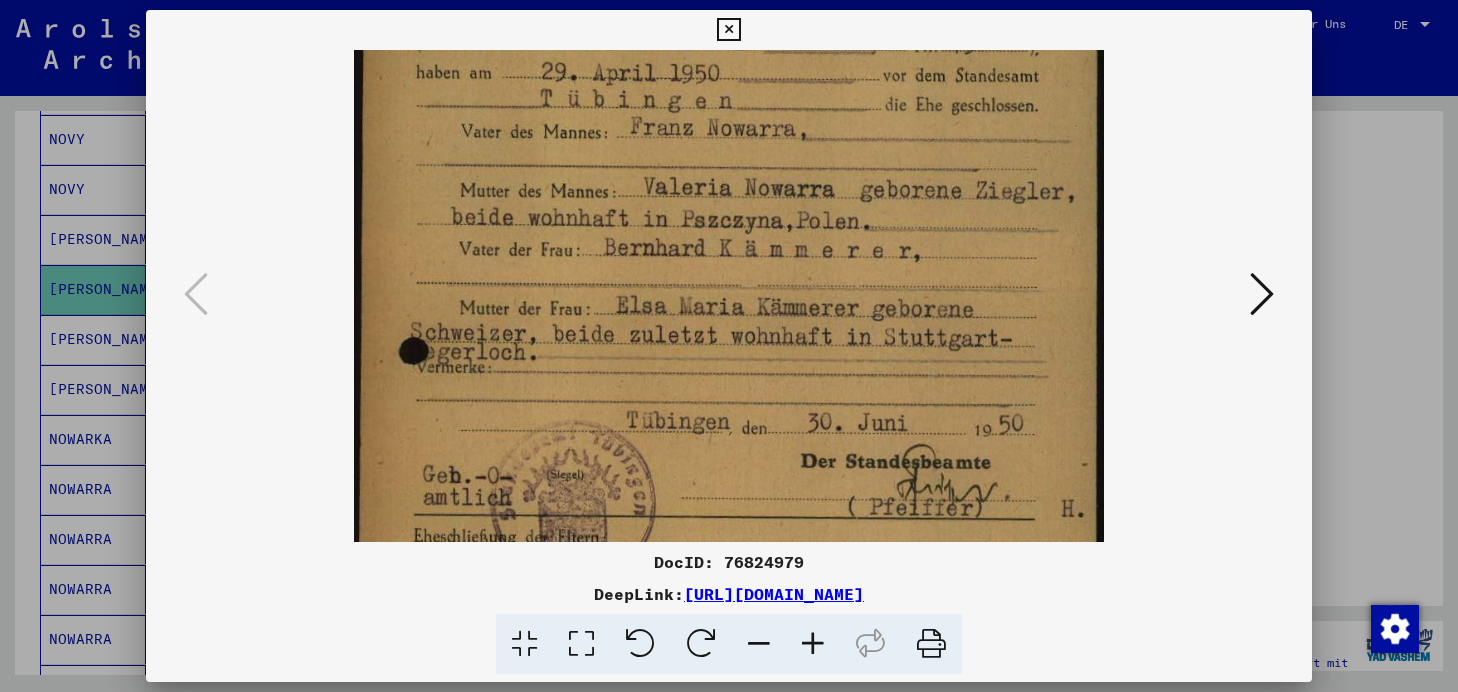 scroll, scrollTop: 393, scrollLeft: 0, axis: vertical 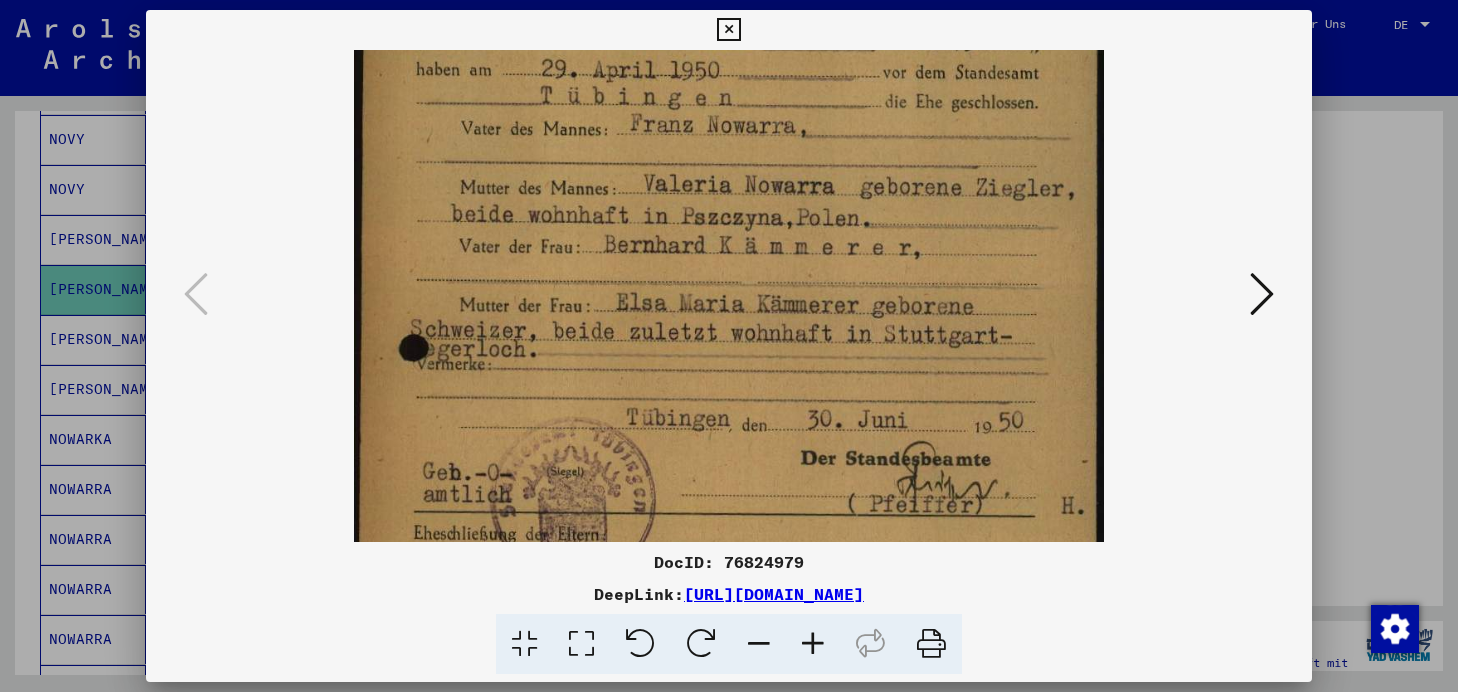 drag, startPoint x: 747, startPoint y: 277, endPoint x: 742, endPoint y: 30, distance: 247.0506 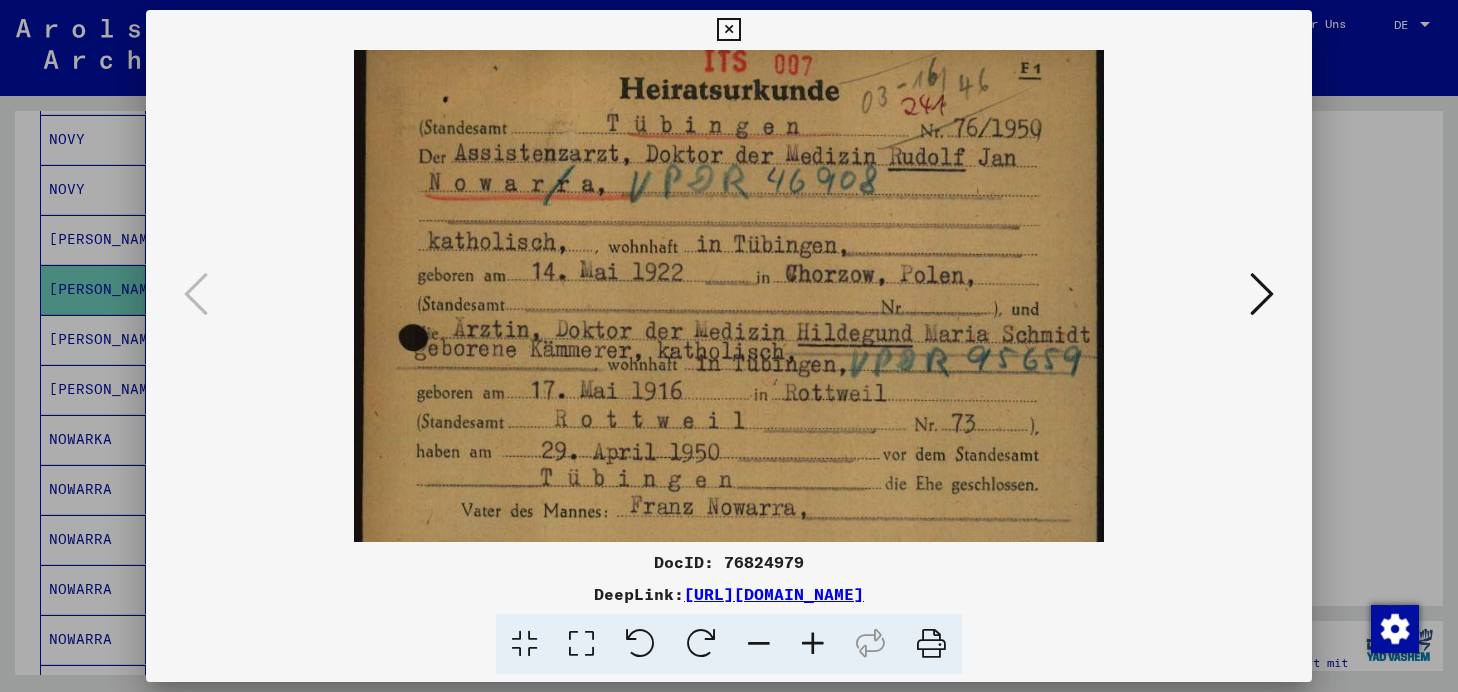 scroll, scrollTop: 13, scrollLeft: 0, axis: vertical 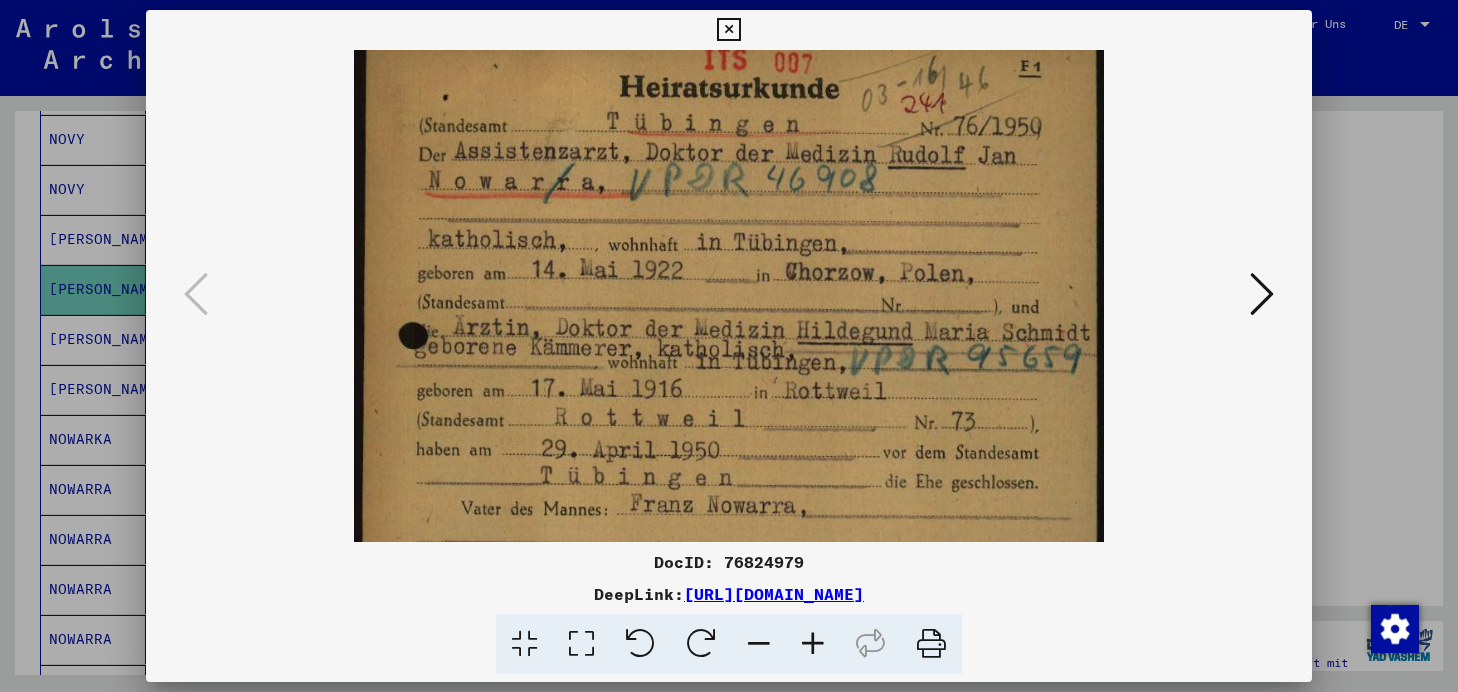 drag, startPoint x: 796, startPoint y: 173, endPoint x: 750, endPoint y: 530, distance: 359.9514 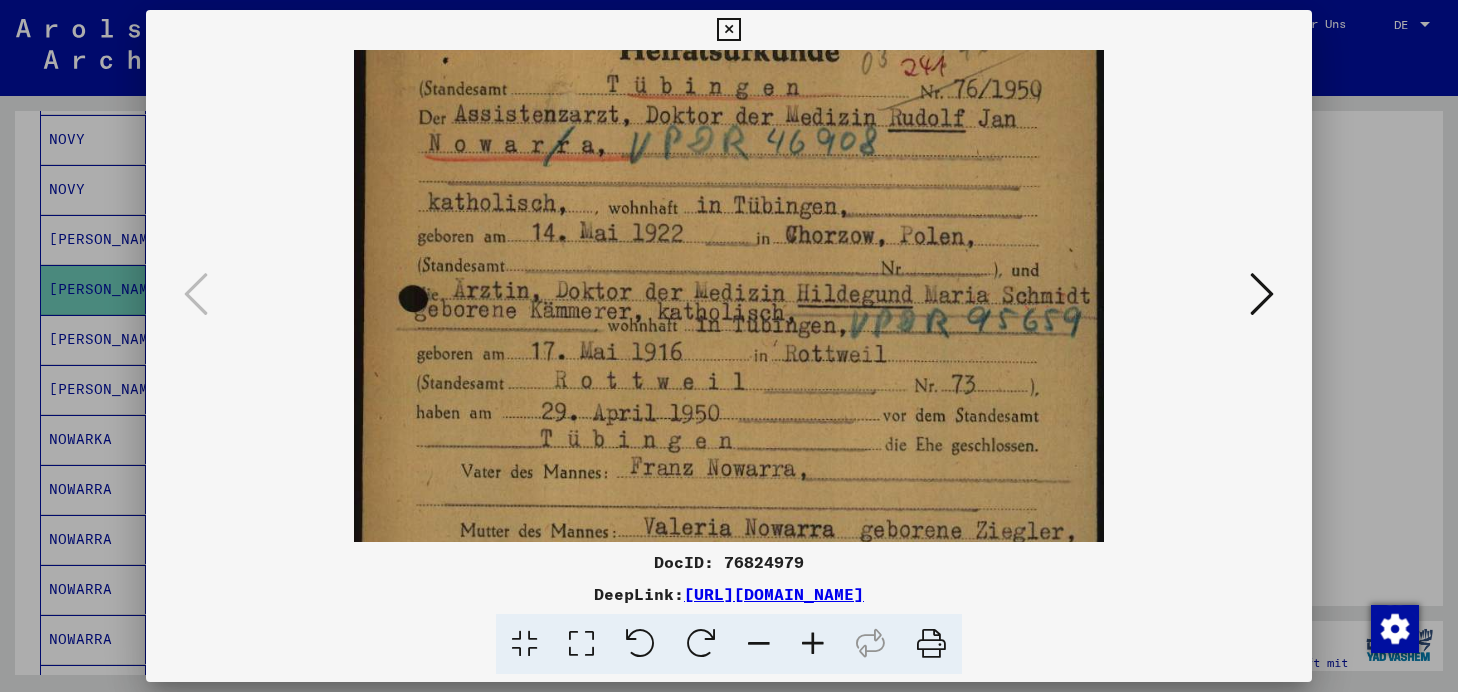 scroll, scrollTop: 43, scrollLeft: 0, axis: vertical 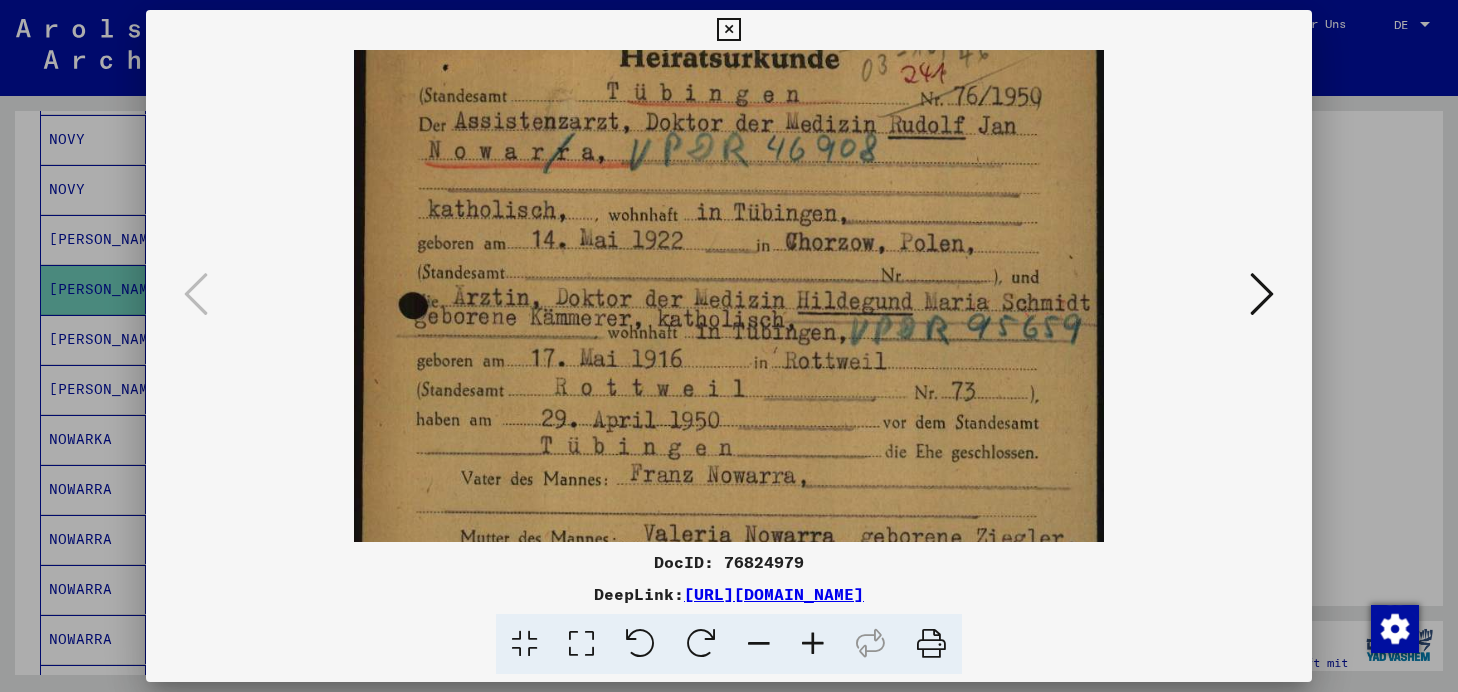 drag, startPoint x: 774, startPoint y: 452, endPoint x: 772, endPoint y: 422, distance: 30.066593 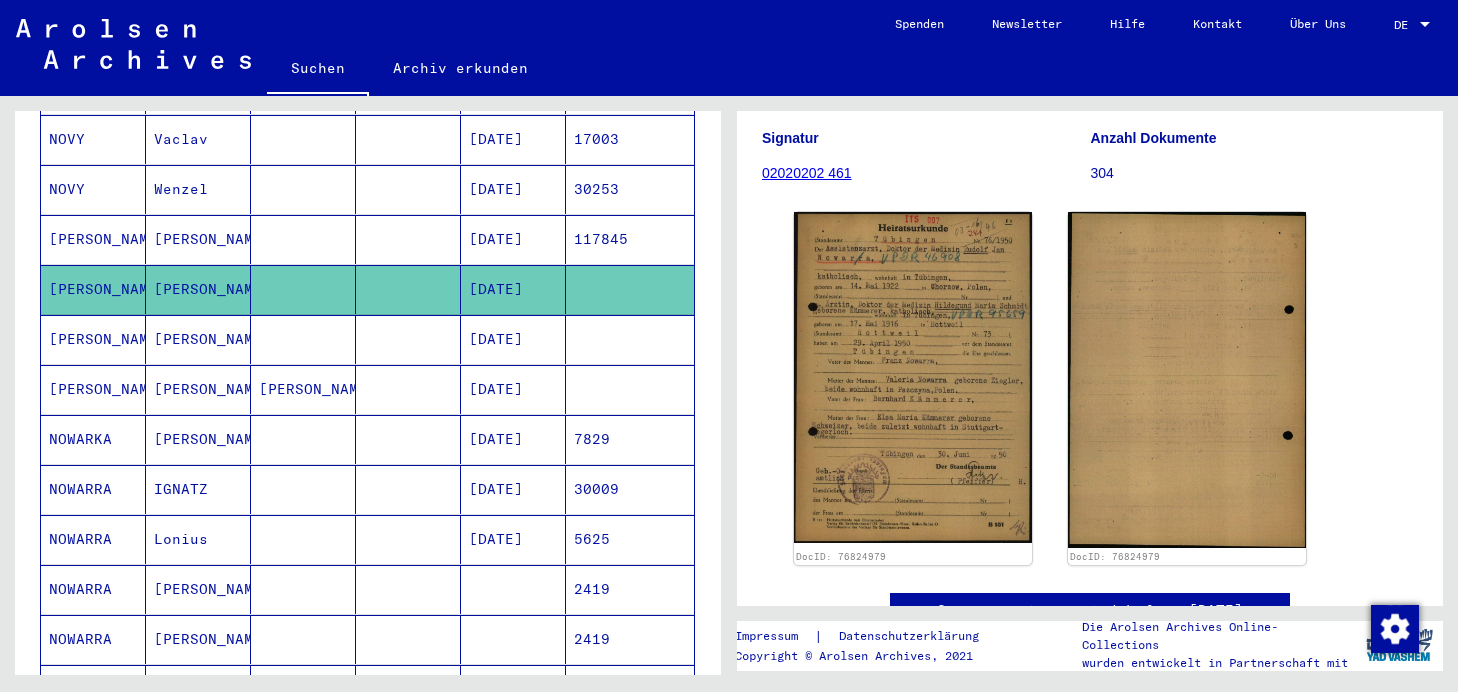 click on "[PERSON_NAME]" at bounding box center (93, 389) 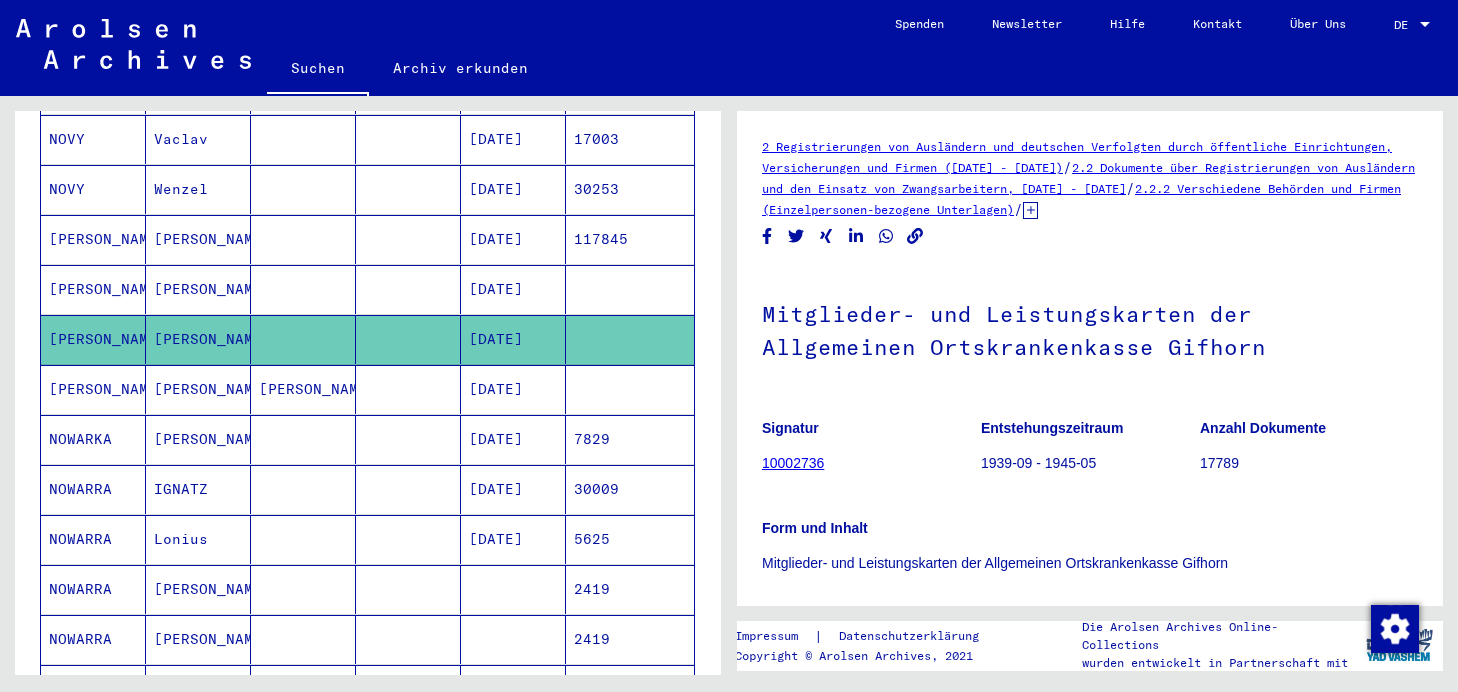 scroll, scrollTop: 0, scrollLeft: 0, axis: both 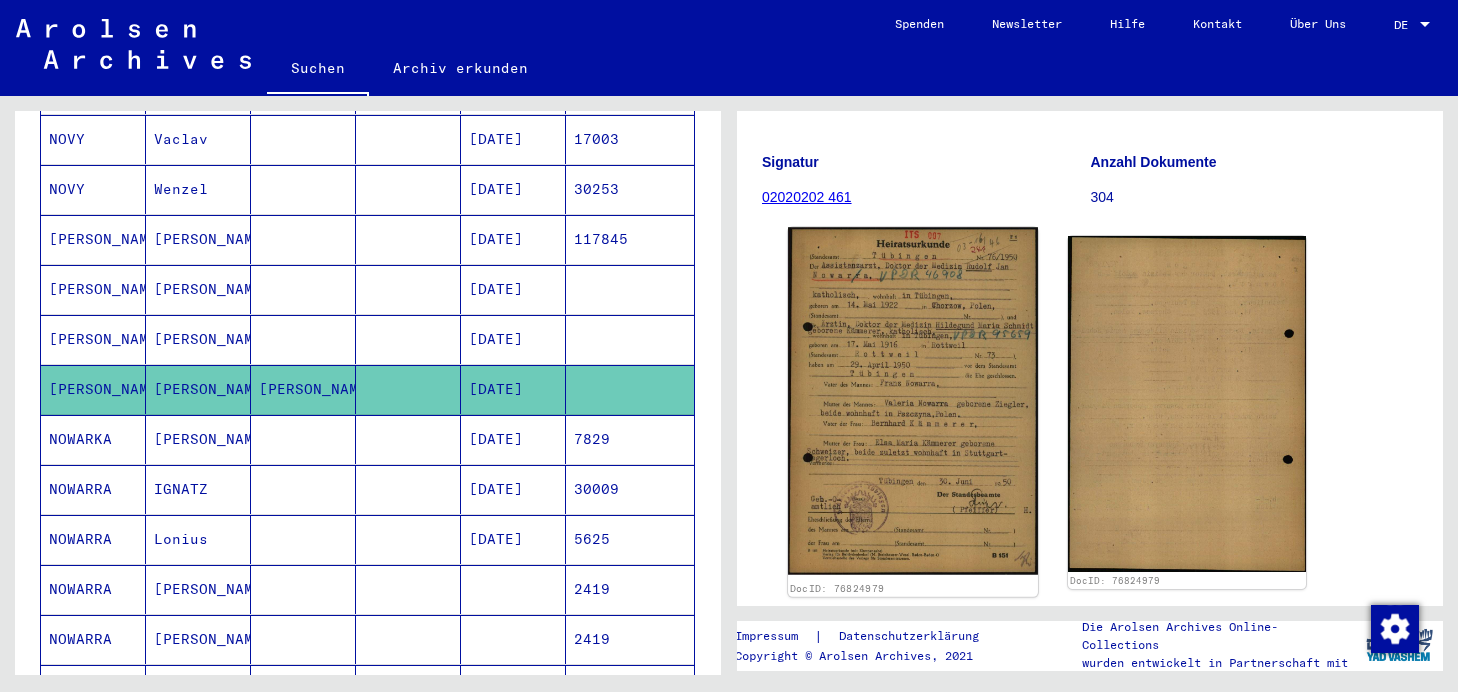 click 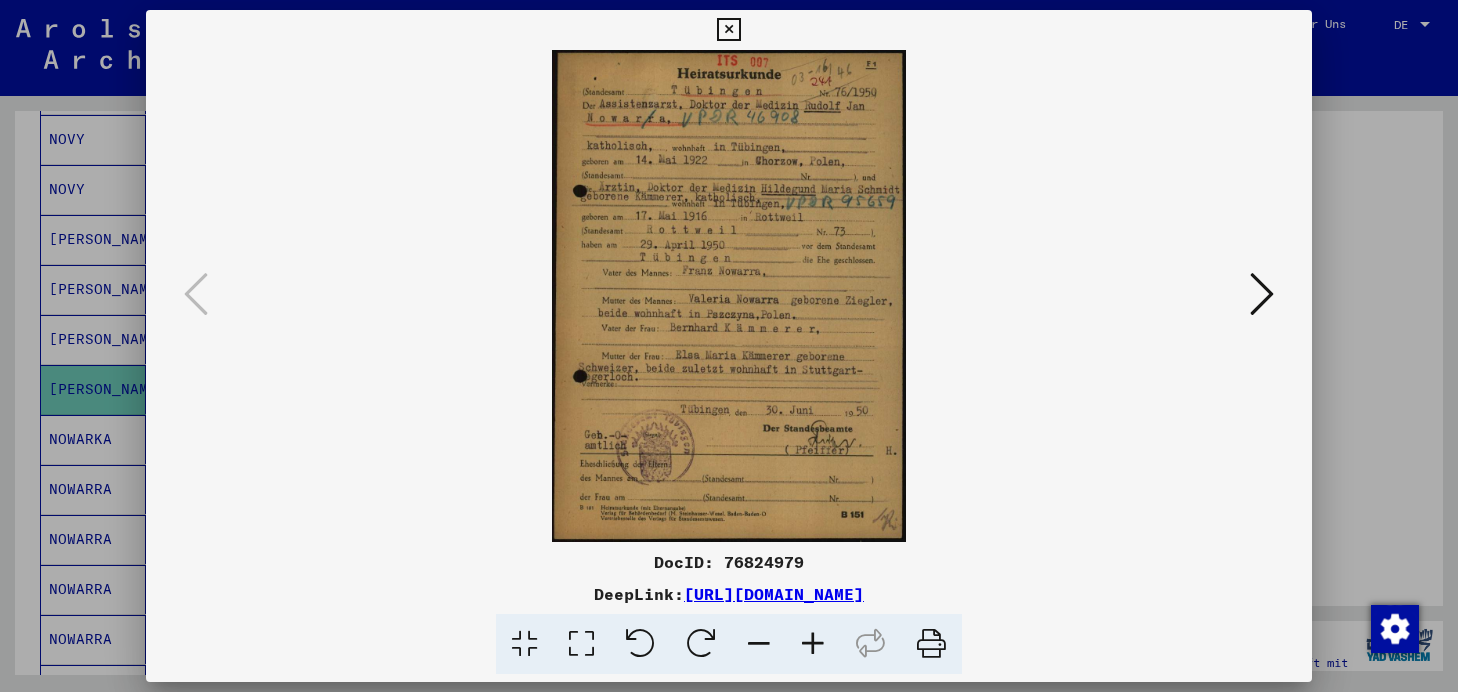 click at bounding box center (813, 644) 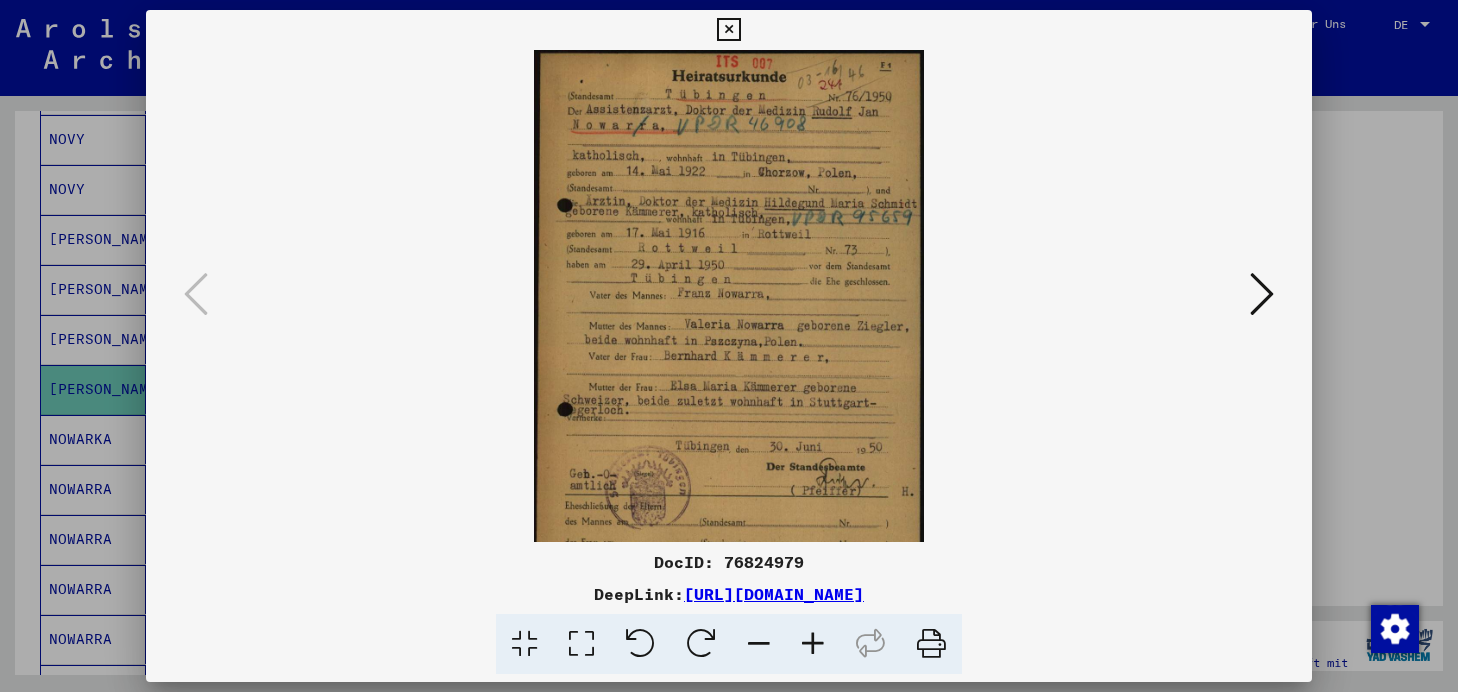 click at bounding box center (813, 644) 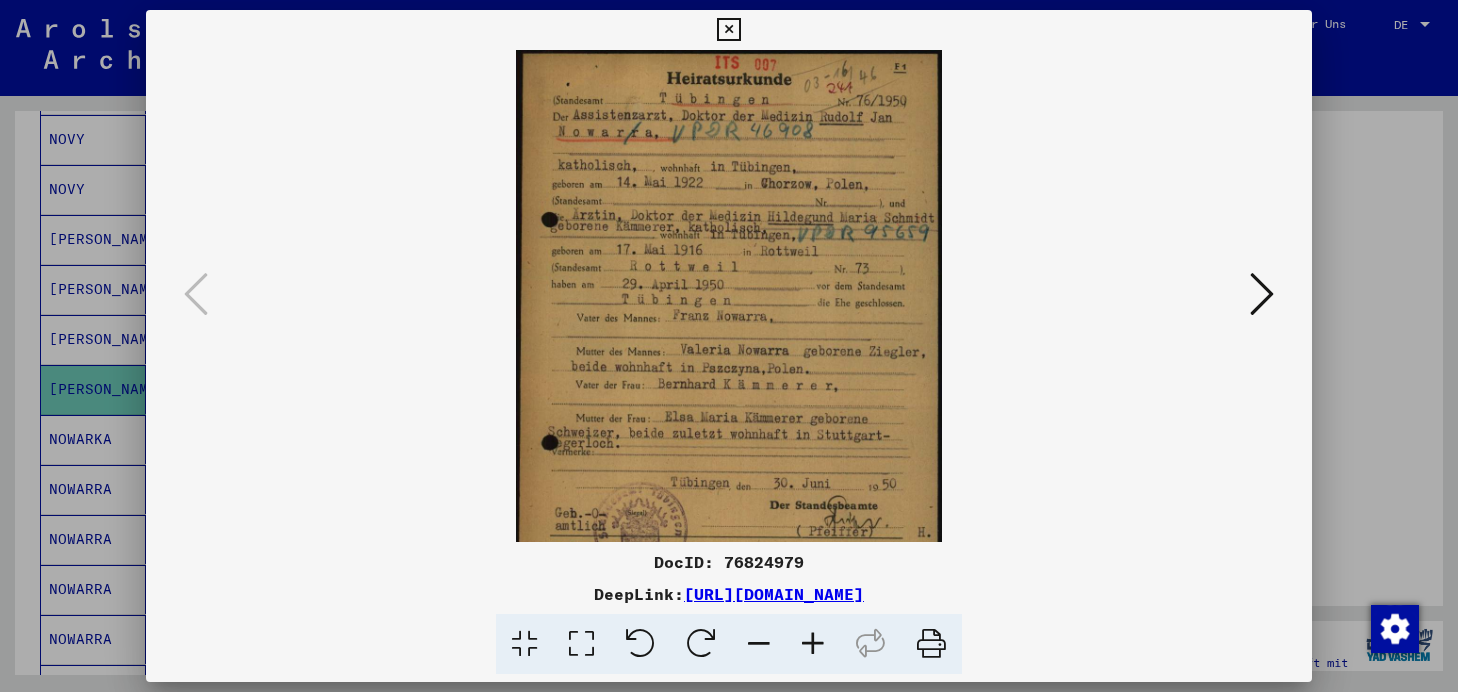 click at bounding box center (813, 644) 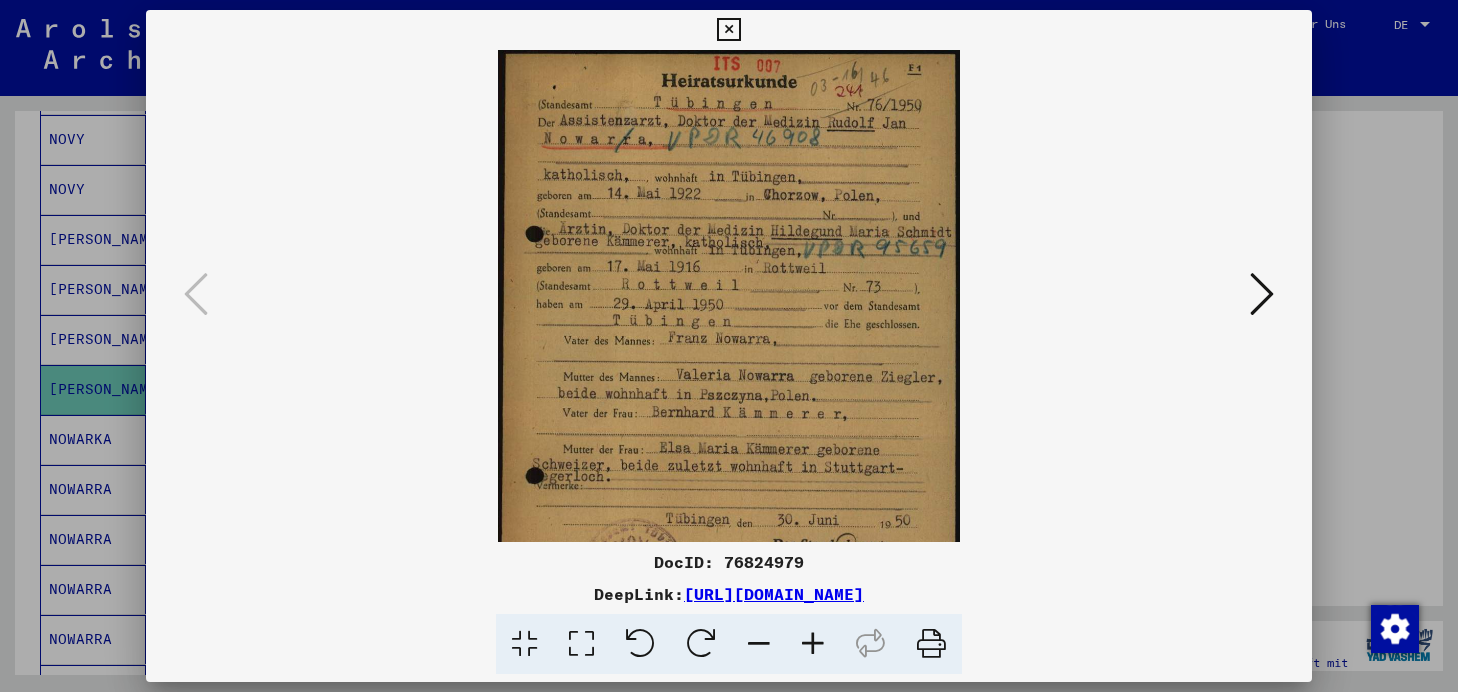 click at bounding box center (813, 644) 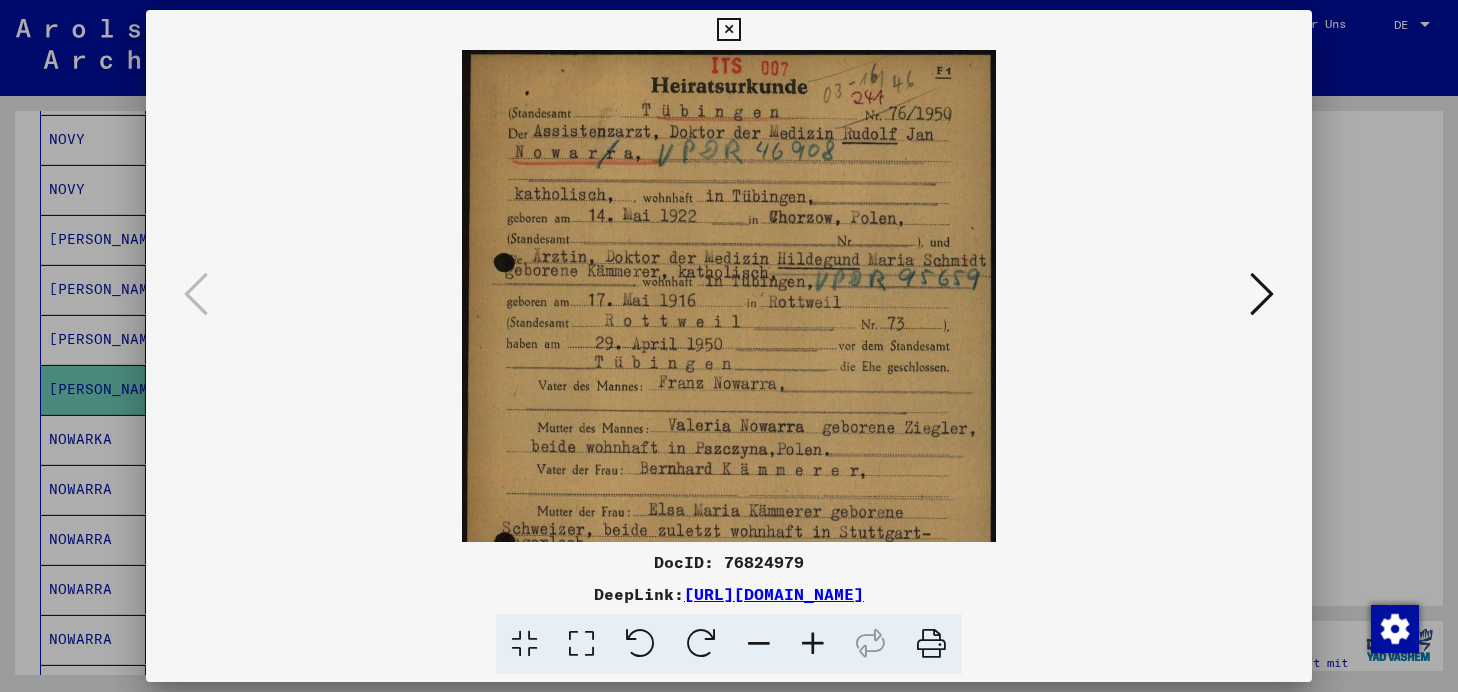 click at bounding box center [813, 644] 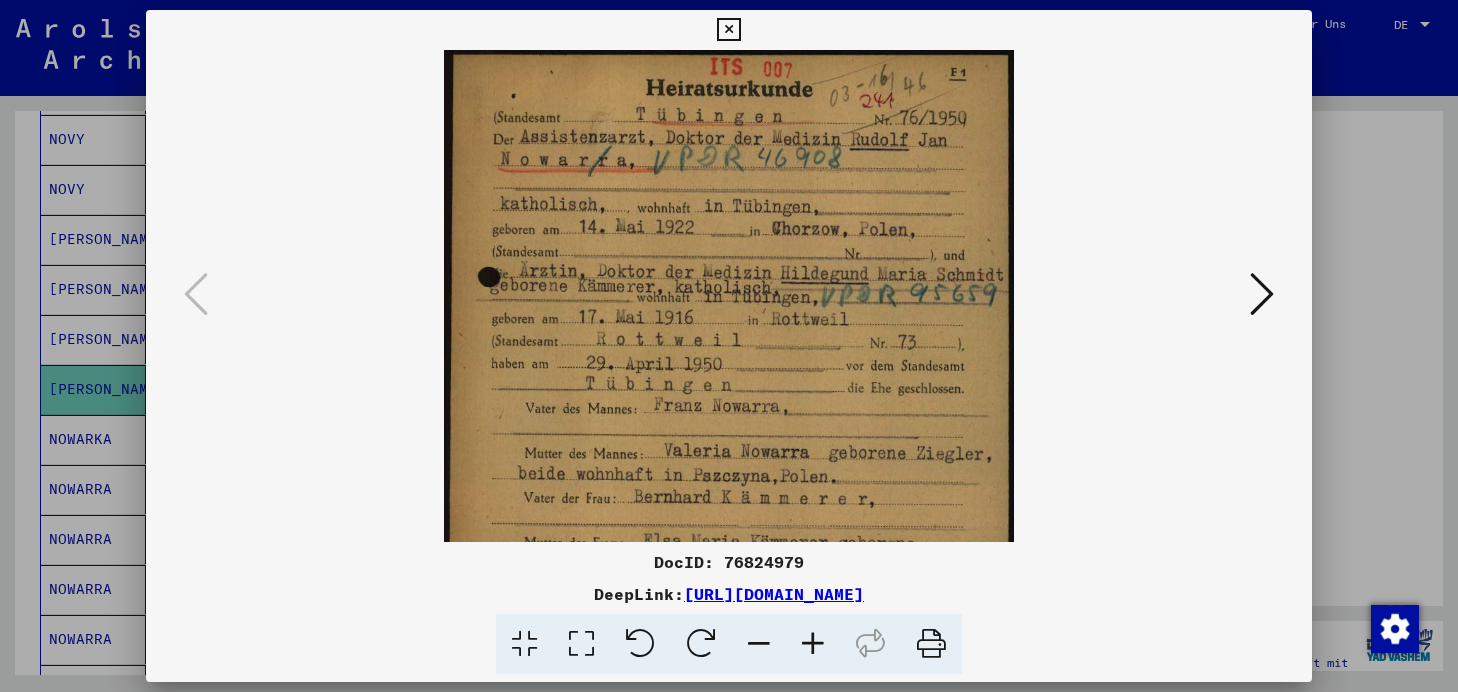 click at bounding box center (813, 644) 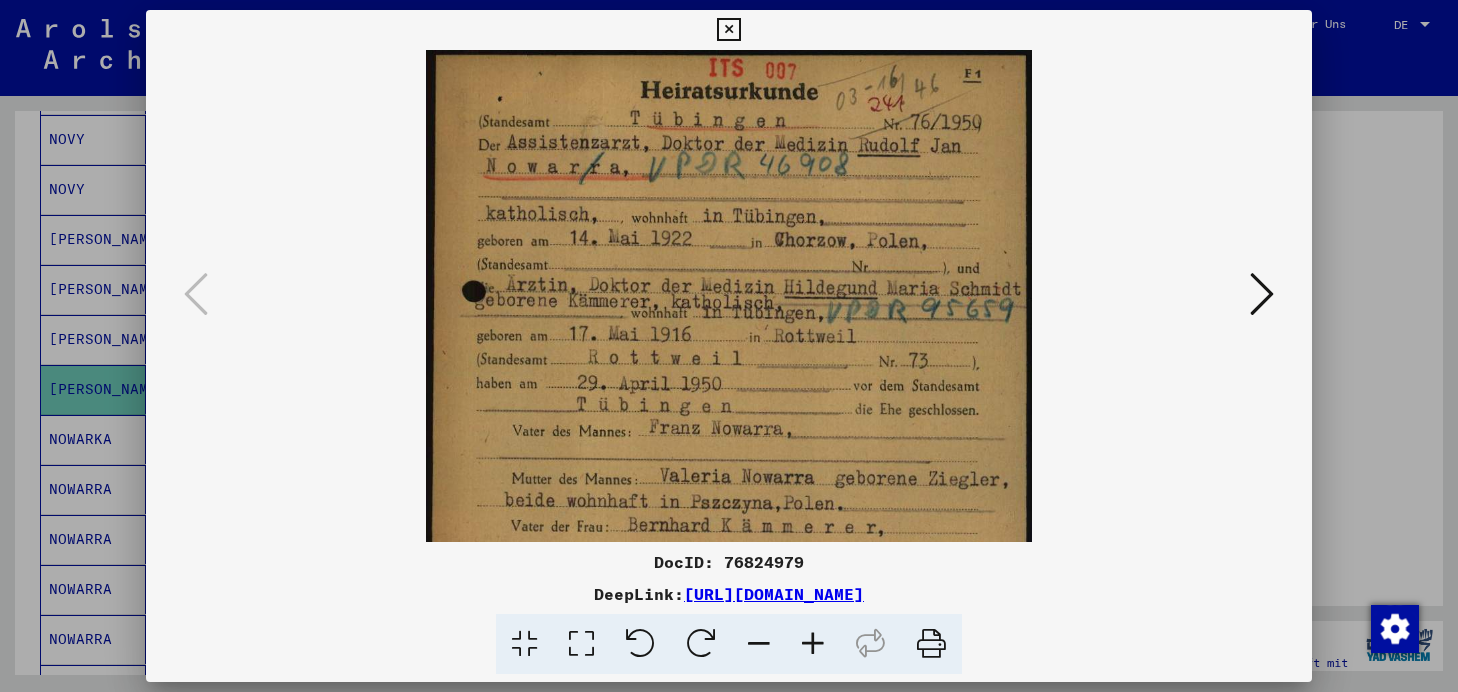 click at bounding box center [728, 30] 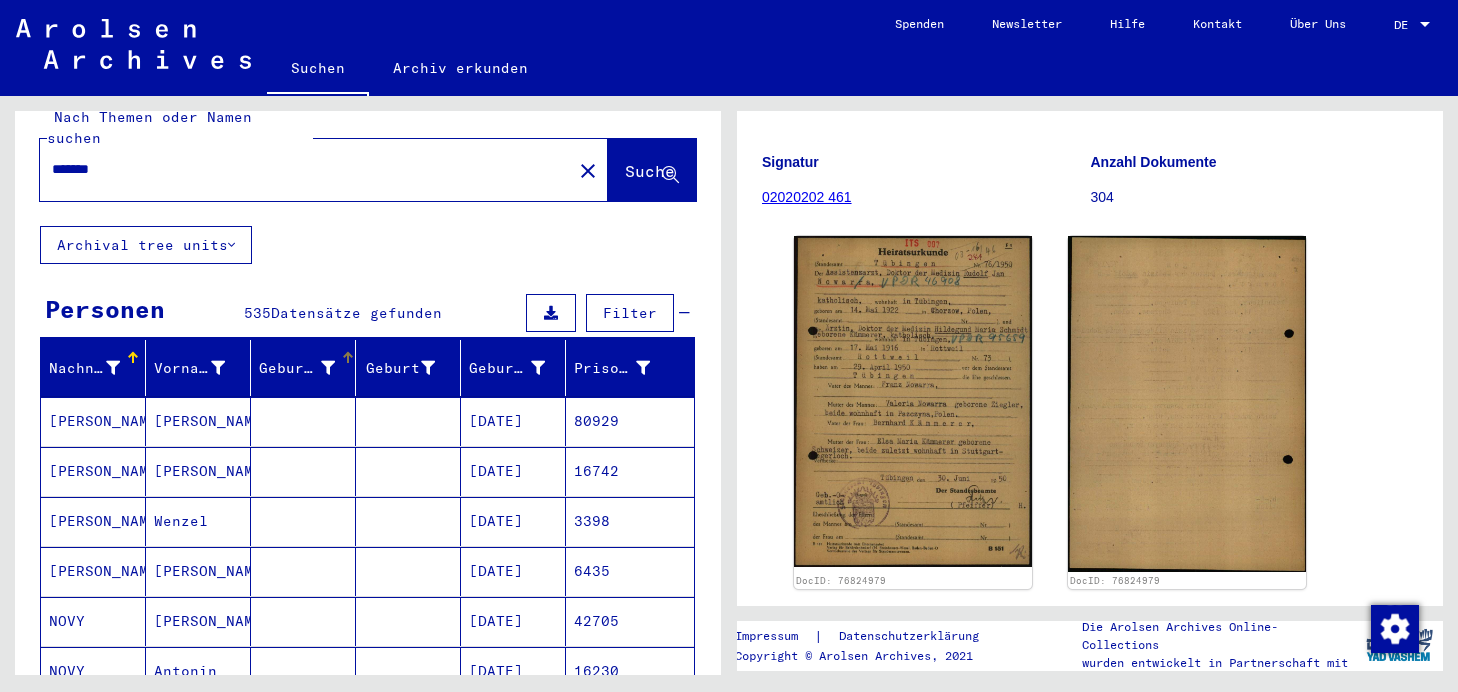 scroll, scrollTop: 0, scrollLeft: 0, axis: both 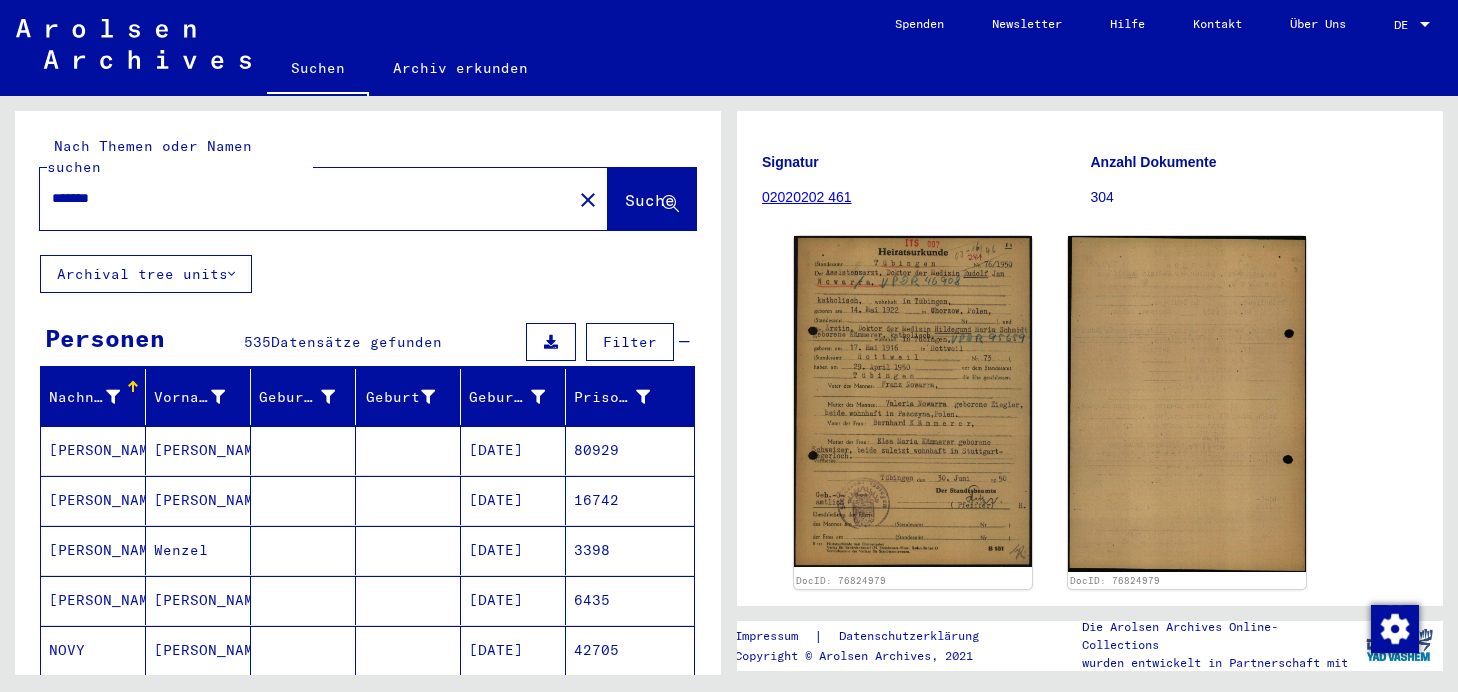 click on "*******" at bounding box center [306, 198] 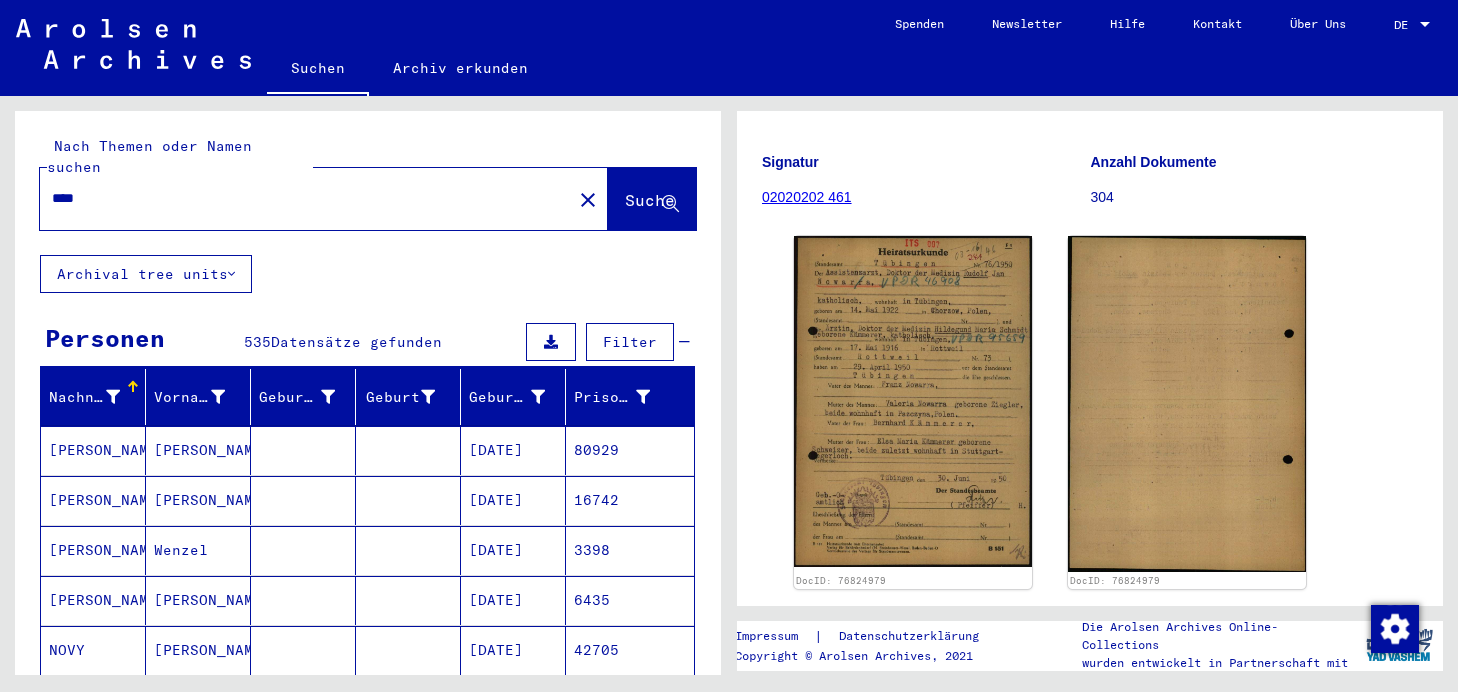 click on "Suche" 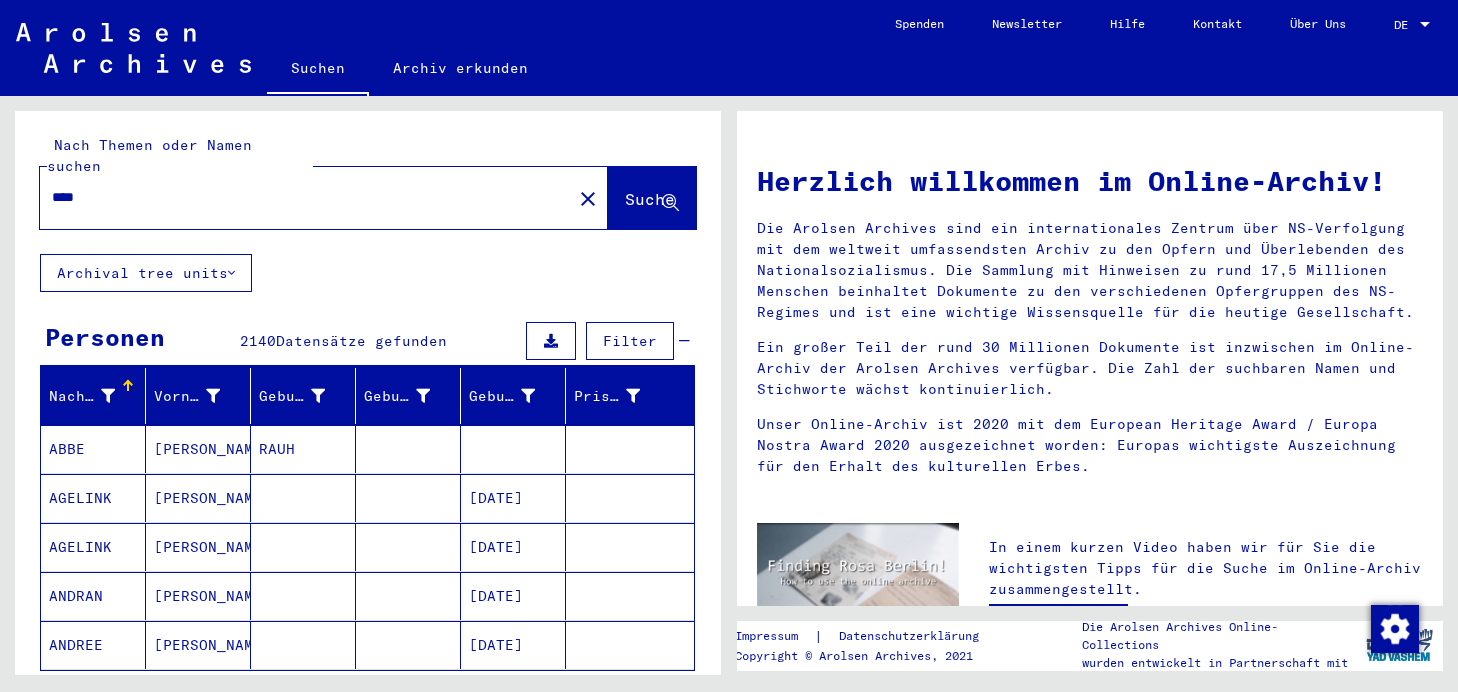 scroll, scrollTop: 0, scrollLeft: 0, axis: both 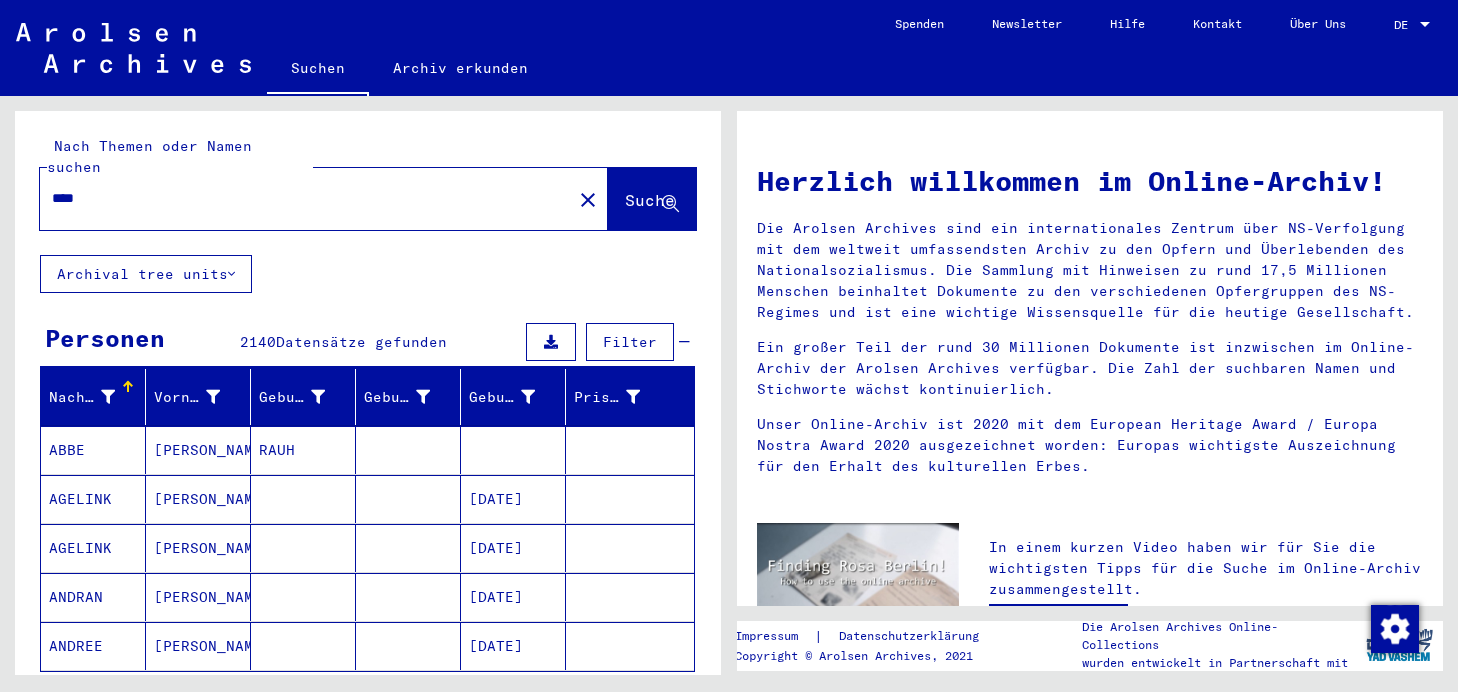 click on "****" at bounding box center (300, 198) 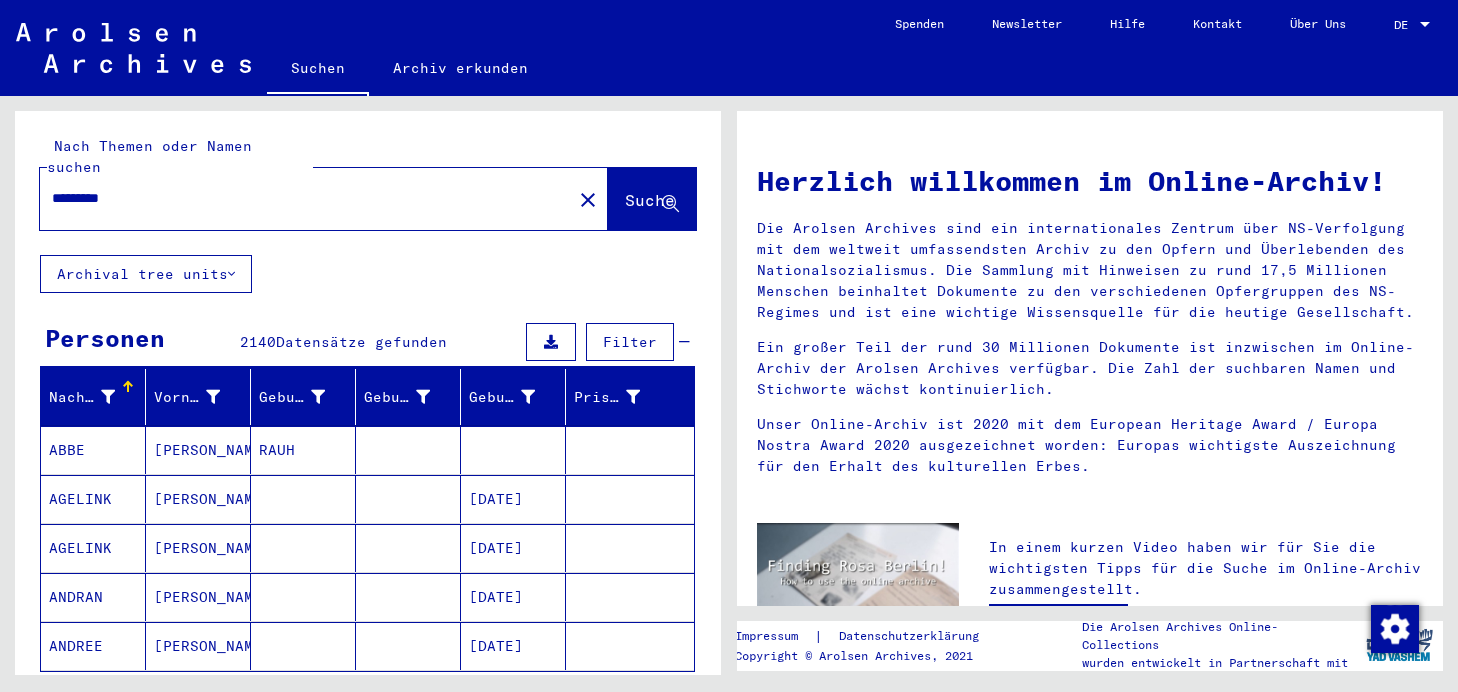 type on "*********" 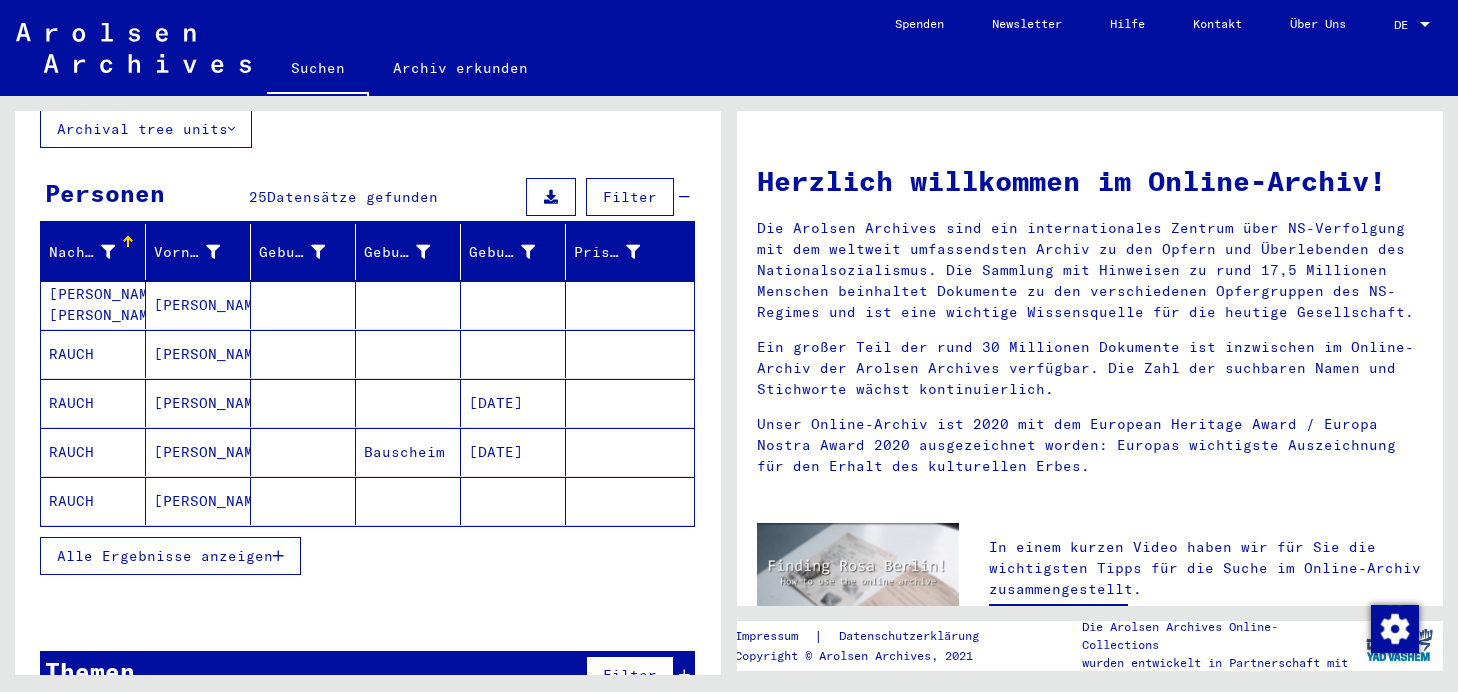 scroll, scrollTop: 167, scrollLeft: 0, axis: vertical 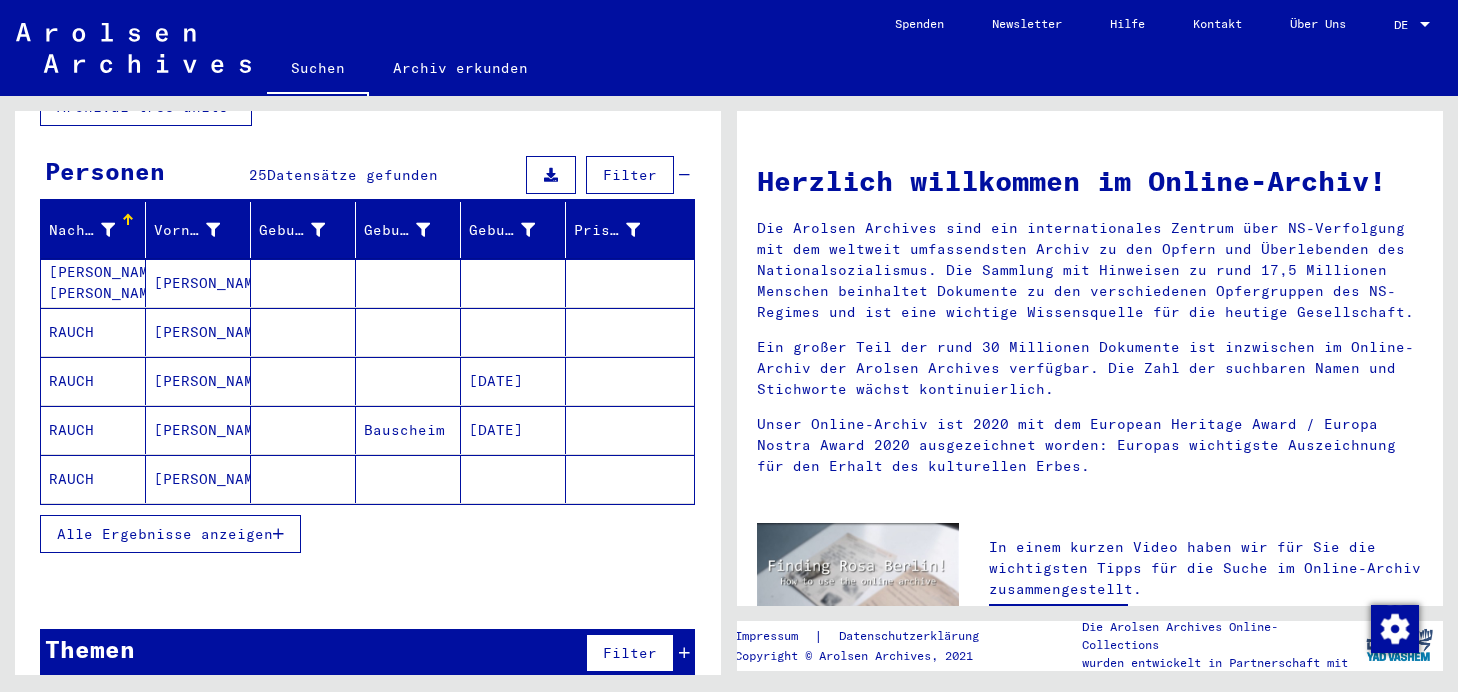click on "Alle Ergebnisse anzeigen" at bounding box center [165, 534] 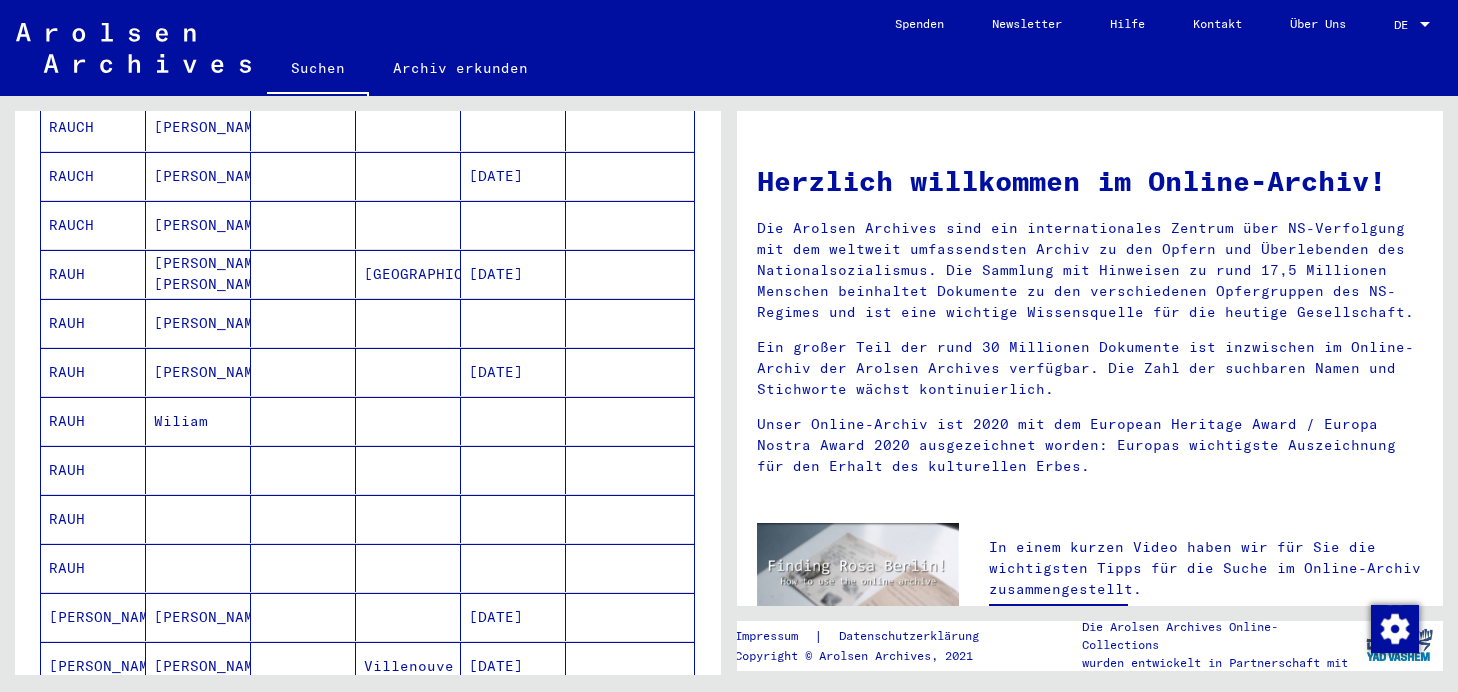 scroll, scrollTop: 675, scrollLeft: 0, axis: vertical 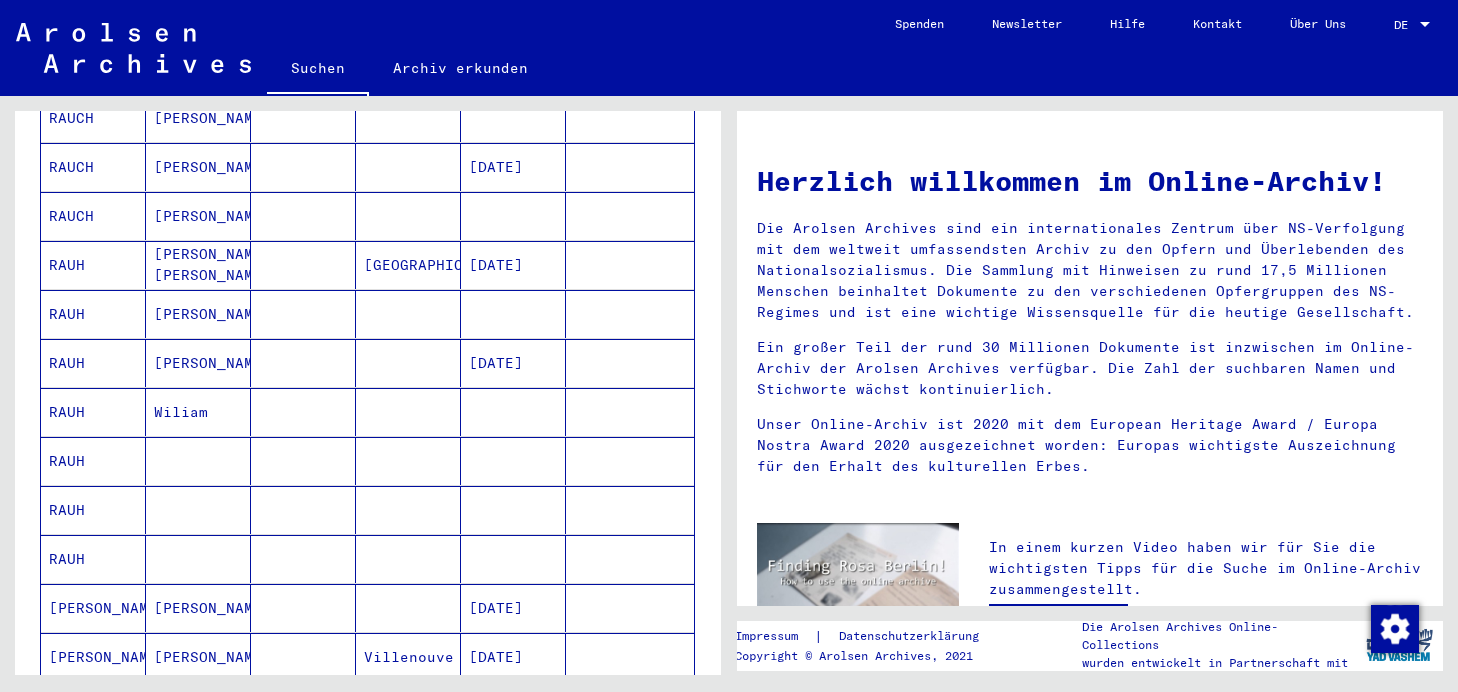 click on "RAUH" at bounding box center [93, 412] 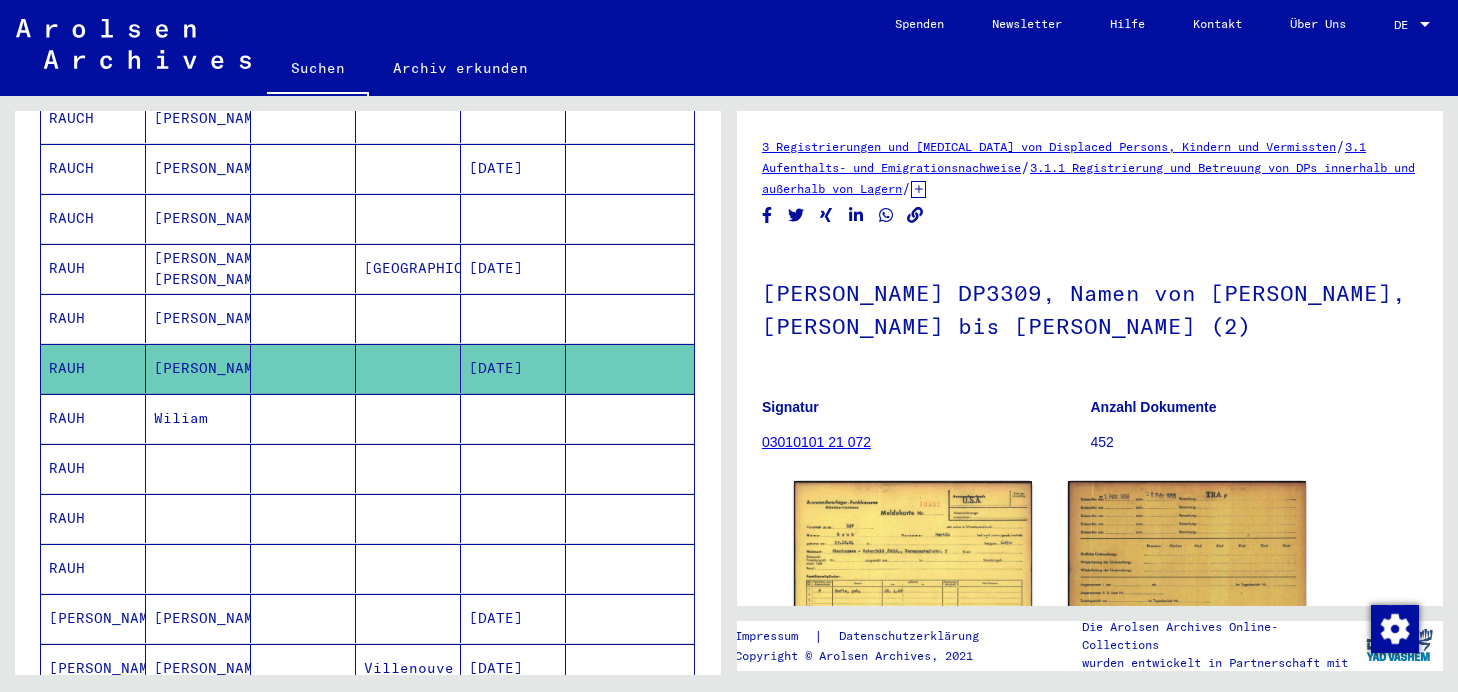 scroll, scrollTop: 0, scrollLeft: 0, axis: both 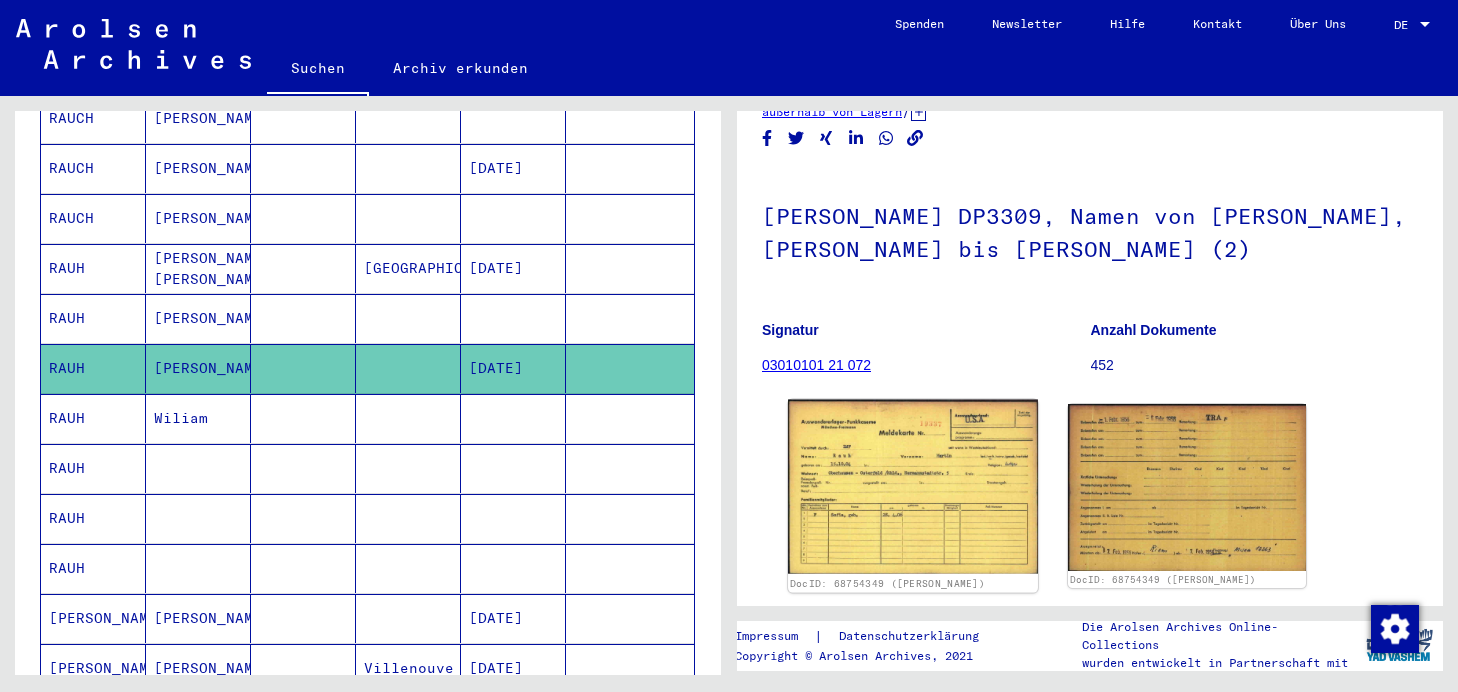 click 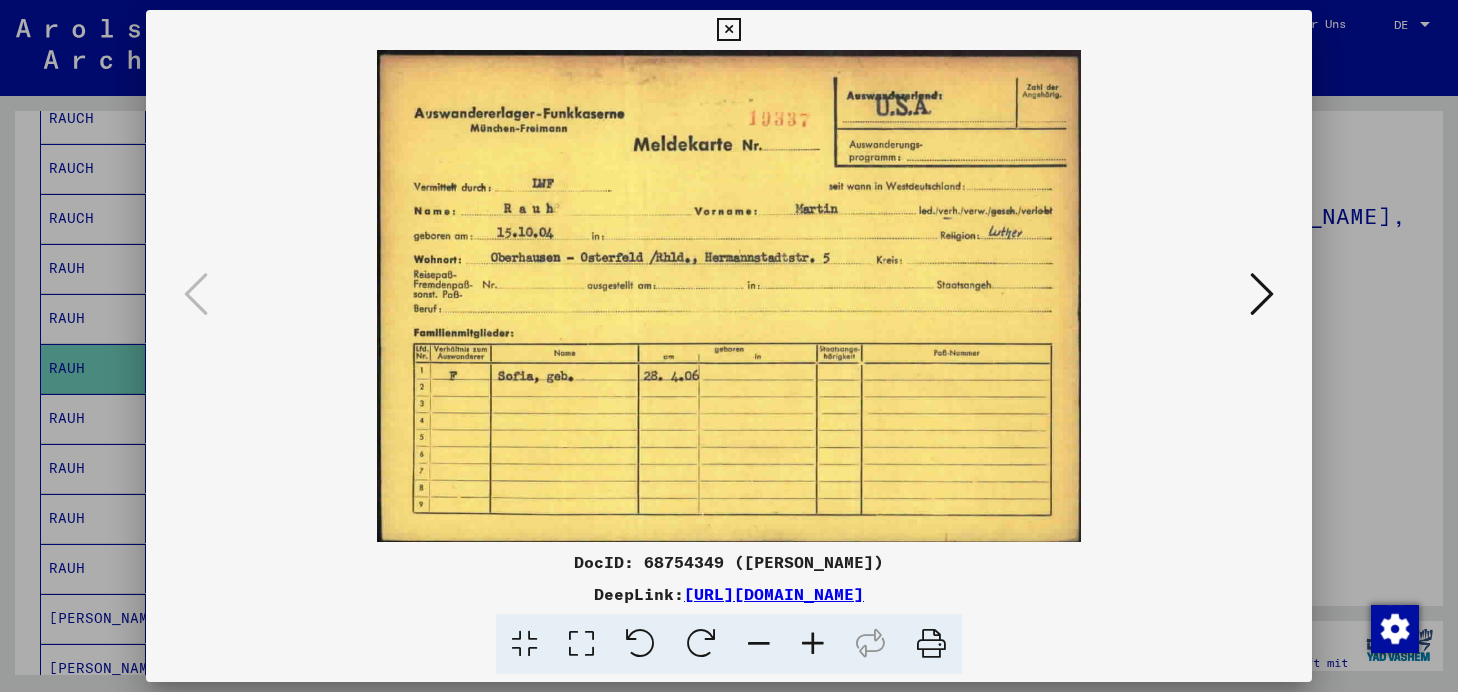 click at bounding box center [813, 644] 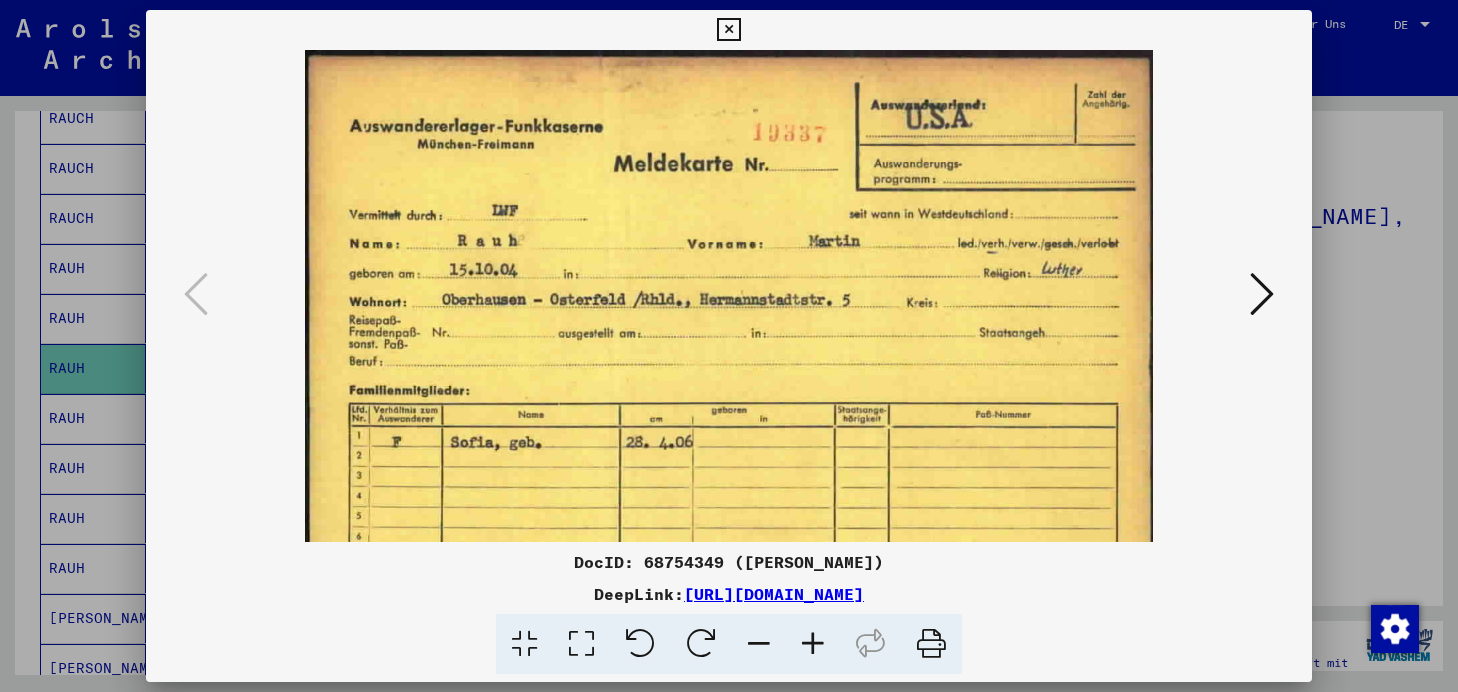 click at bounding box center (813, 644) 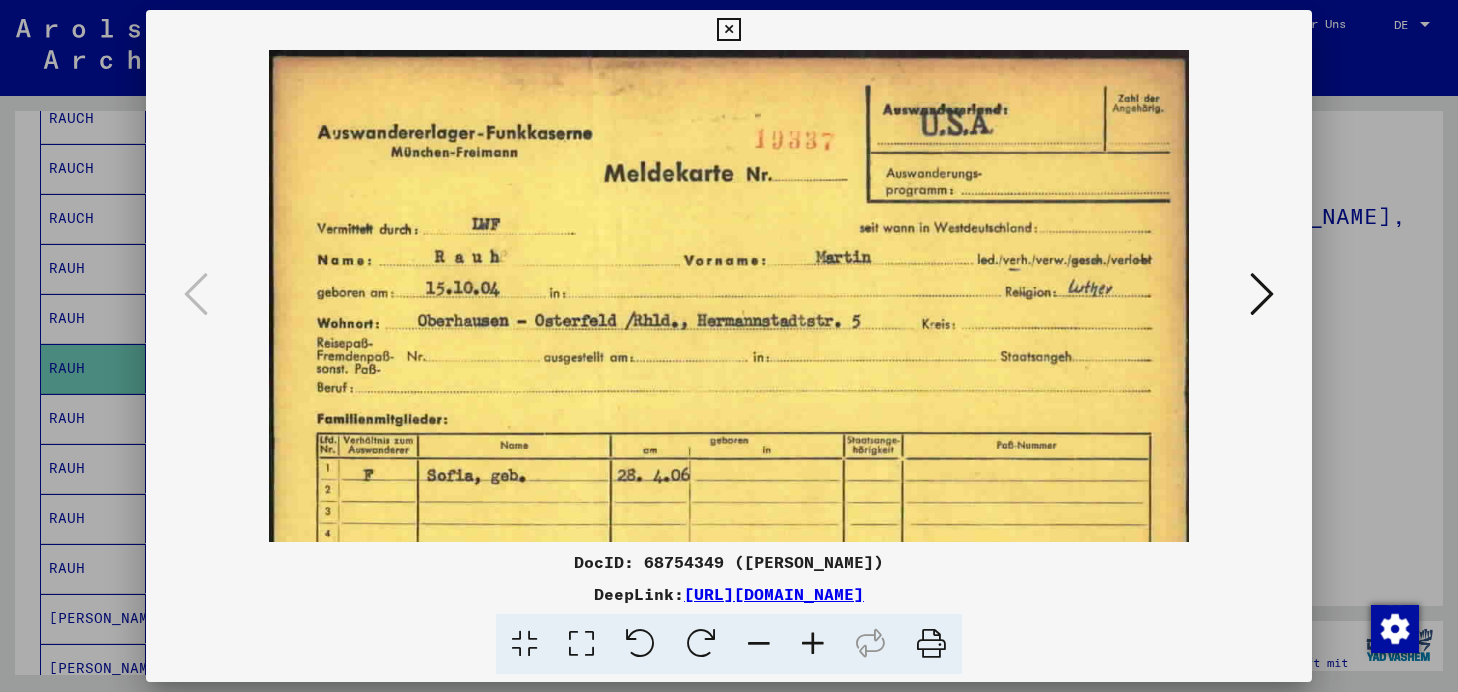 click at bounding box center [813, 644] 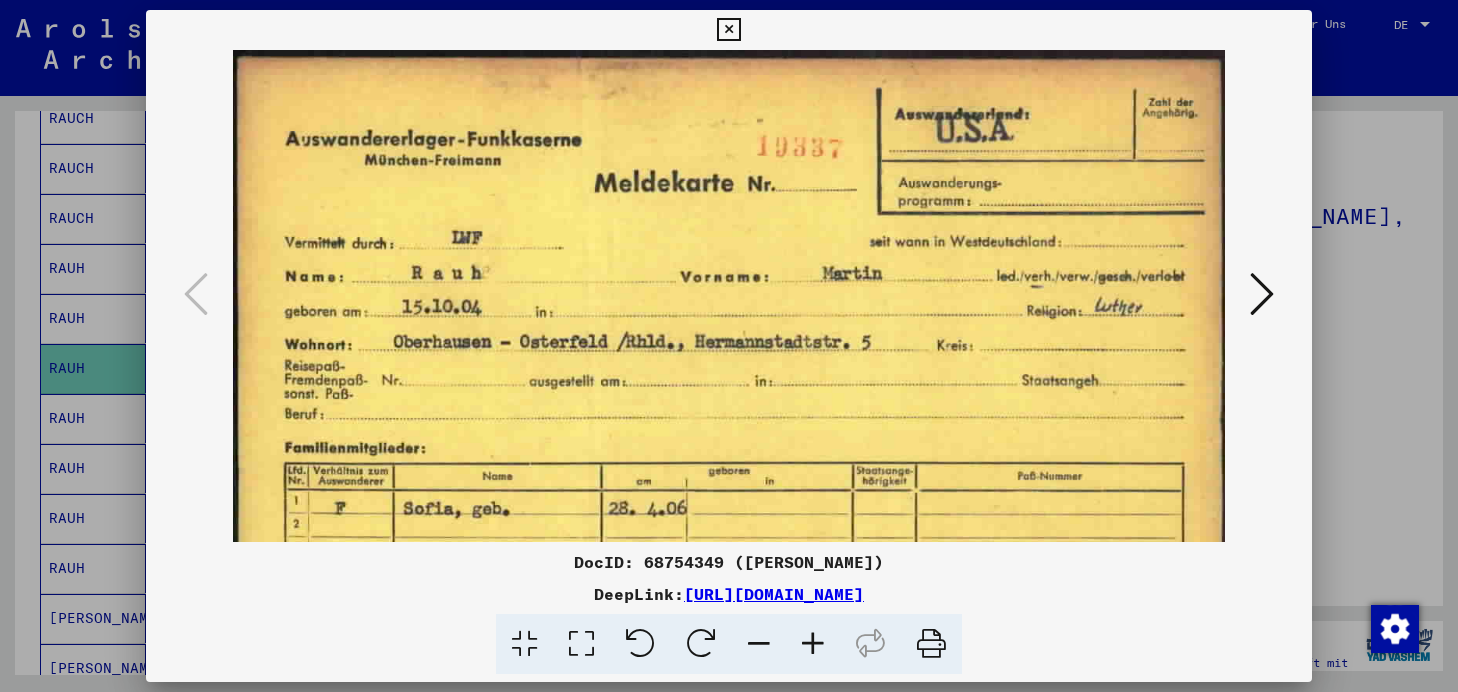 click at bounding box center (813, 644) 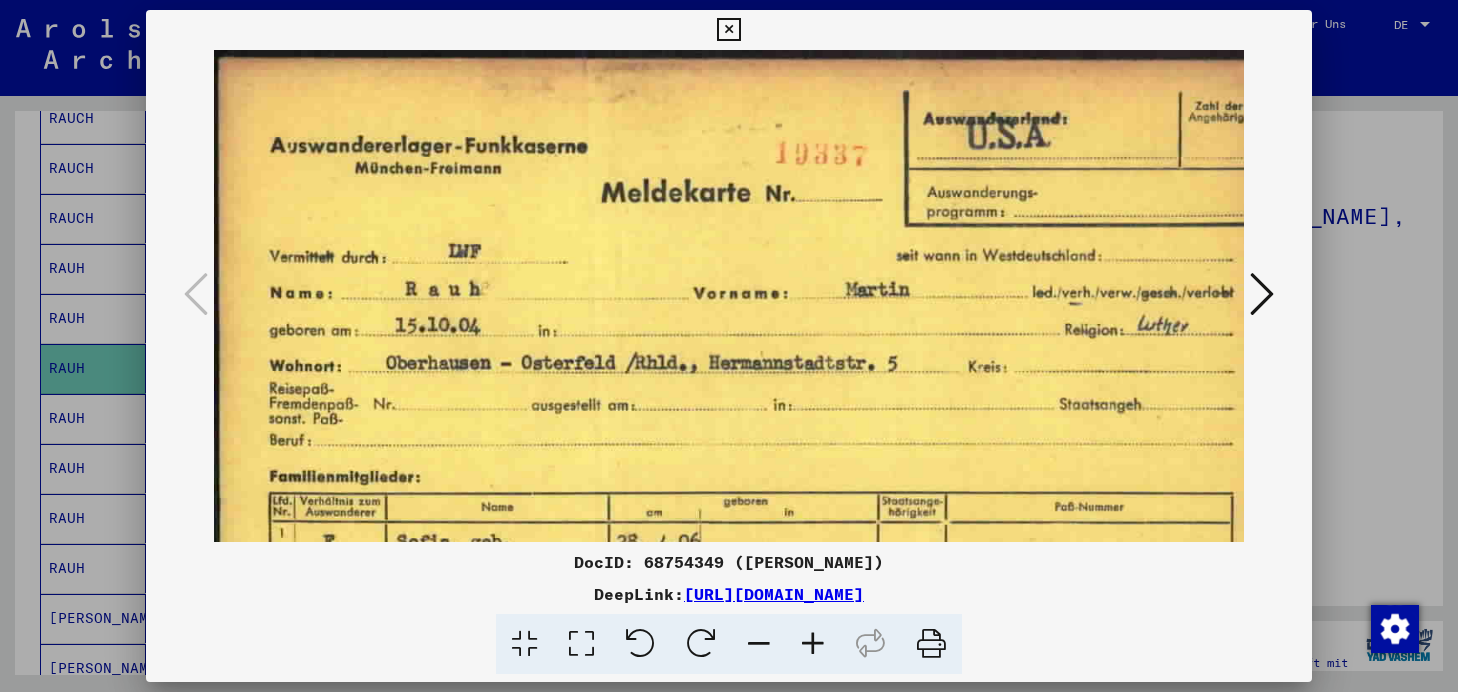 click at bounding box center (813, 644) 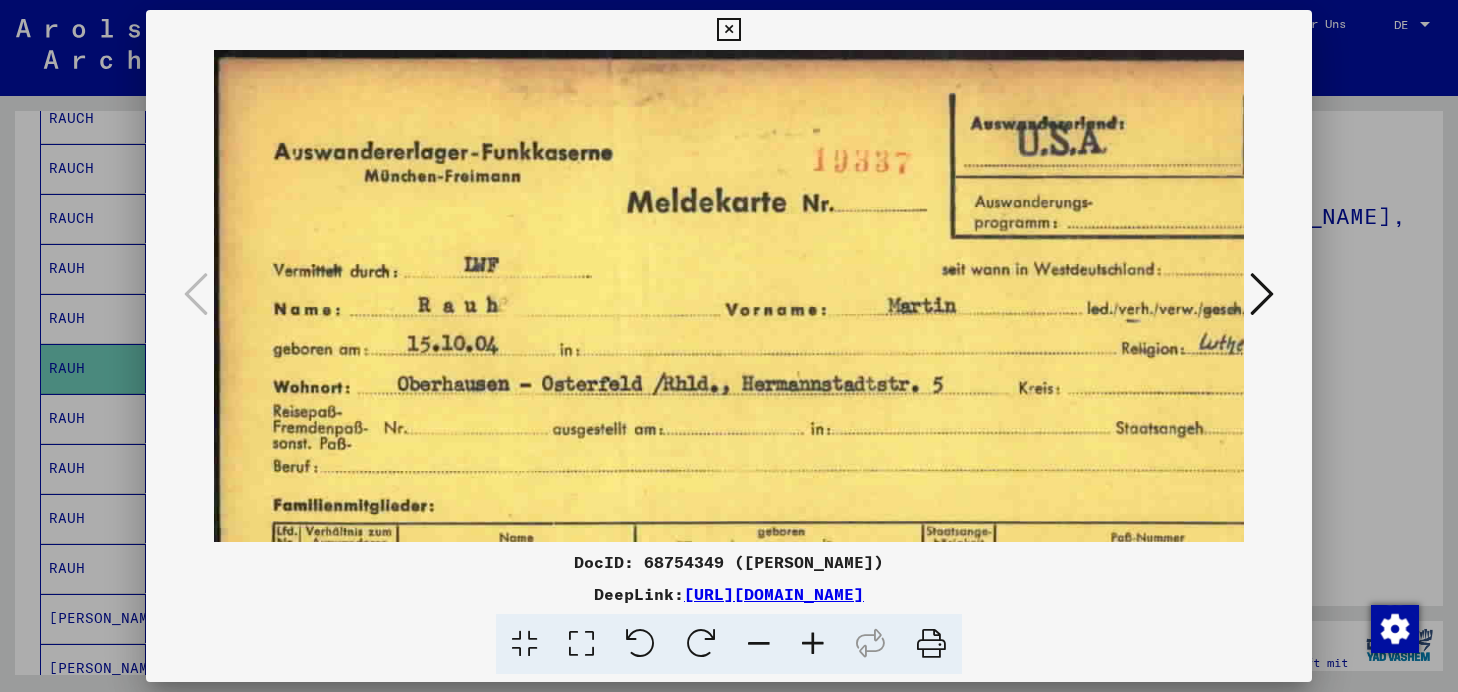 click at bounding box center (1262, 294) 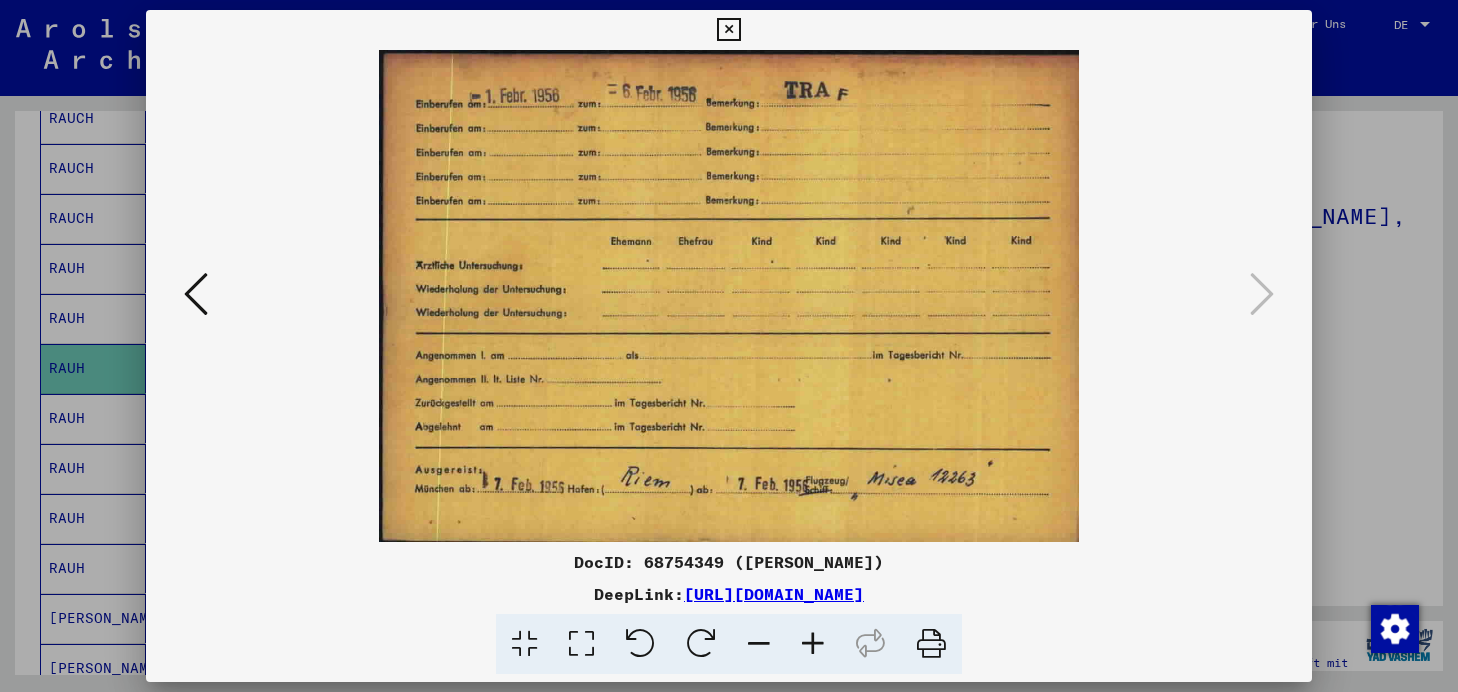 click at bounding box center [196, 294] 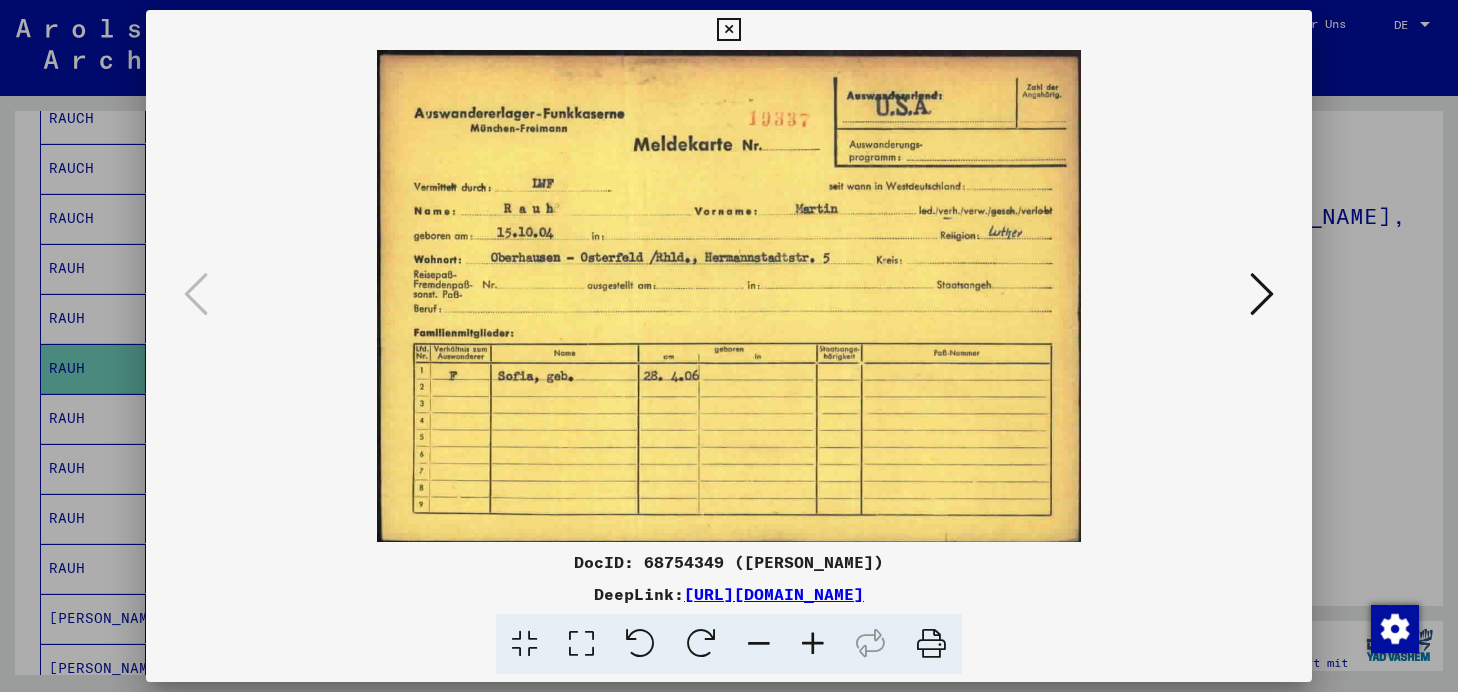 click at bounding box center [728, 30] 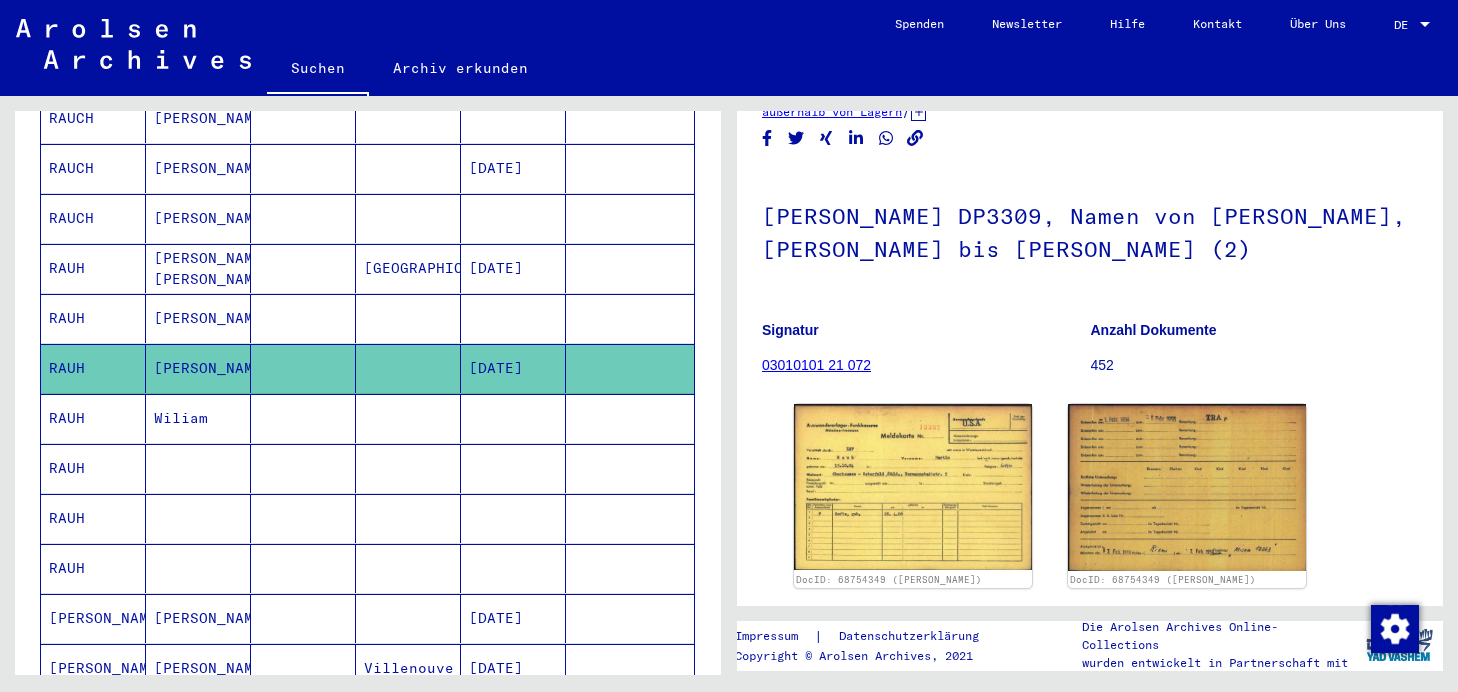 click on "Wiliam" at bounding box center [198, 468] 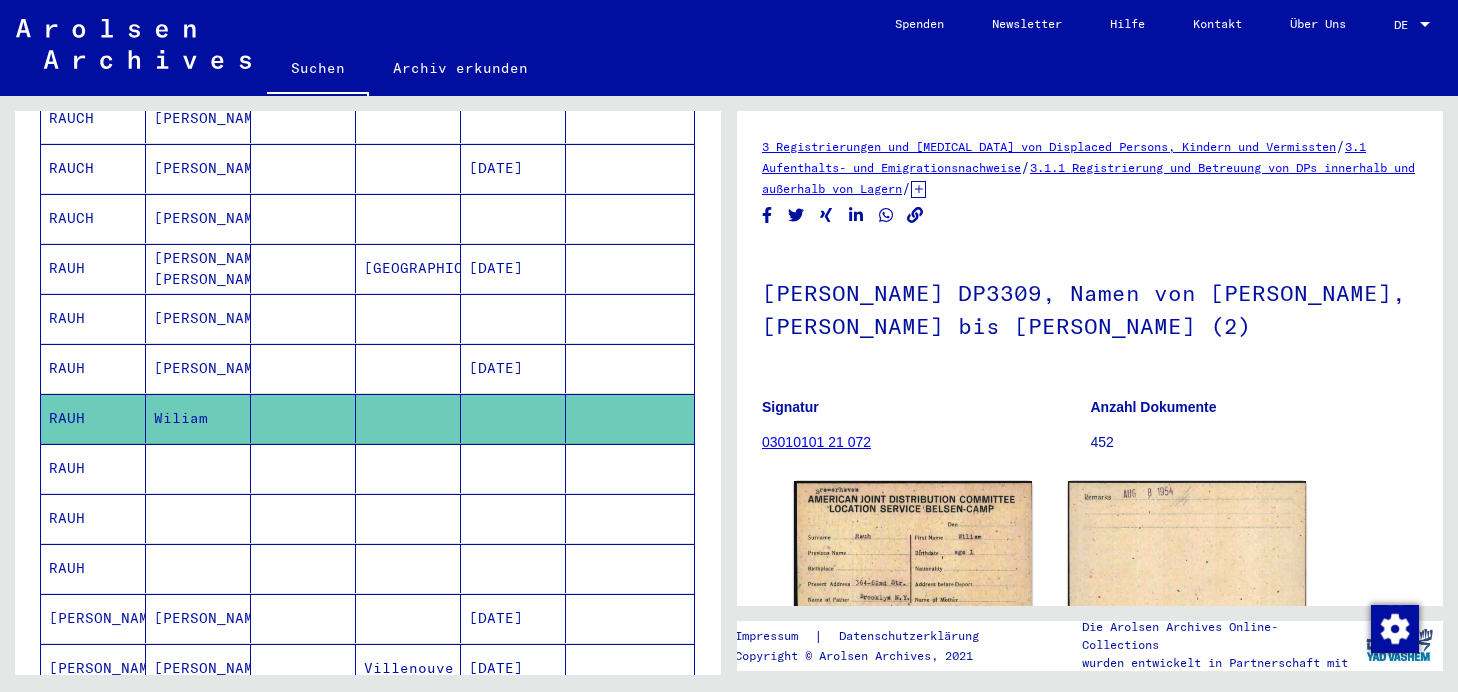 scroll, scrollTop: 0, scrollLeft: 0, axis: both 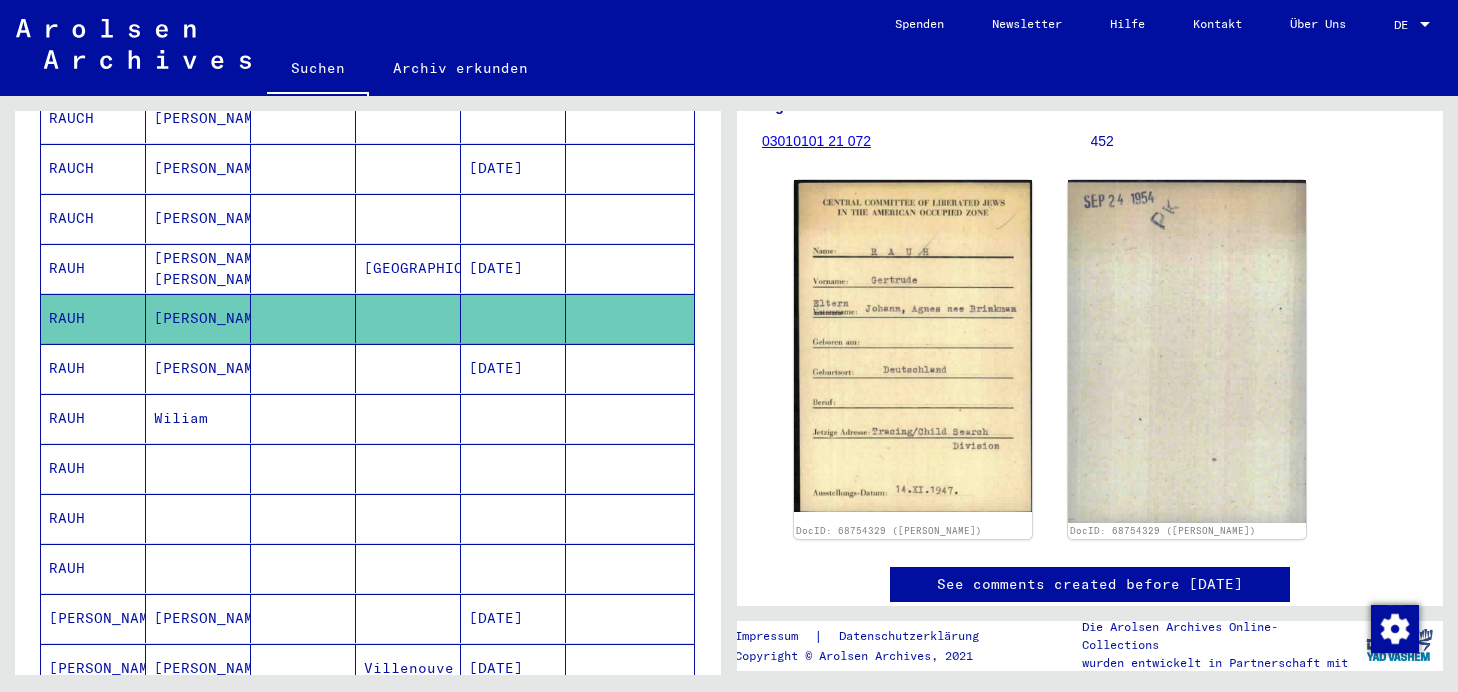 click 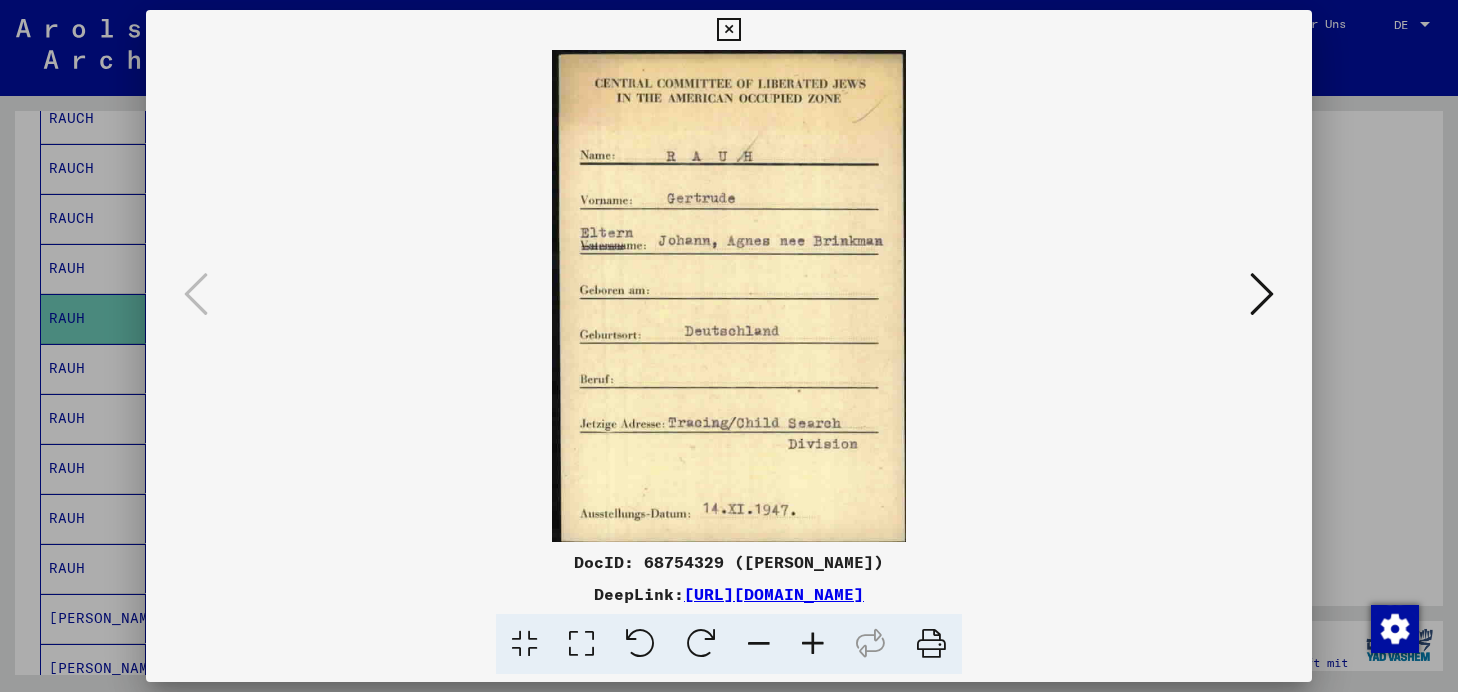 click at bounding box center [1262, 294] 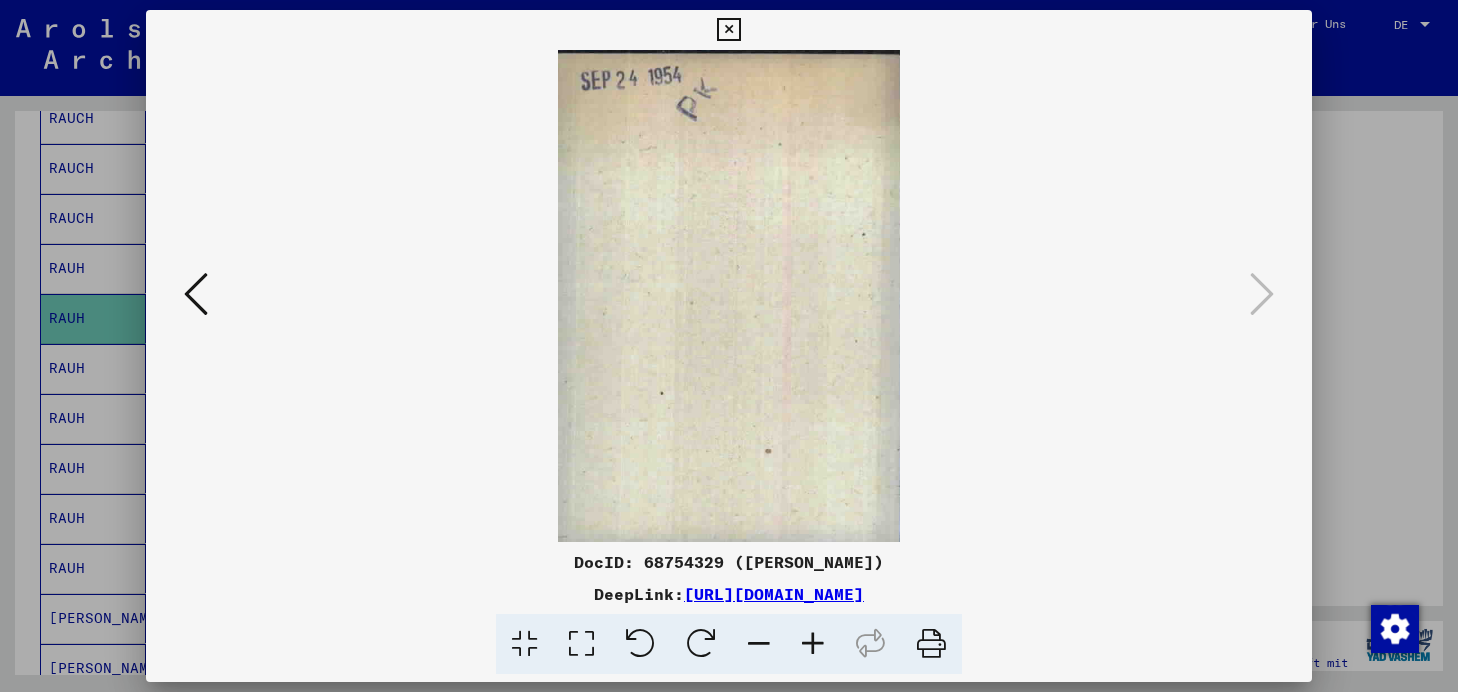 click at bounding box center [196, 294] 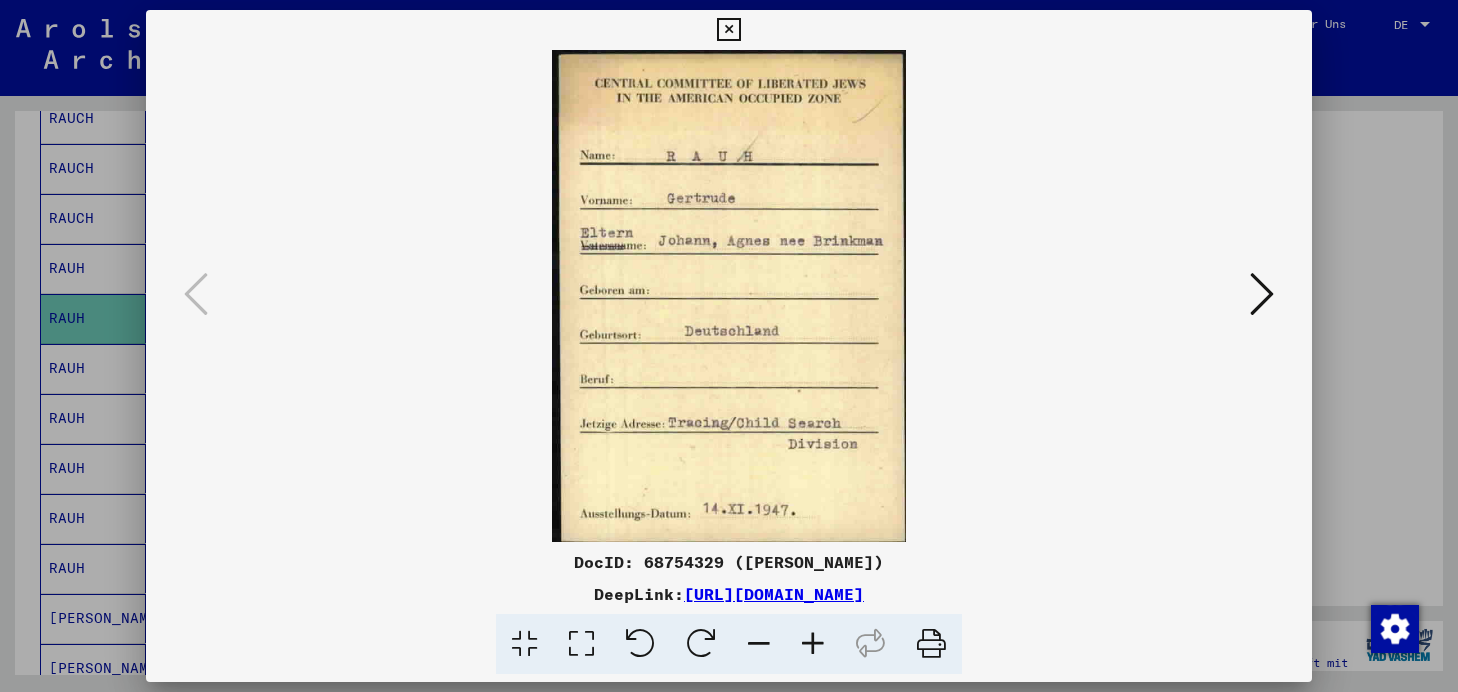click at bounding box center (728, 30) 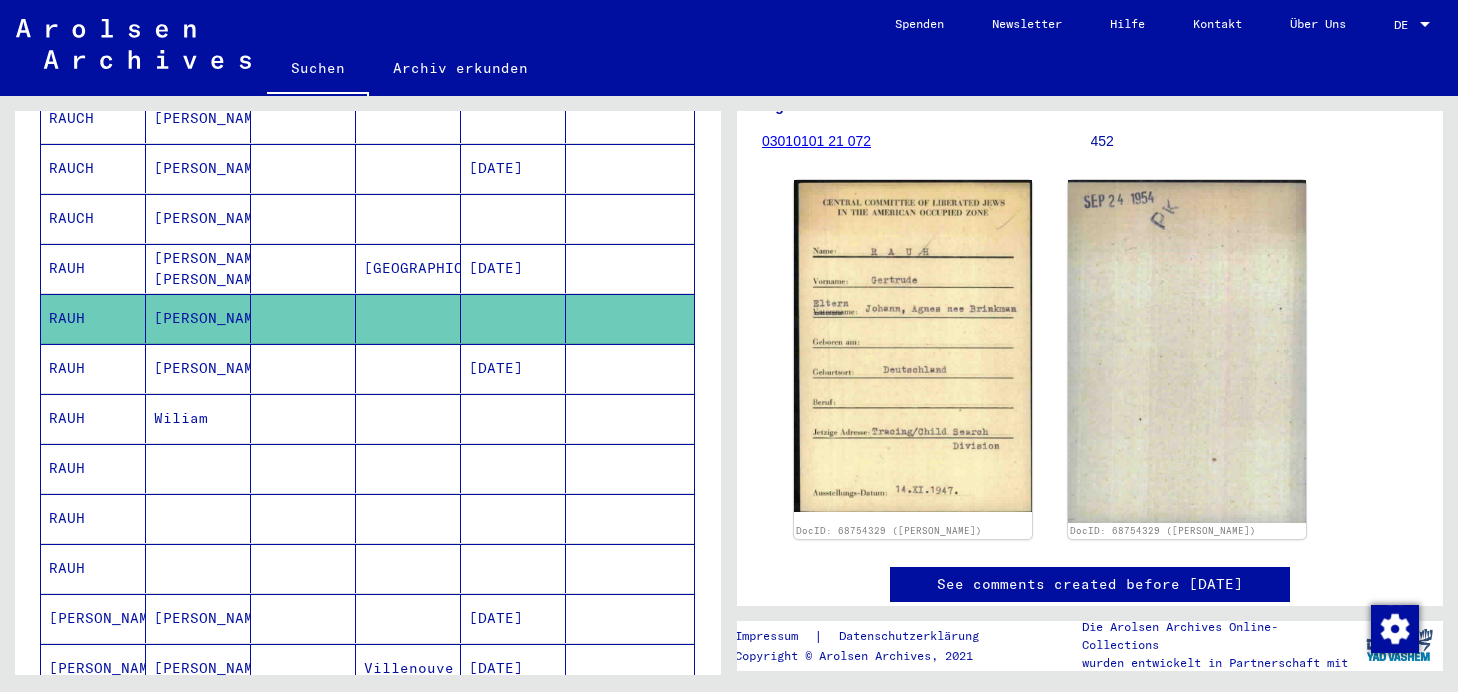 click on "[PERSON_NAME] [PERSON_NAME]" at bounding box center (198, 318) 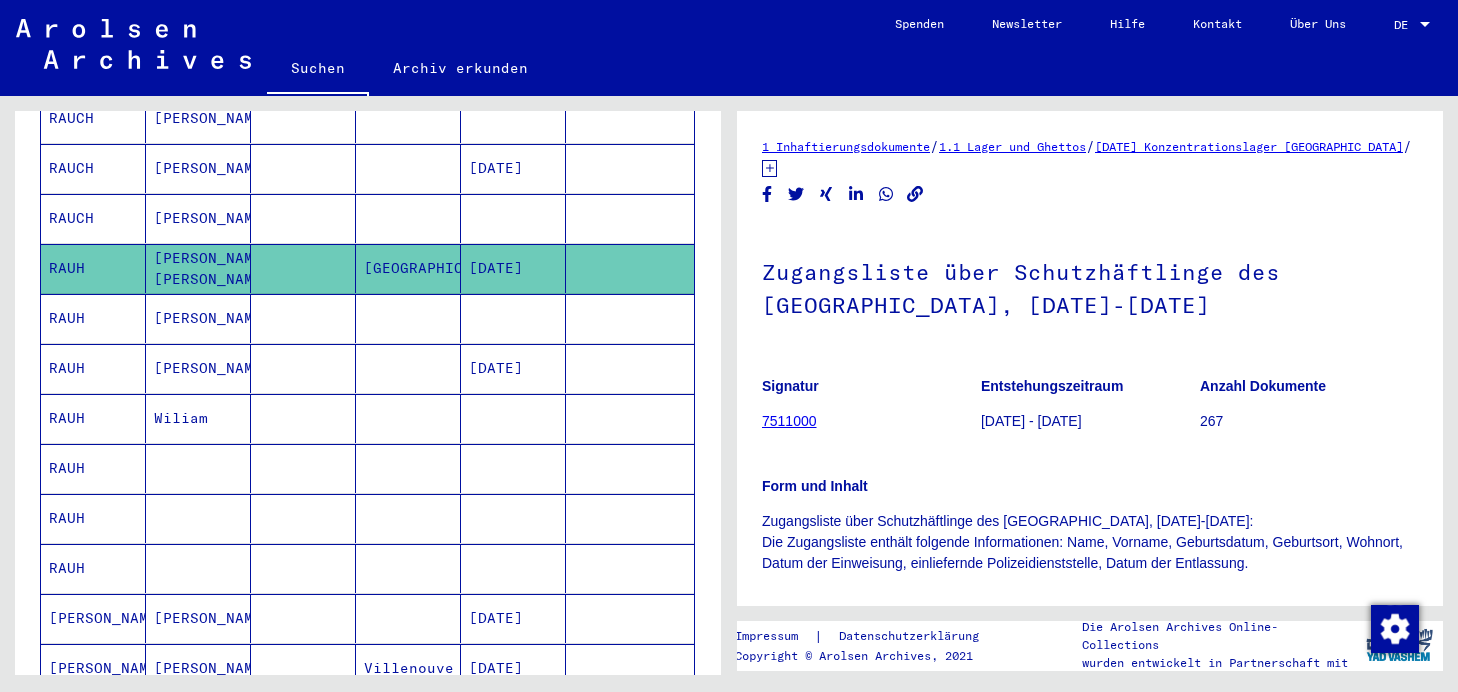 scroll, scrollTop: 0, scrollLeft: 0, axis: both 